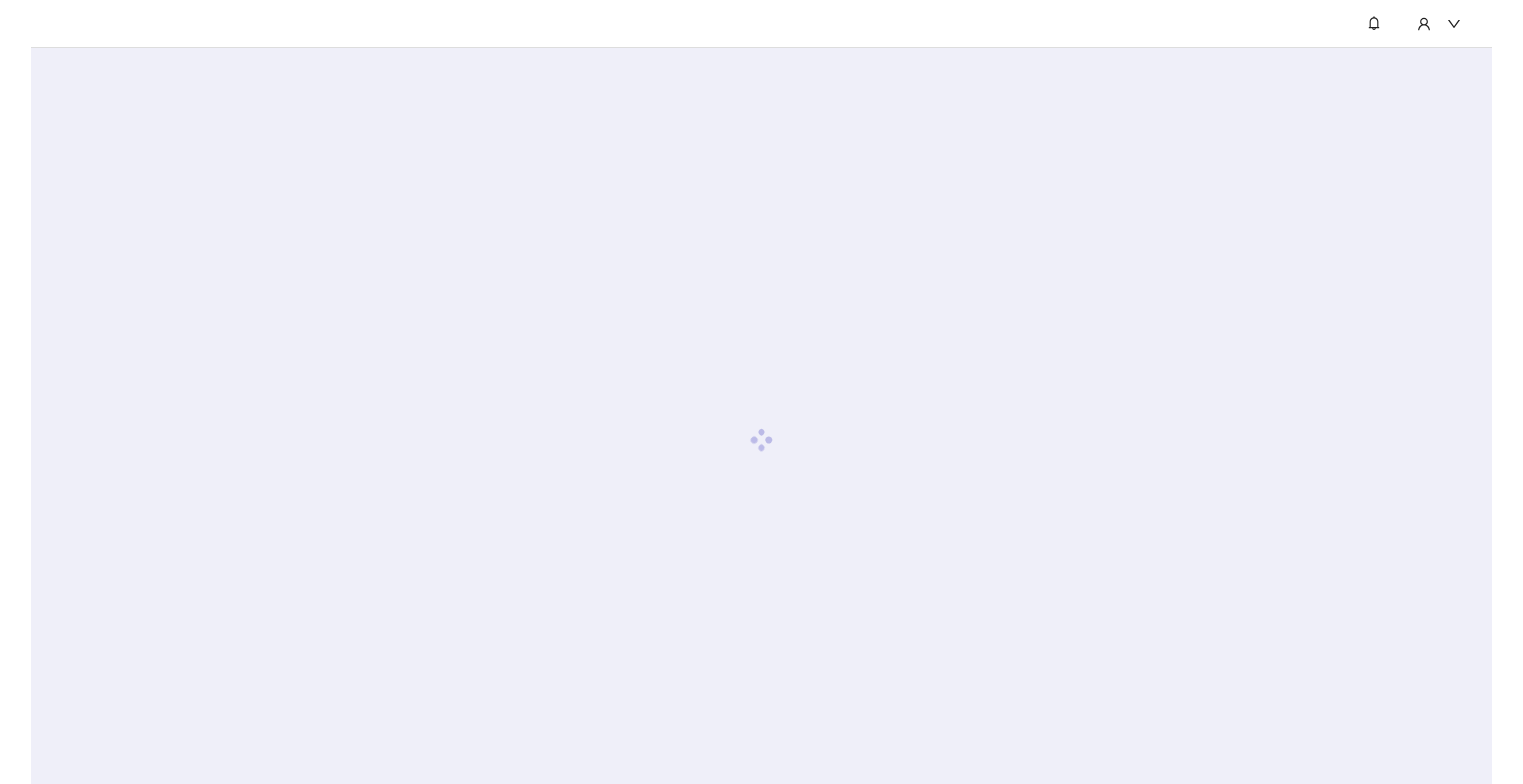 scroll, scrollTop: 0, scrollLeft: 0, axis: both 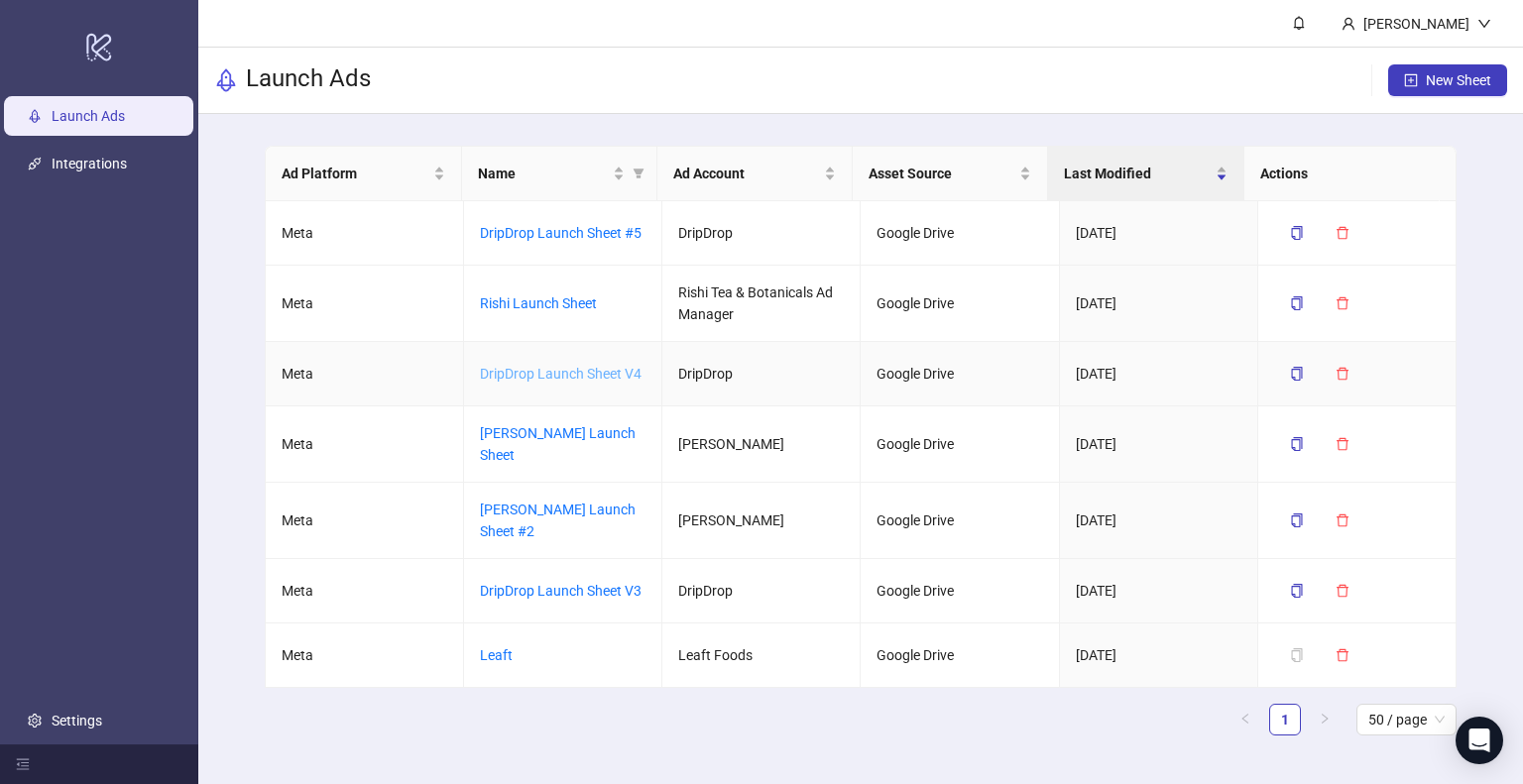 click on "DripDrop Launch Sheet V4" at bounding box center (560, 374) 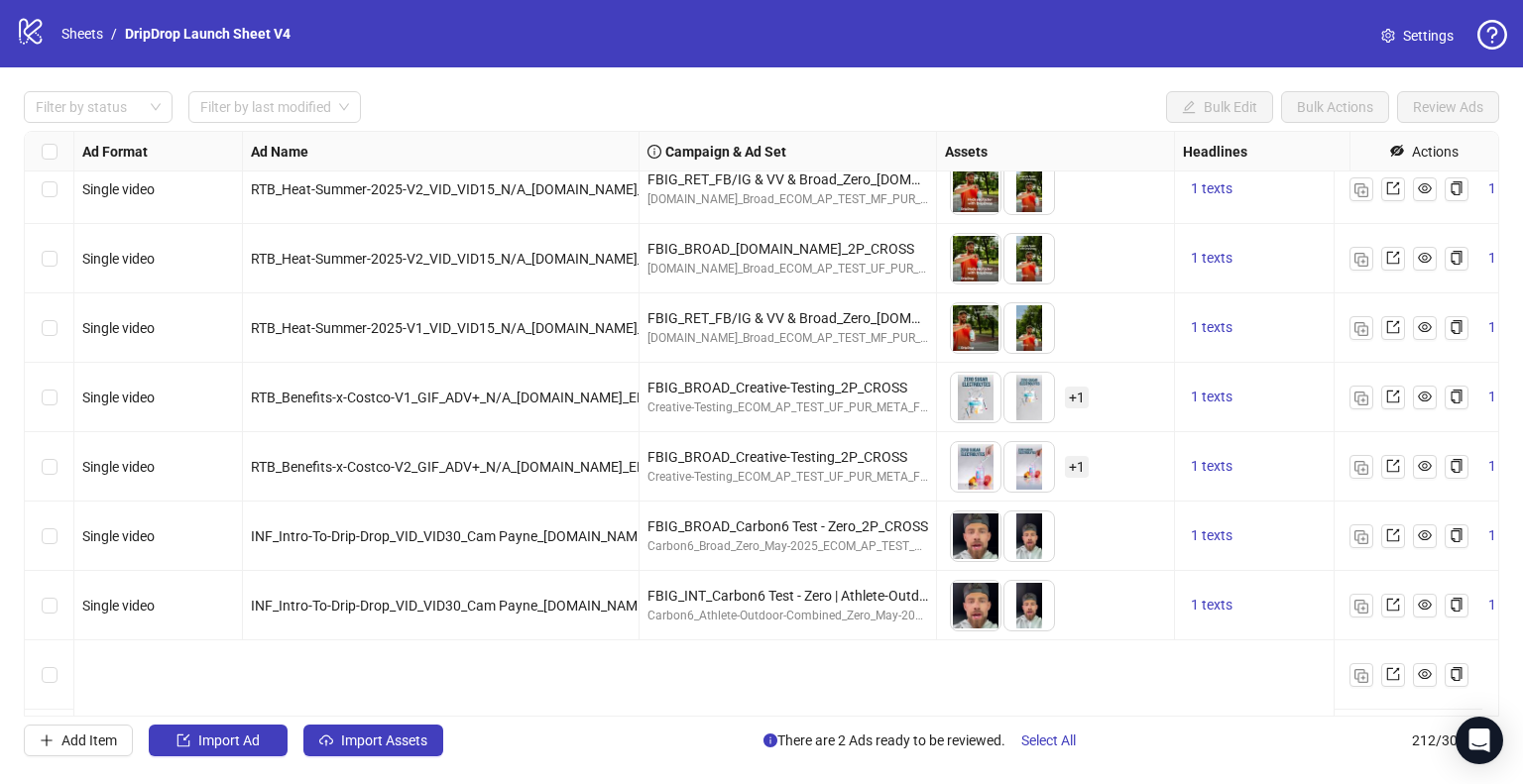 scroll, scrollTop: 12793, scrollLeft: 0, axis: vertical 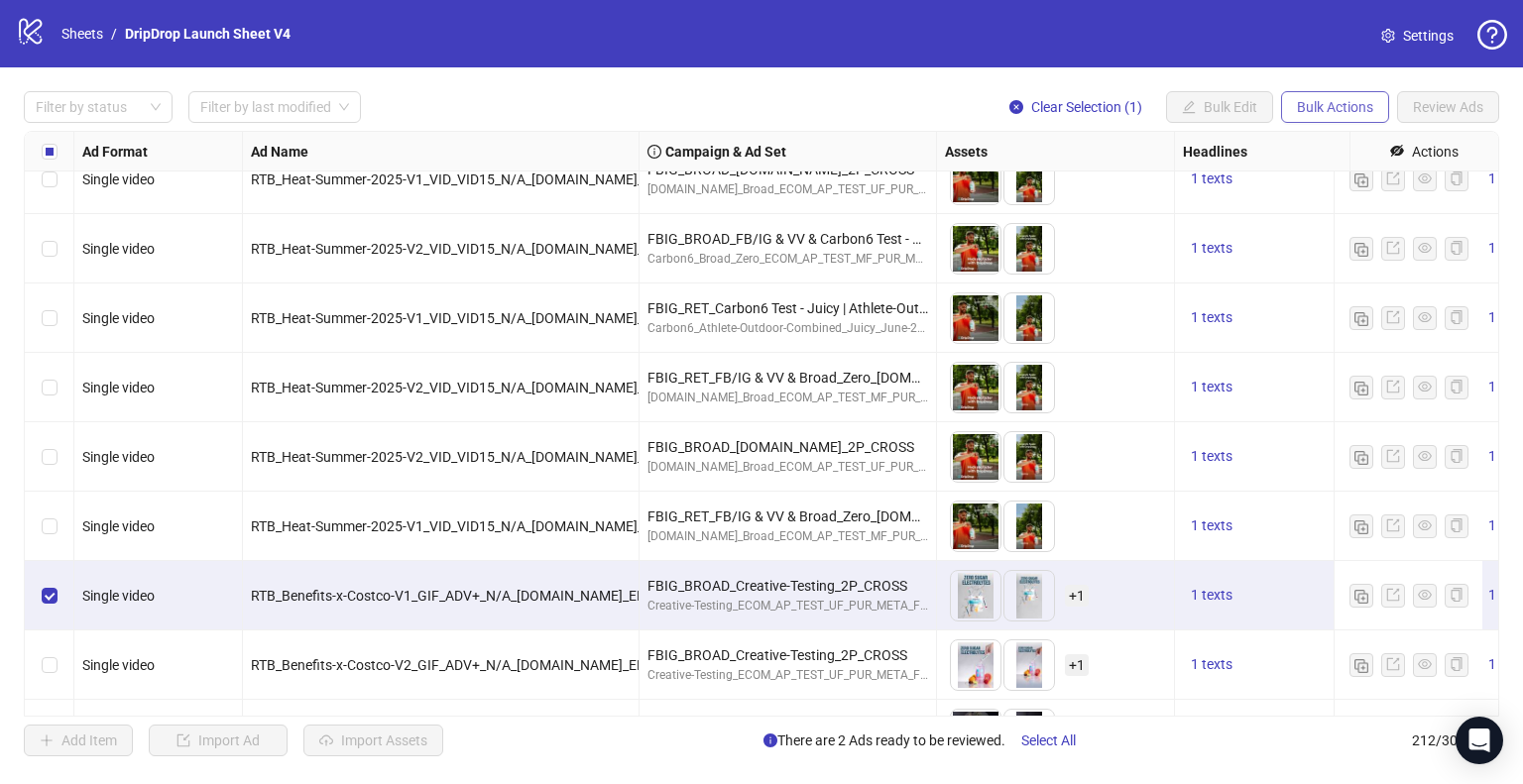 click on "Bulk Actions" at bounding box center [1335, 107] 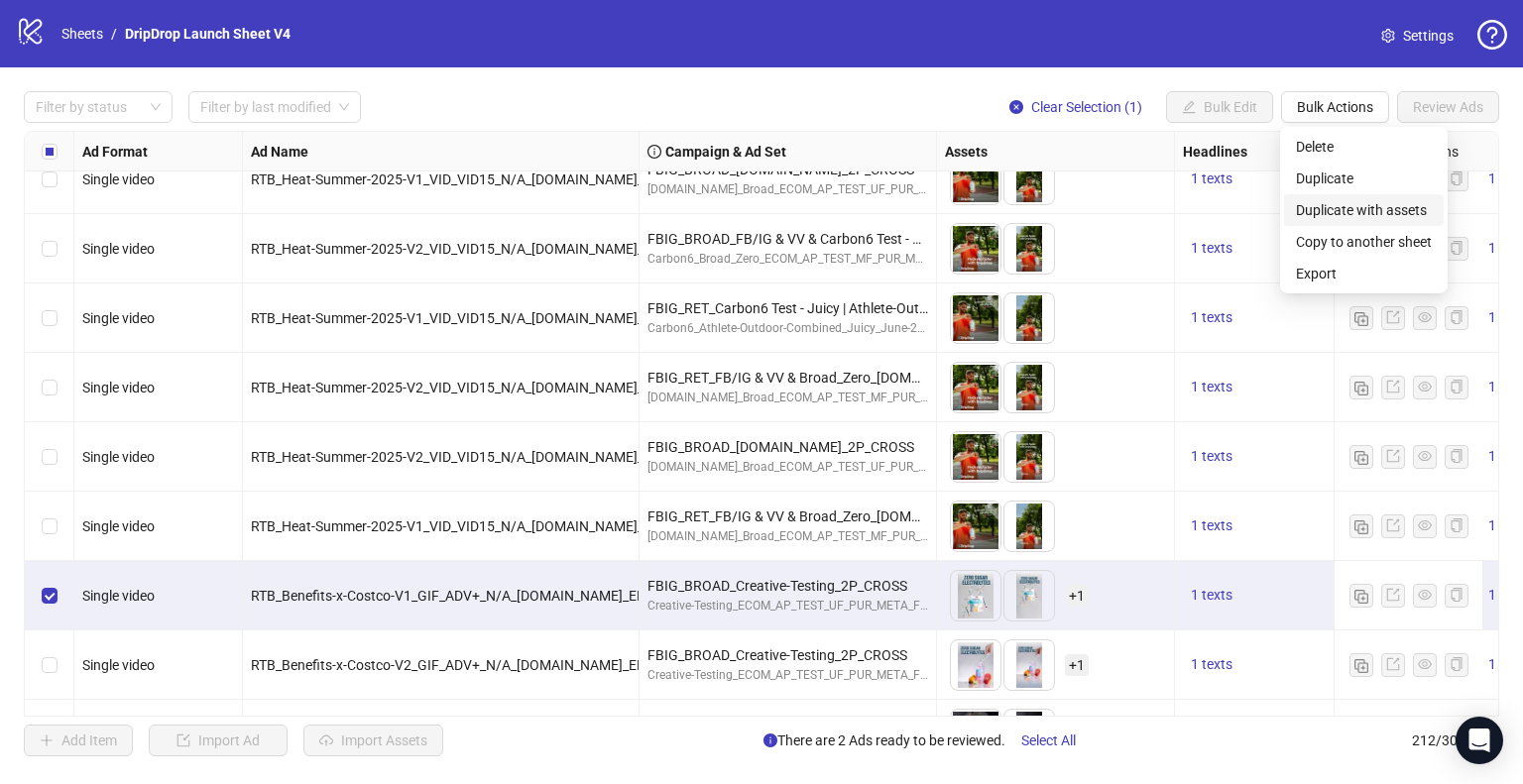 click on "Duplicate with assets" at bounding box center (1363, 210) 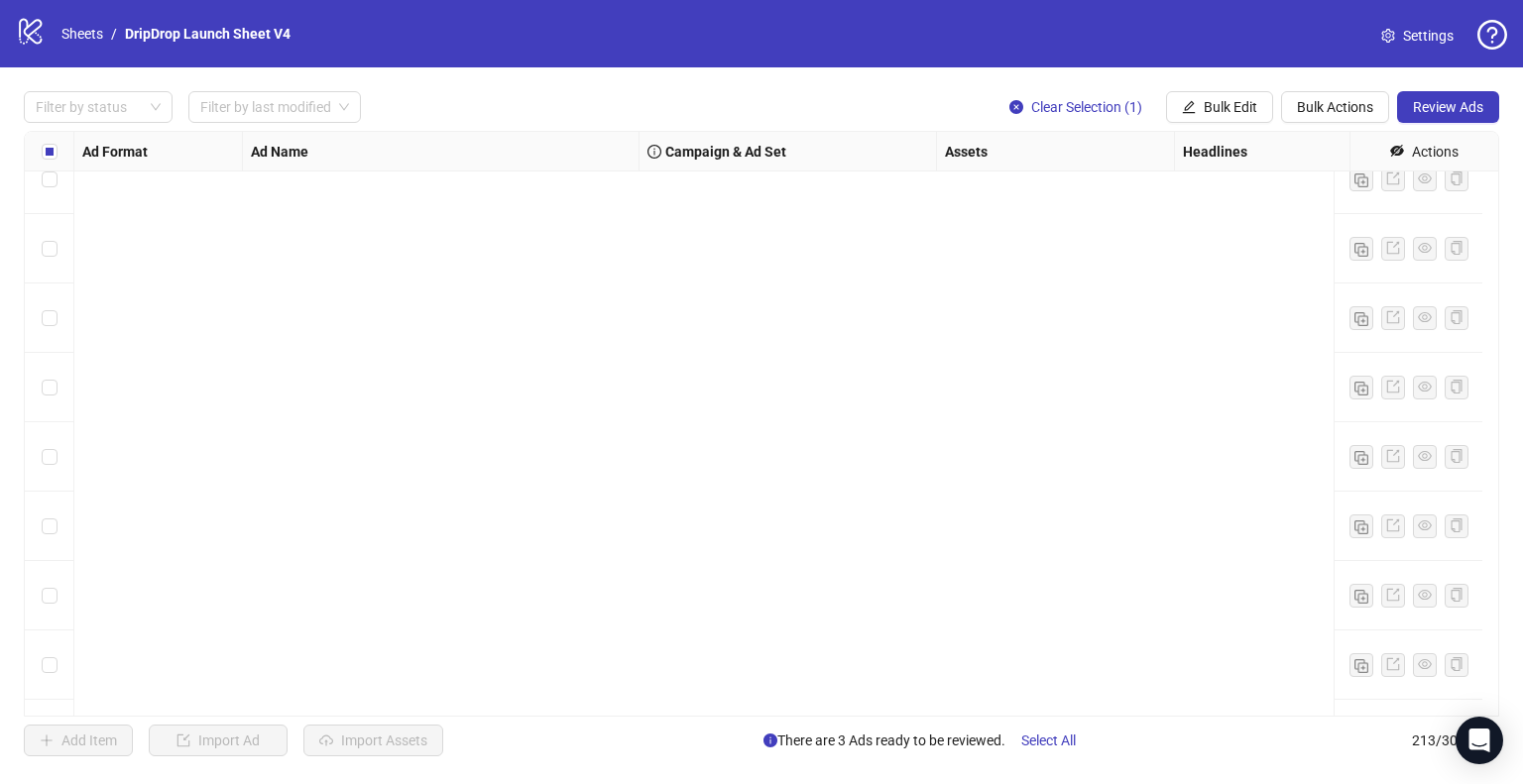 scroll, scrollTop: 14250, scrollLeft: 0, axis: vertical 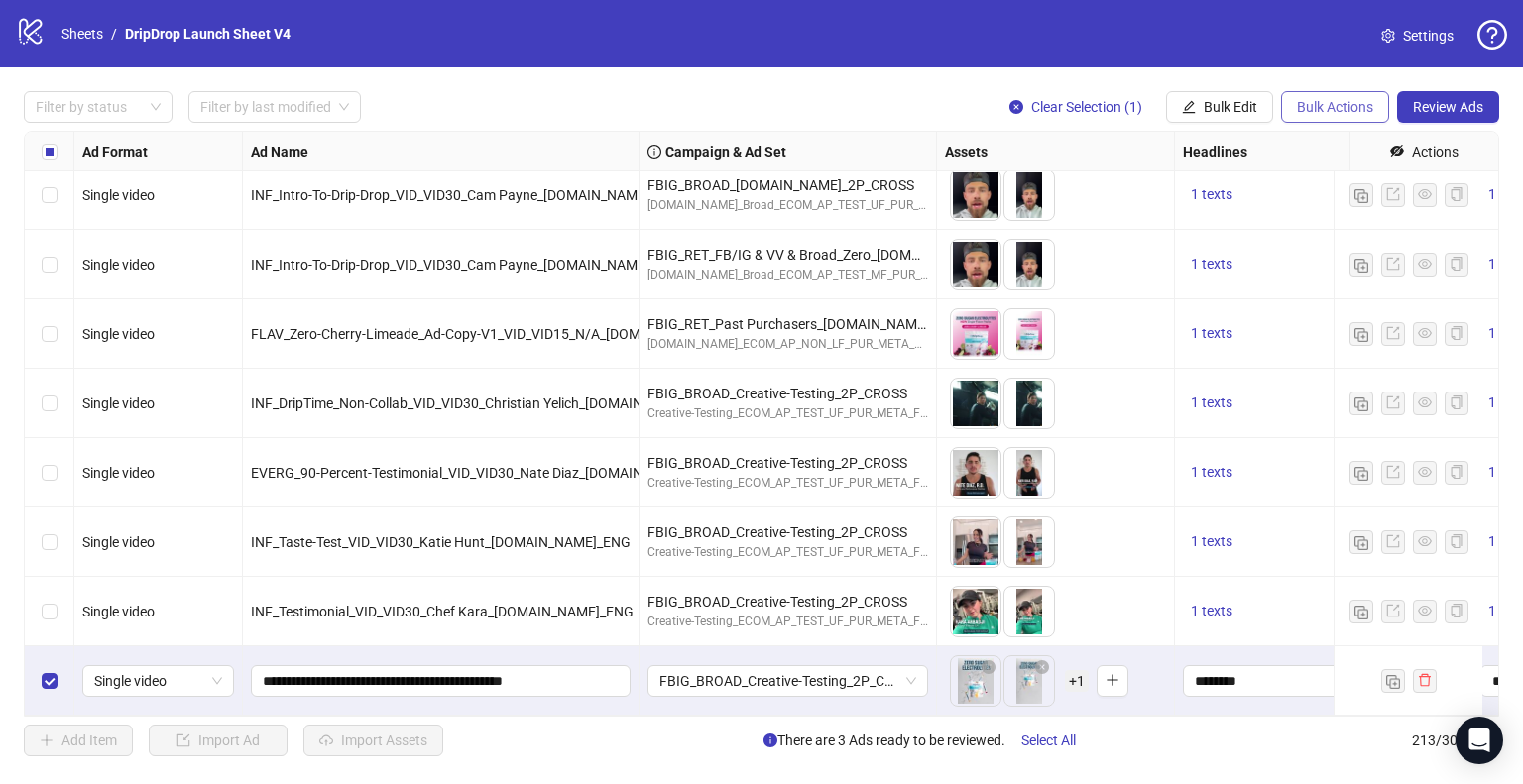 click on "Bulk Actions" at bounding box center (1335, 107) 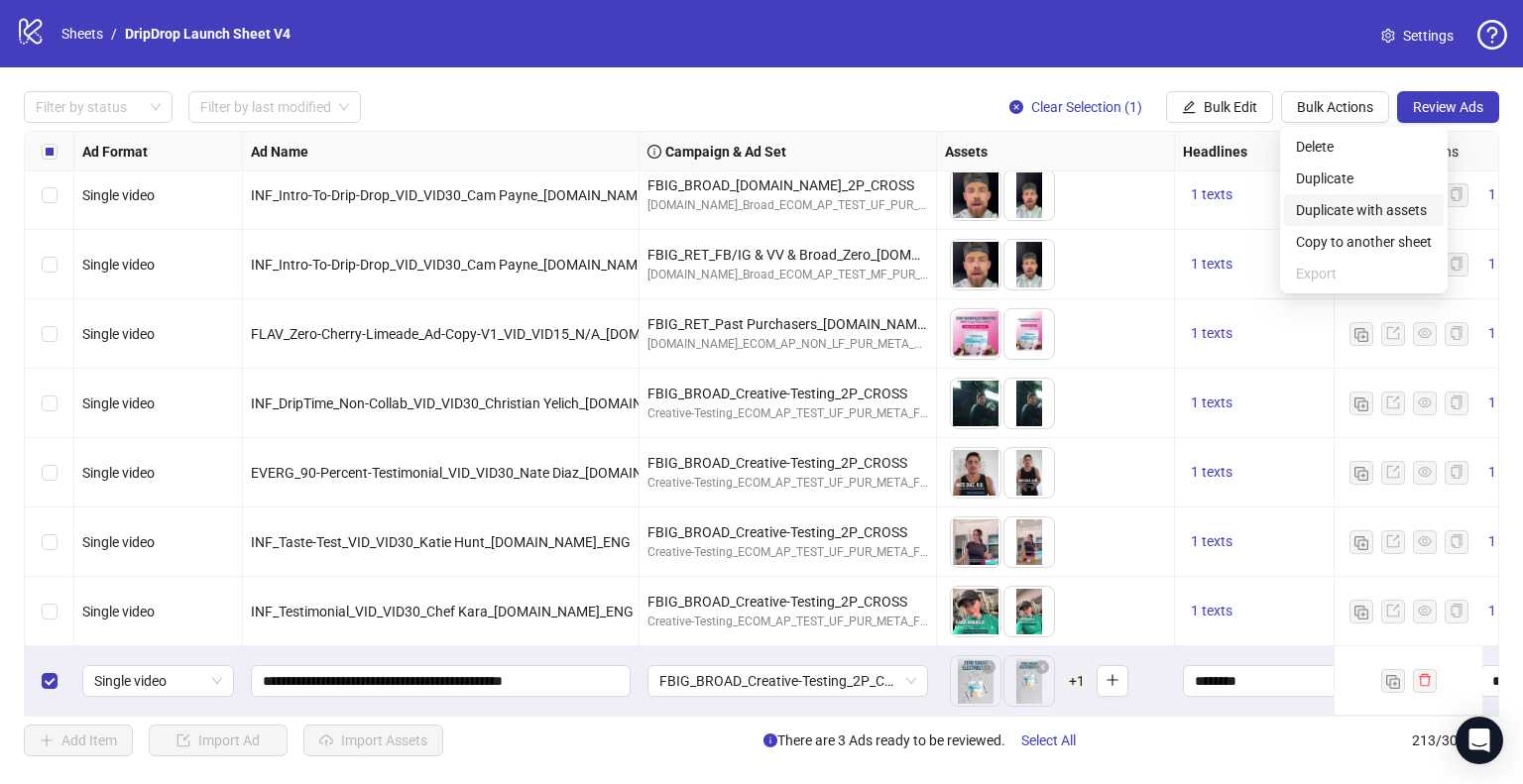 click on "Duplicate with assets" at bounding box center (1363, 210) 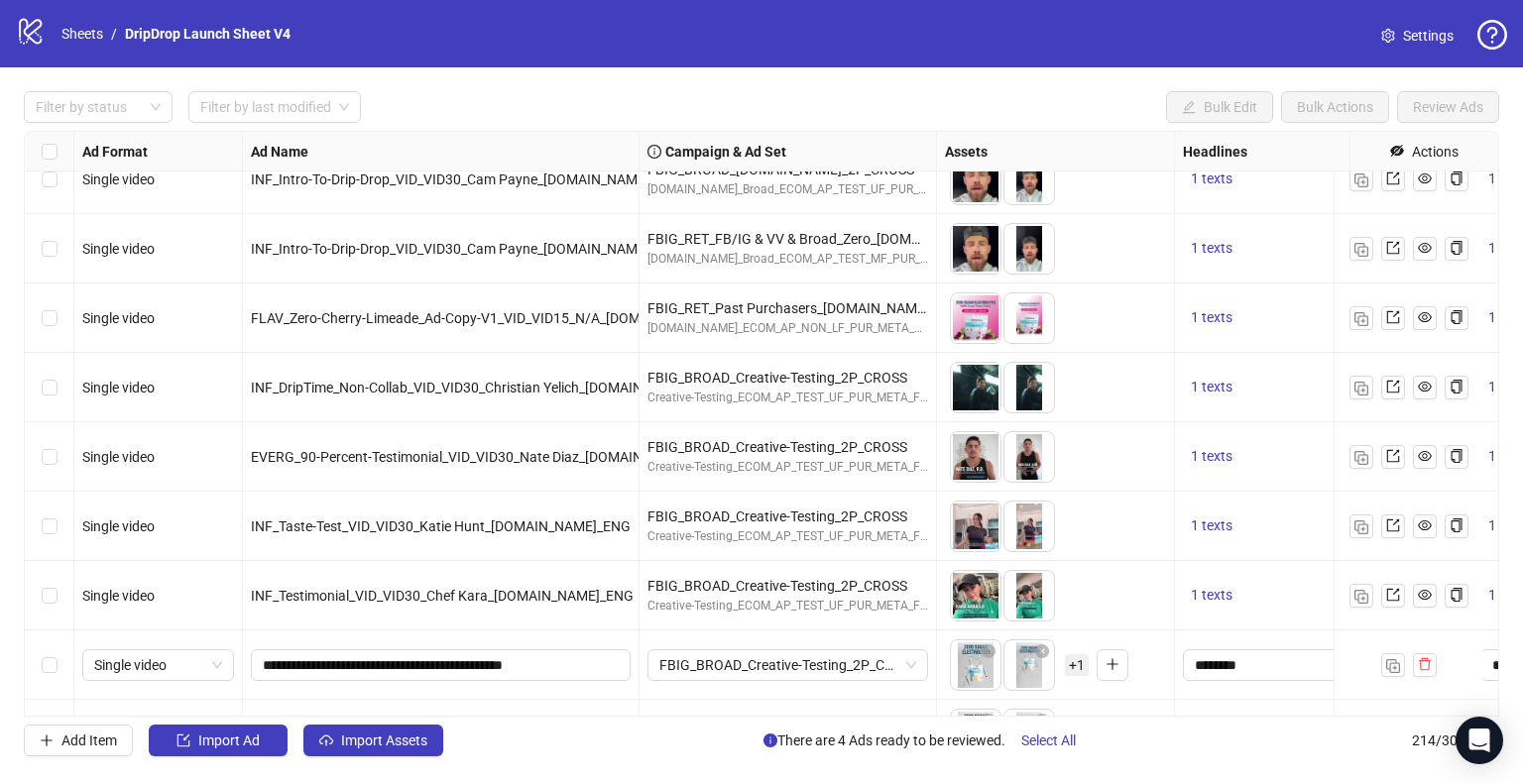click on "Bulk Actions" at bounding box center [1335, 107] 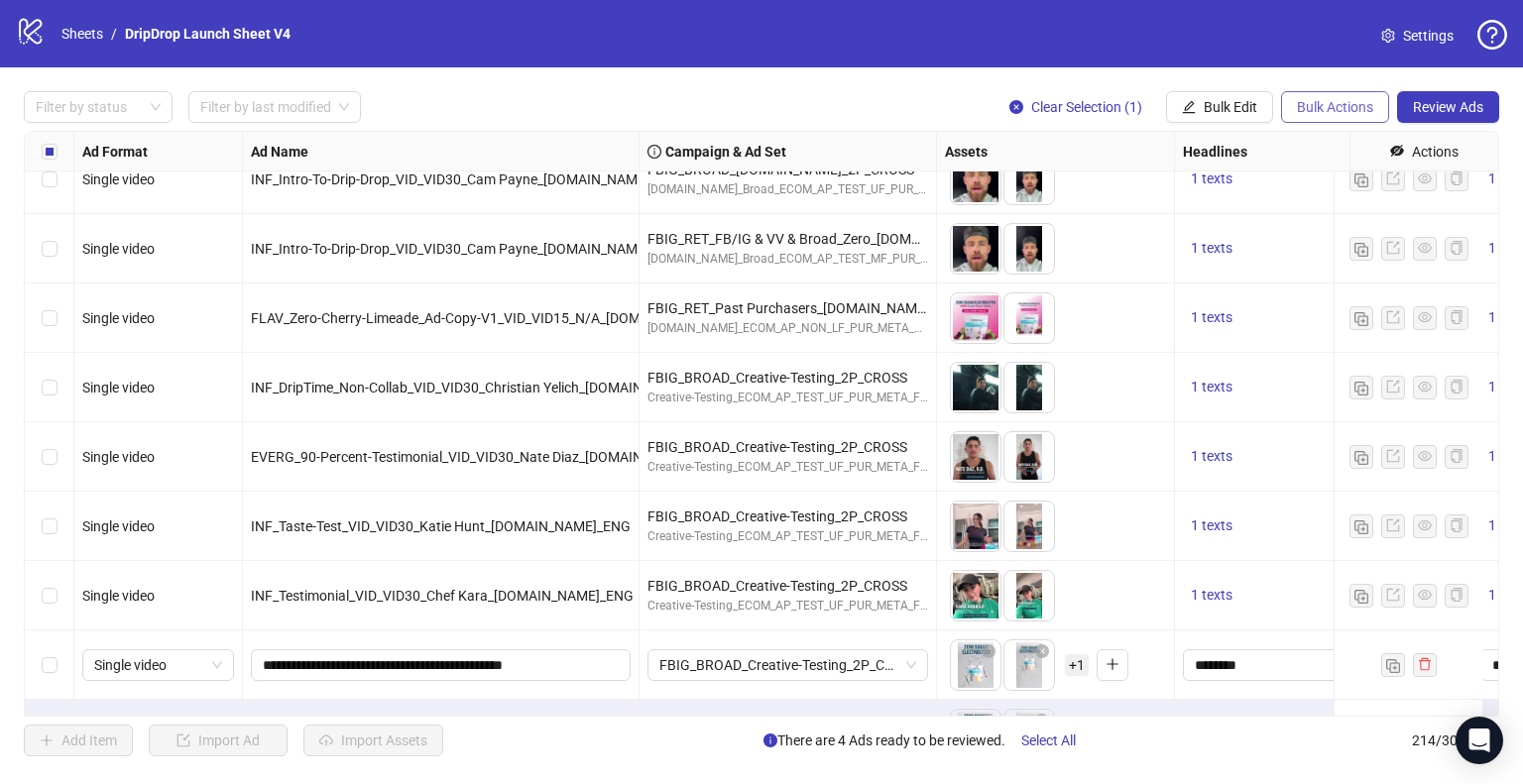 scroll, scrollTop: 14319, scrollLeft: 0, axis: vertical 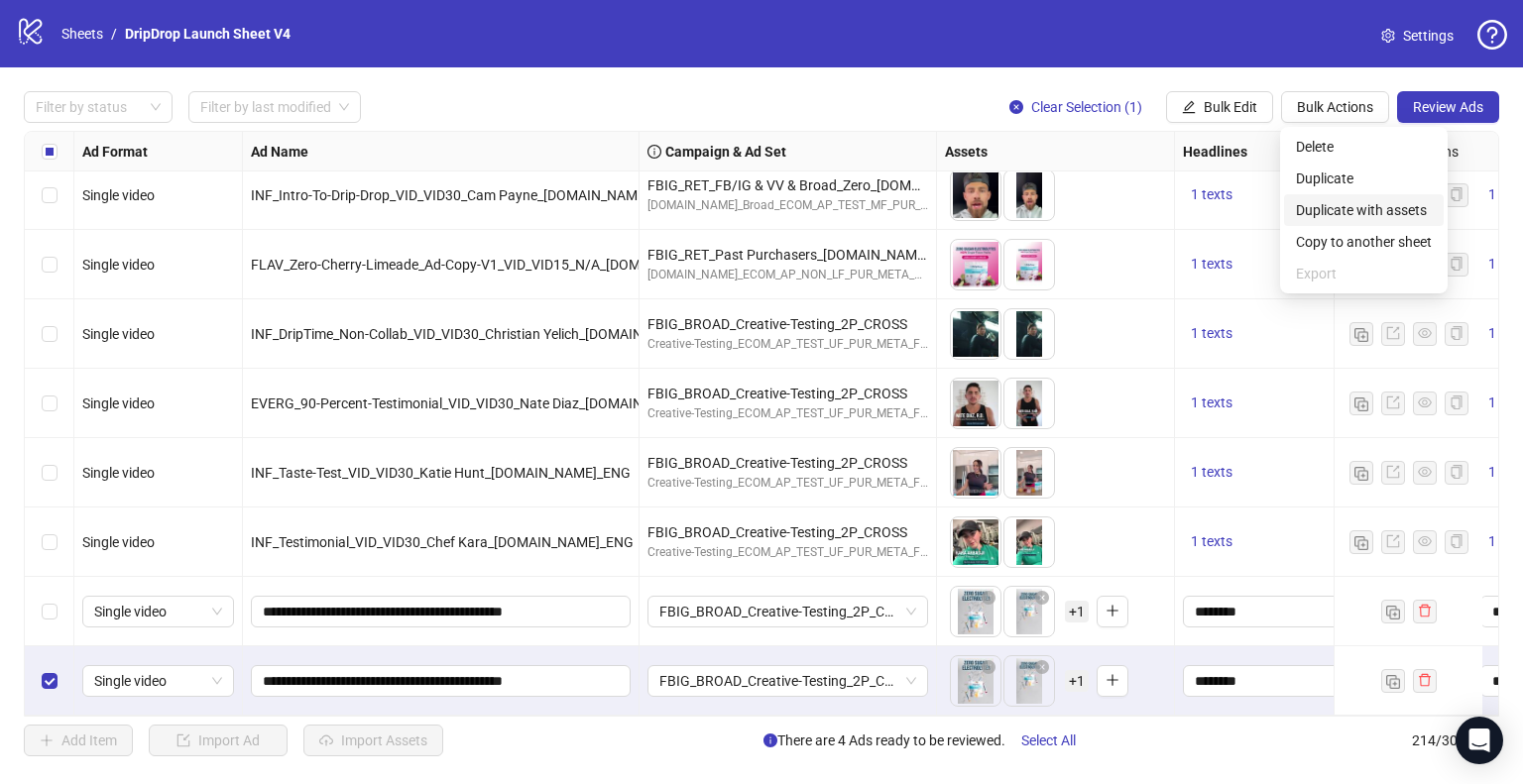 click on "Duplicate with assets" at bounding box center (1363, 210) 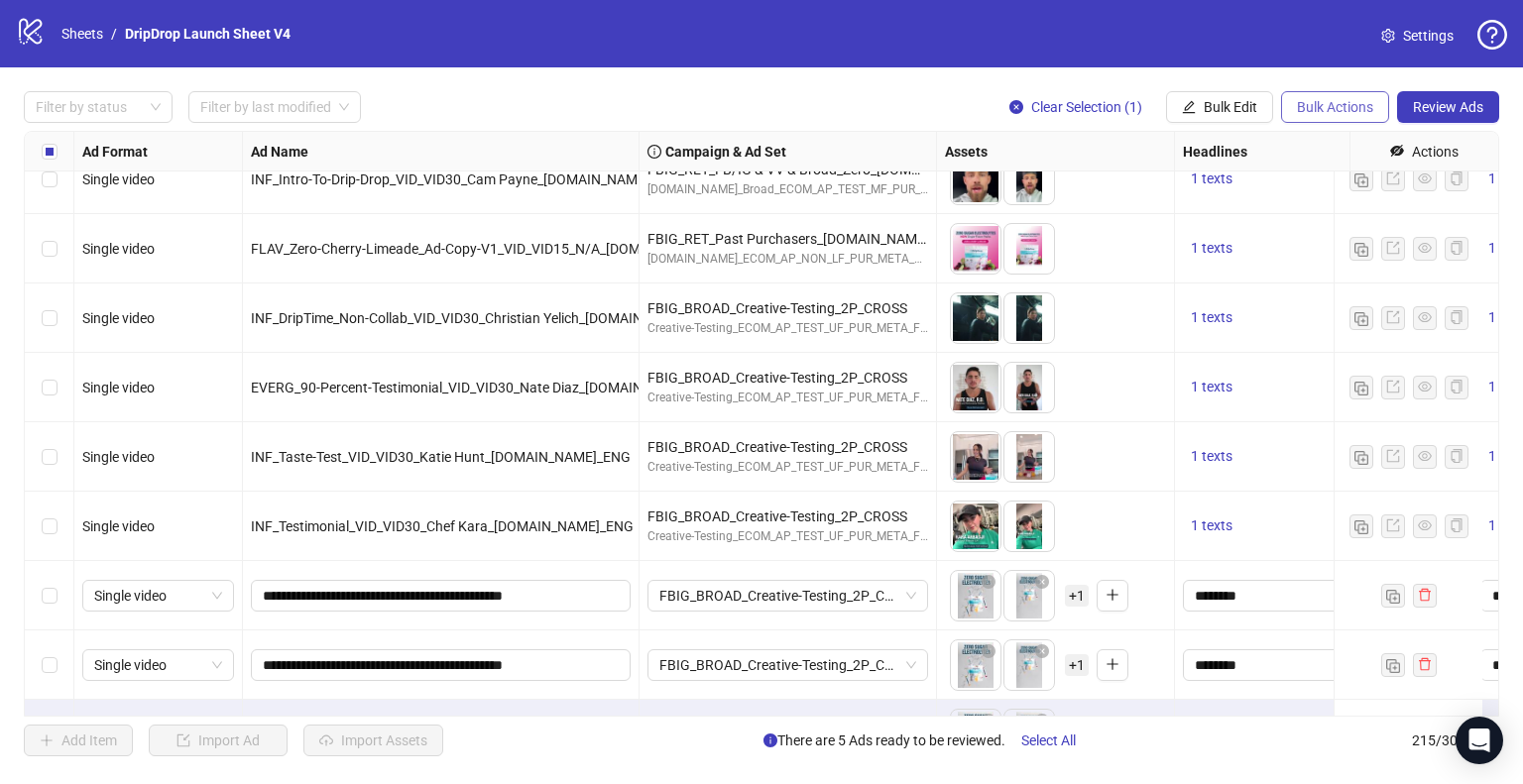 click on "Bulk Actions" at bounding box center (1335, 107) 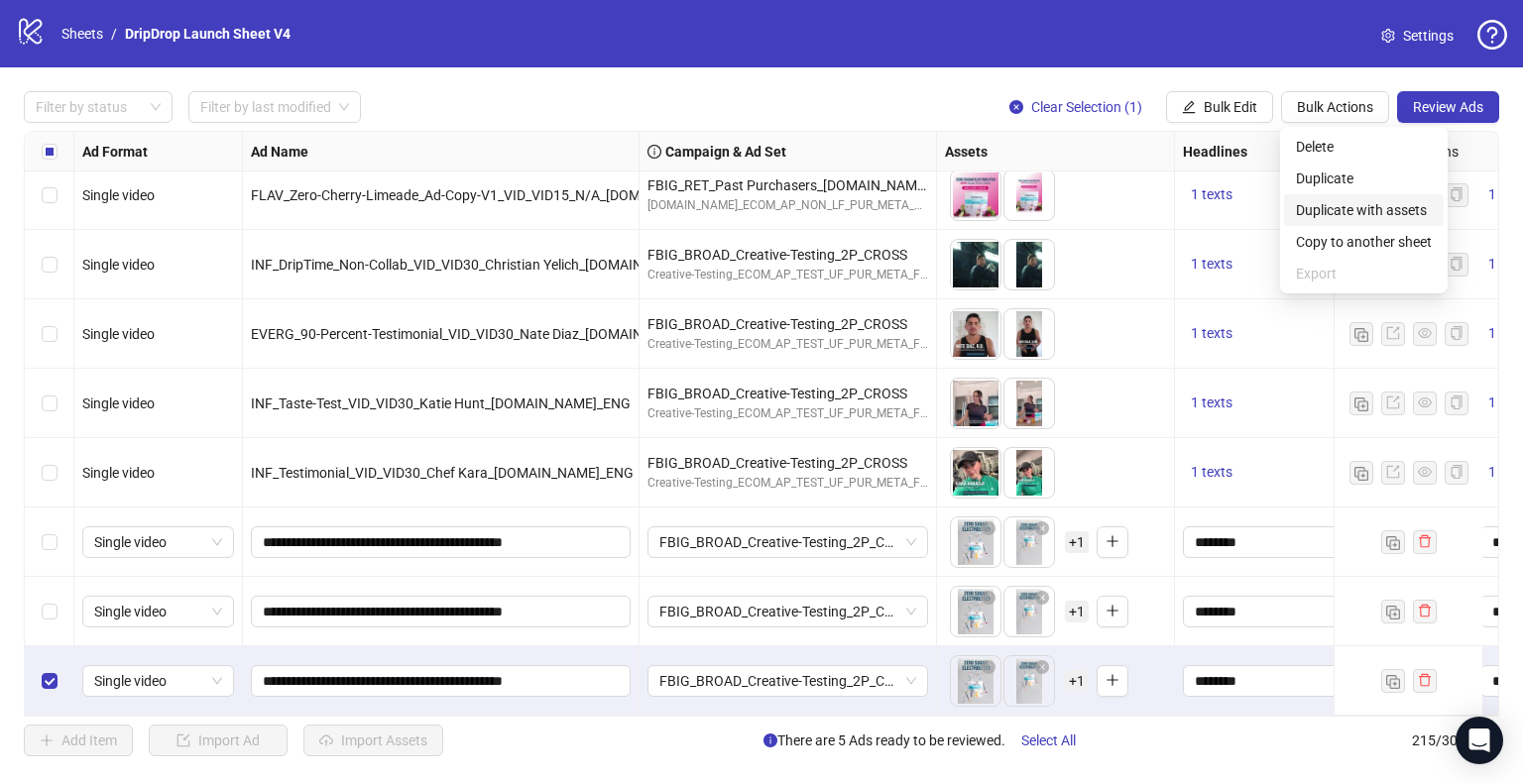click on "Duplicate with assets" at bounding box center [1363, 210] 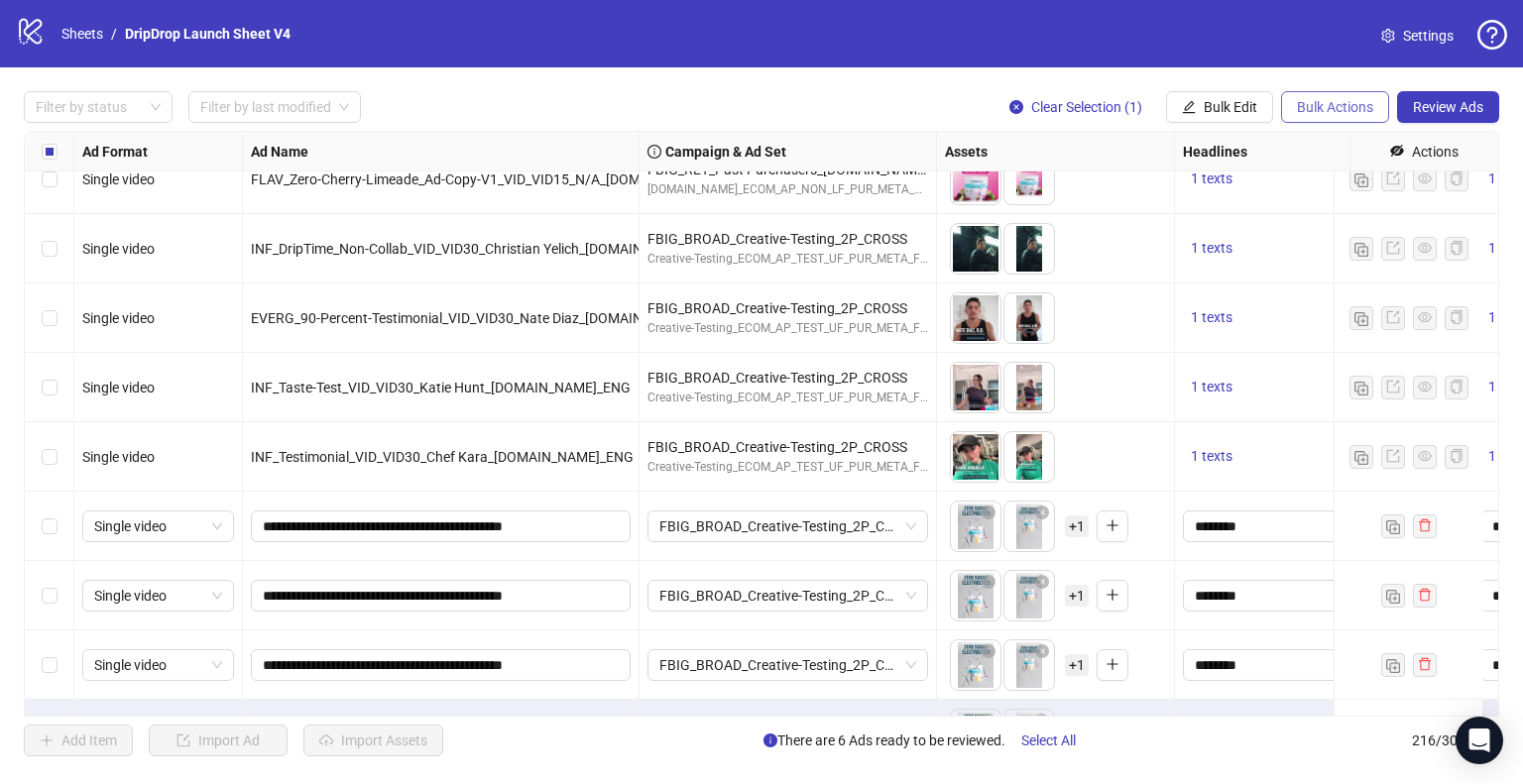 click on "Bulk Actions" at bounding box center (1335, 107) 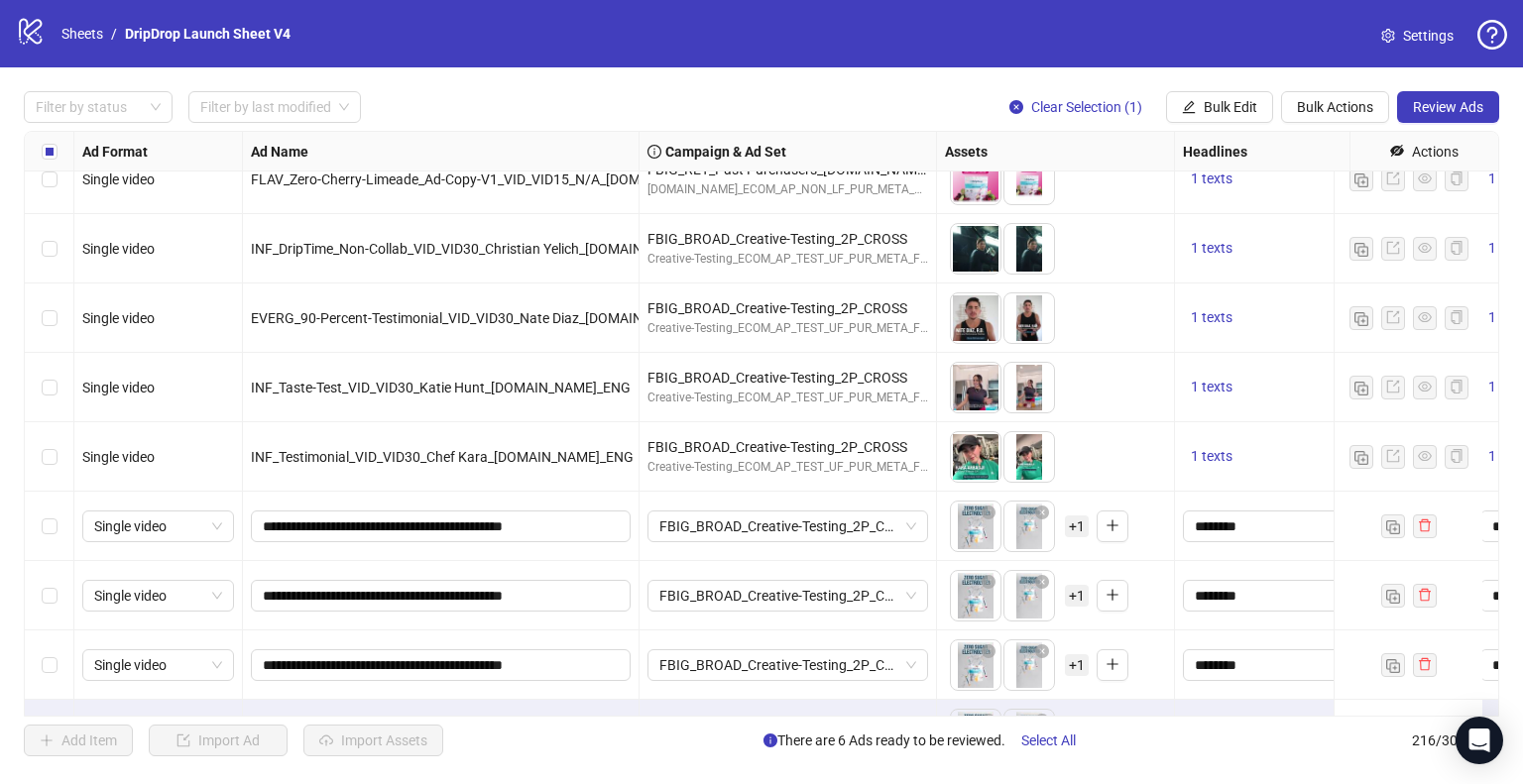 scroll, scrollTop: 14458, scrollLeft: 0, axis: vertical 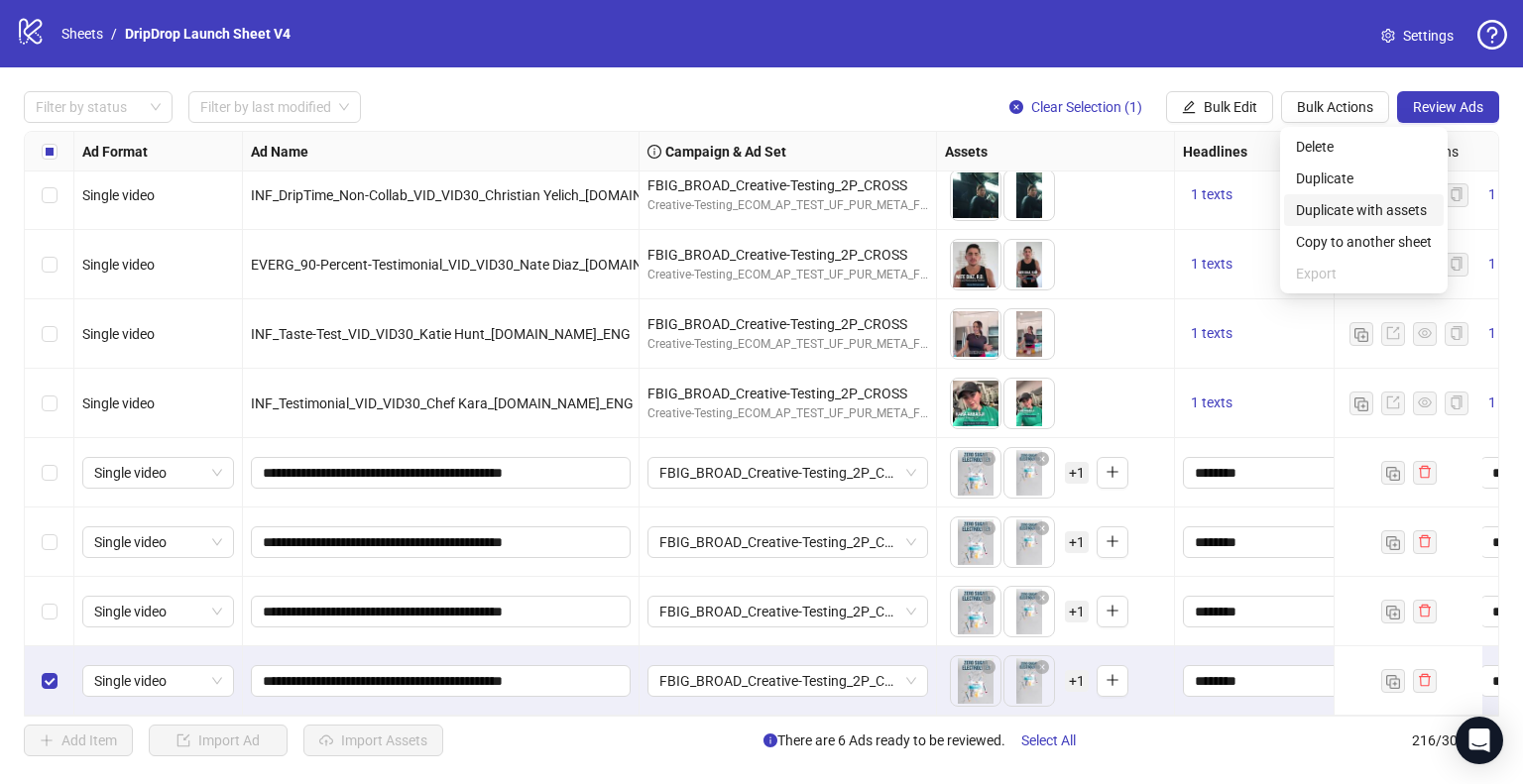click on "Duplicate with assets" at bounding box center [1363, 210] 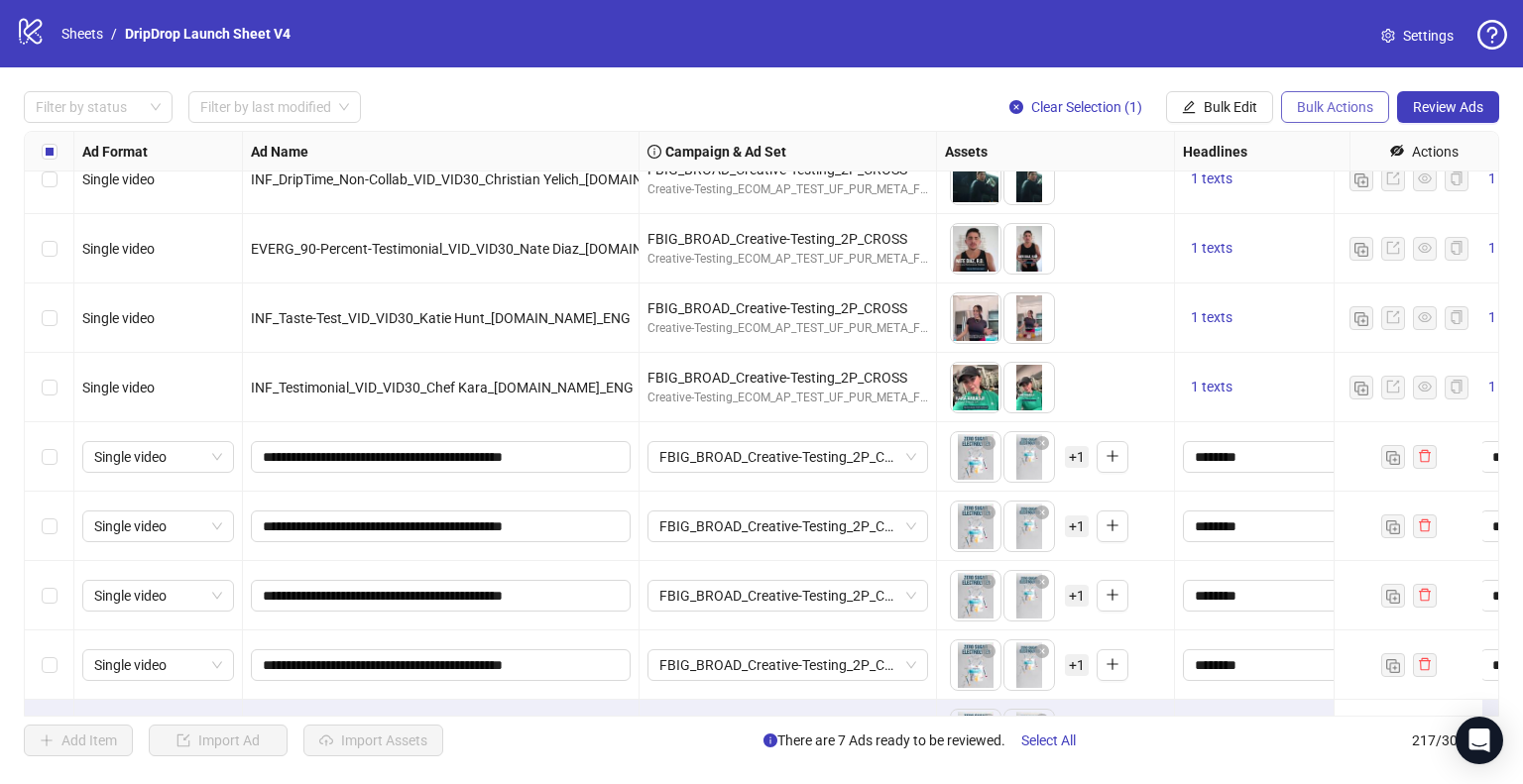 click on "Bulk Actions" at bounding box center [1335, 107] 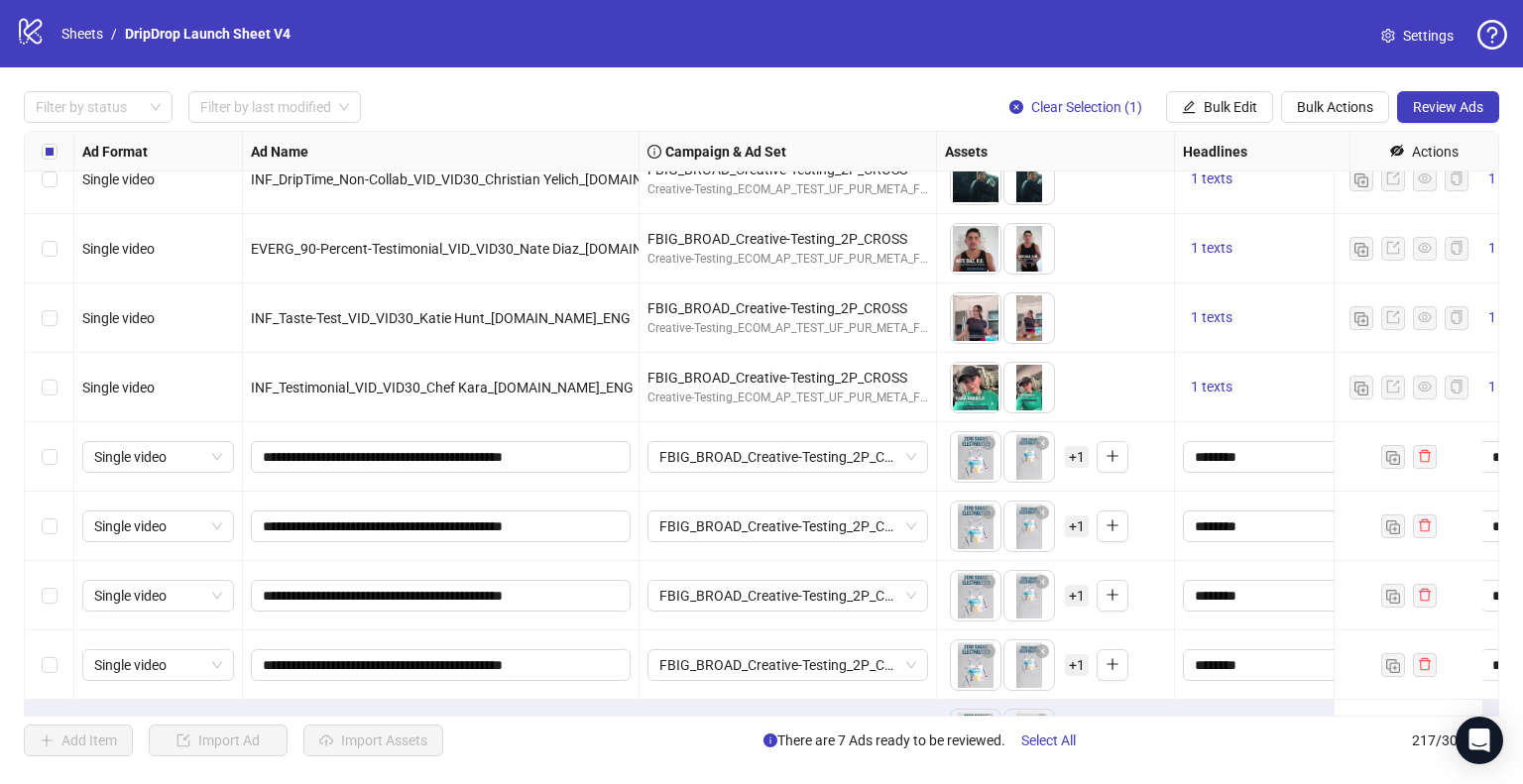 scroll, scrollTop: 14527, scrollLeft: 0, axis: vertical 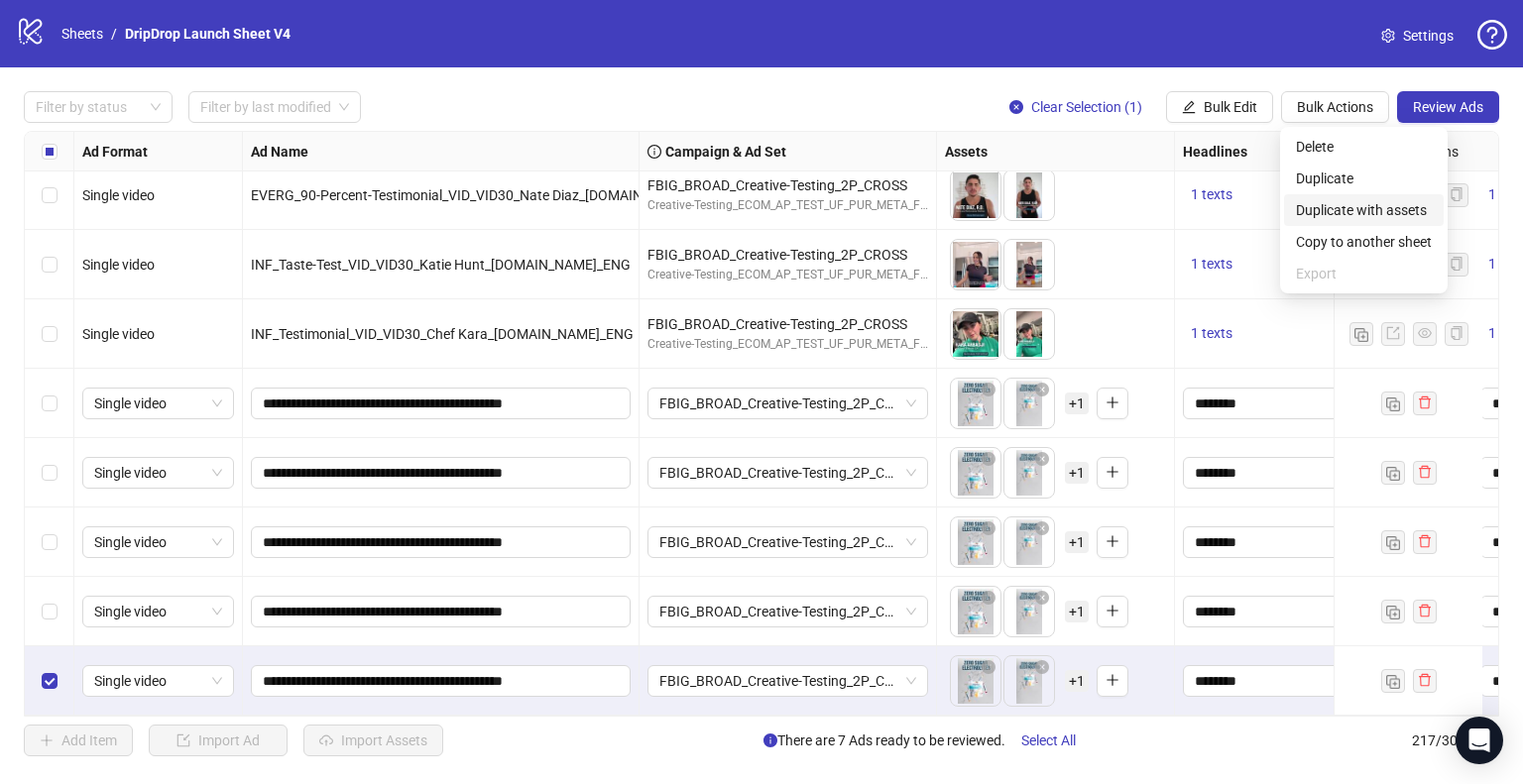 click on "Duplicate with assets" at bounding box center [1363, 210] 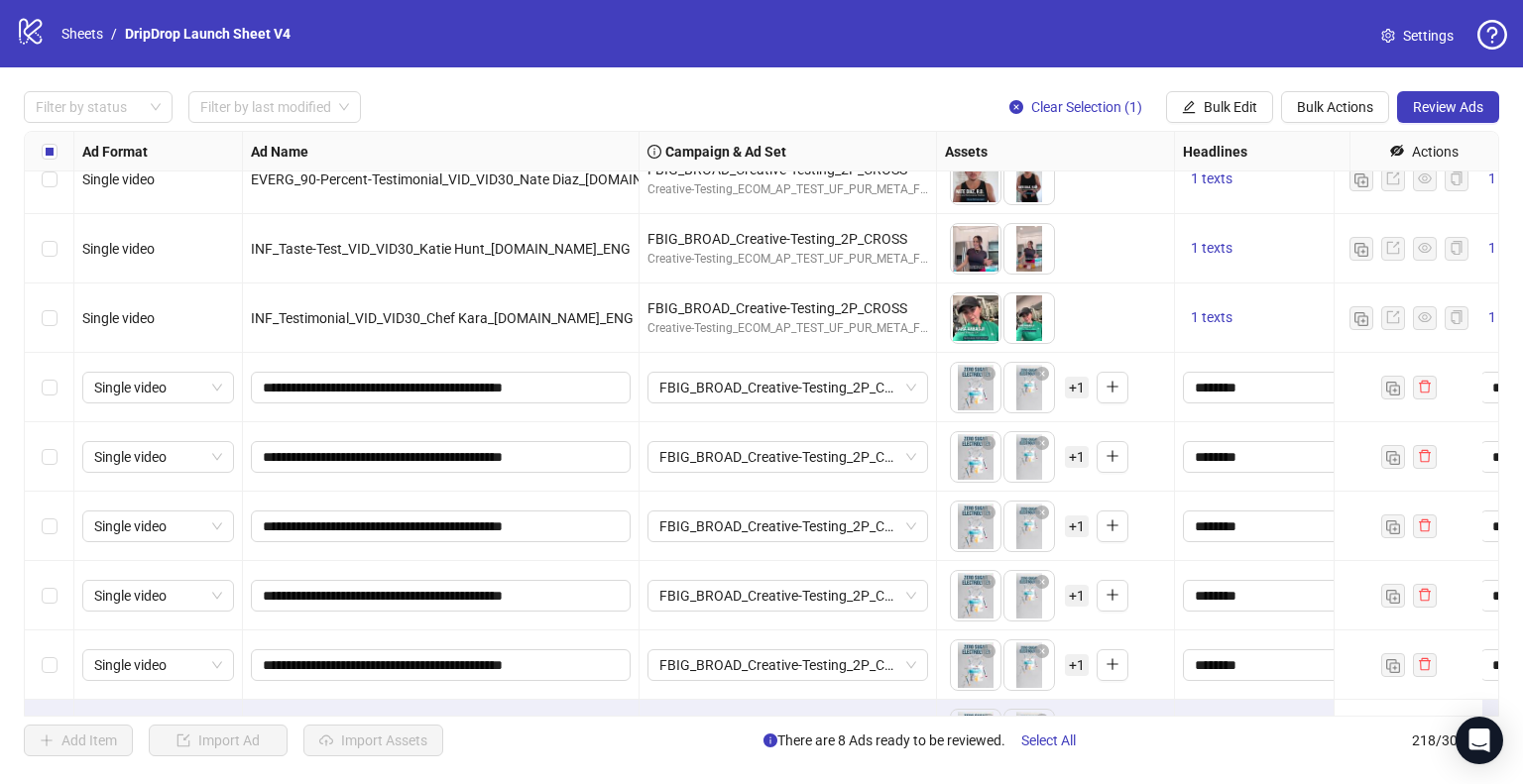 scroll, scrollTop: 14597, scrollLeft: 0, axis: vertical 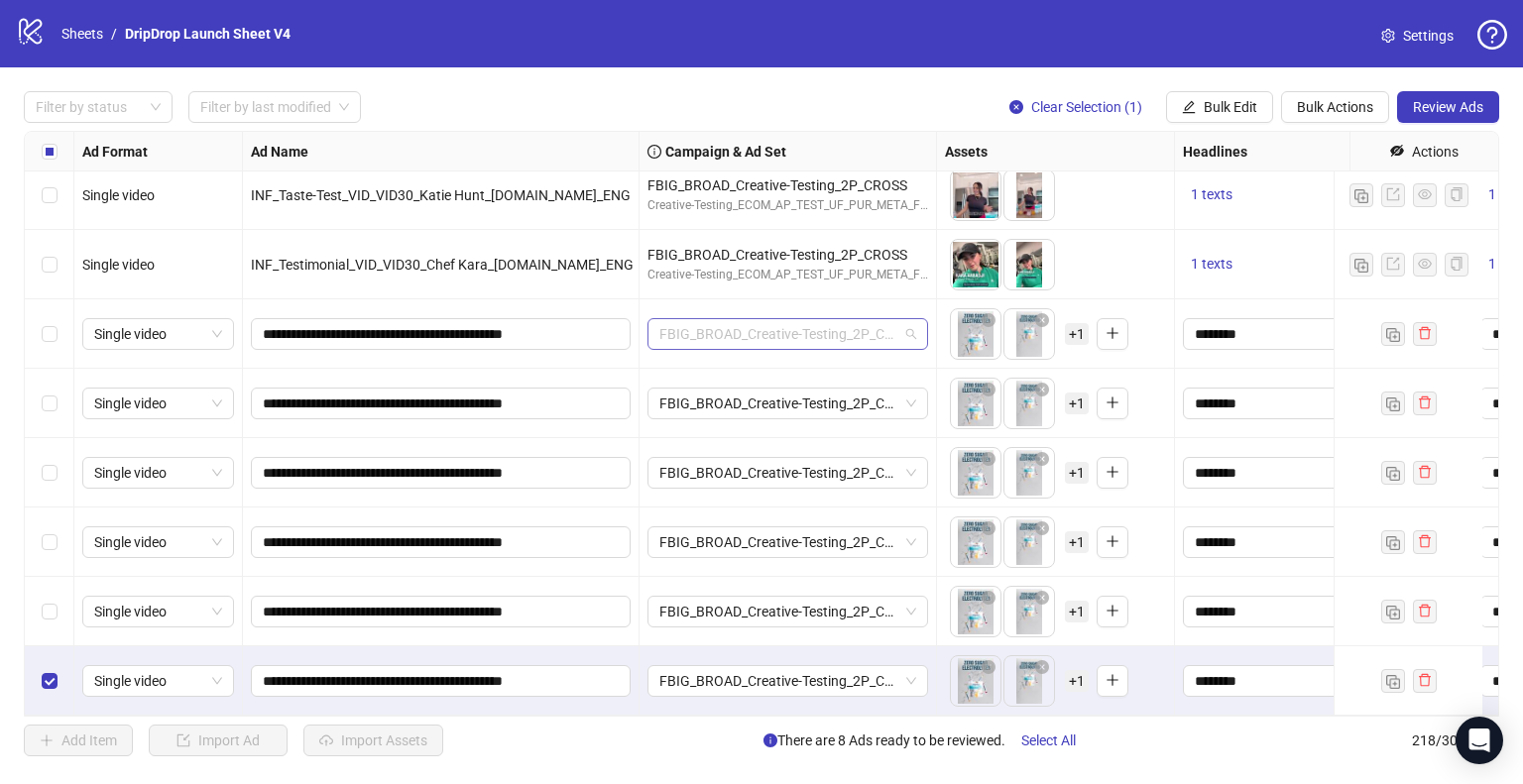 click on "FBIG_BROAD_Creative-Testing_2P_CROSS" at bounding box center (787, 334) 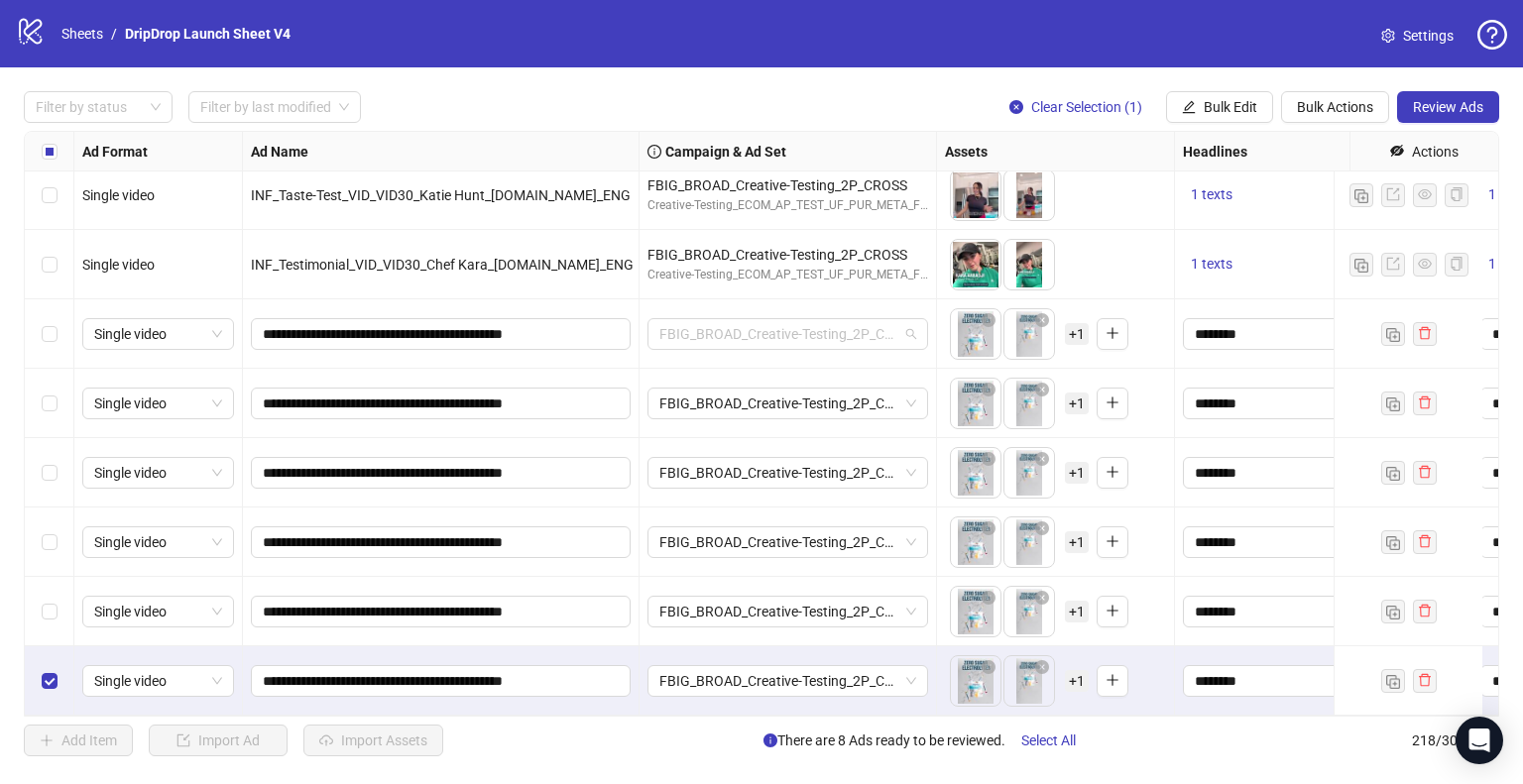 paste on "**********" 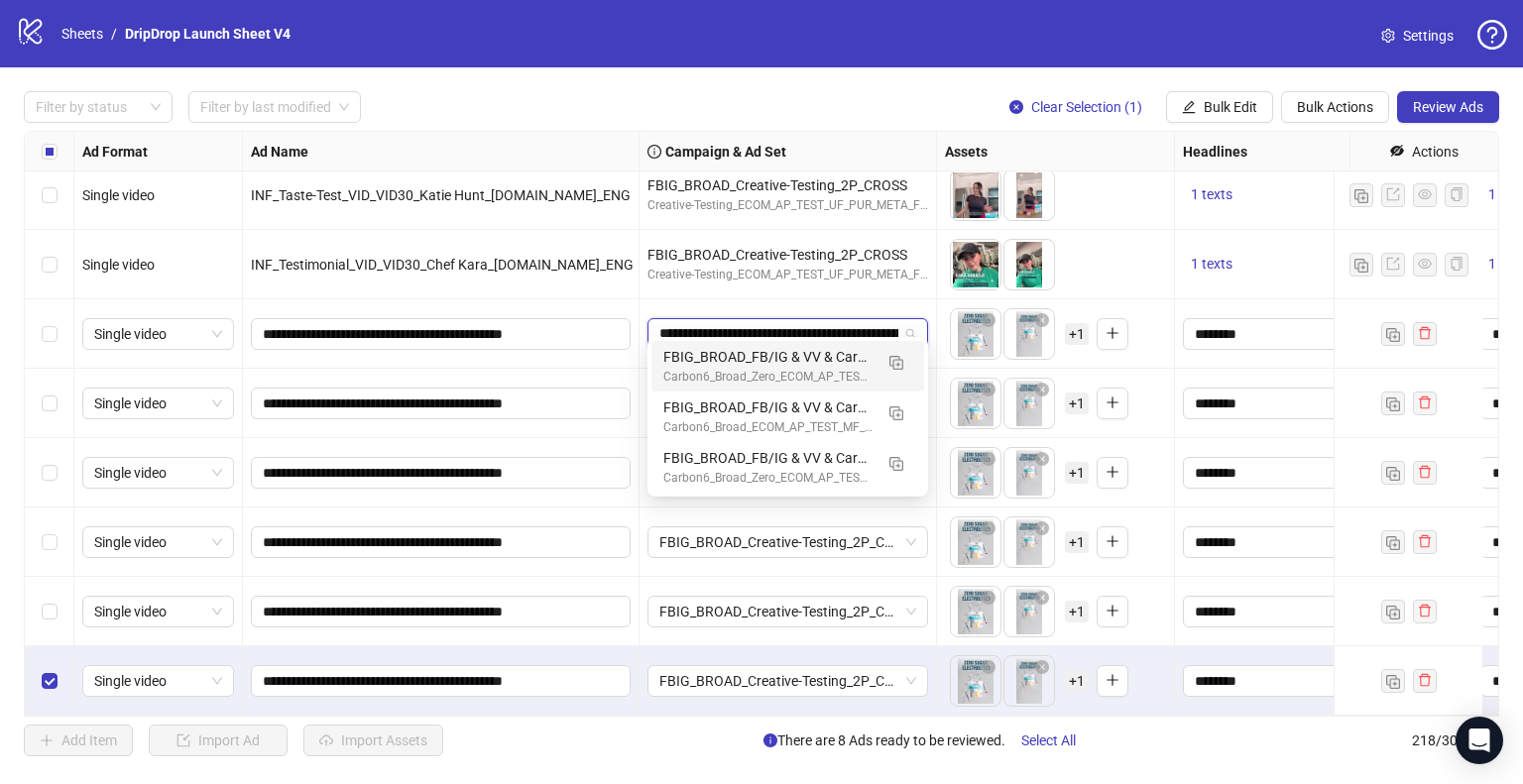 scroll, scrollTop: 0, scrollLeft: 0, axis: both 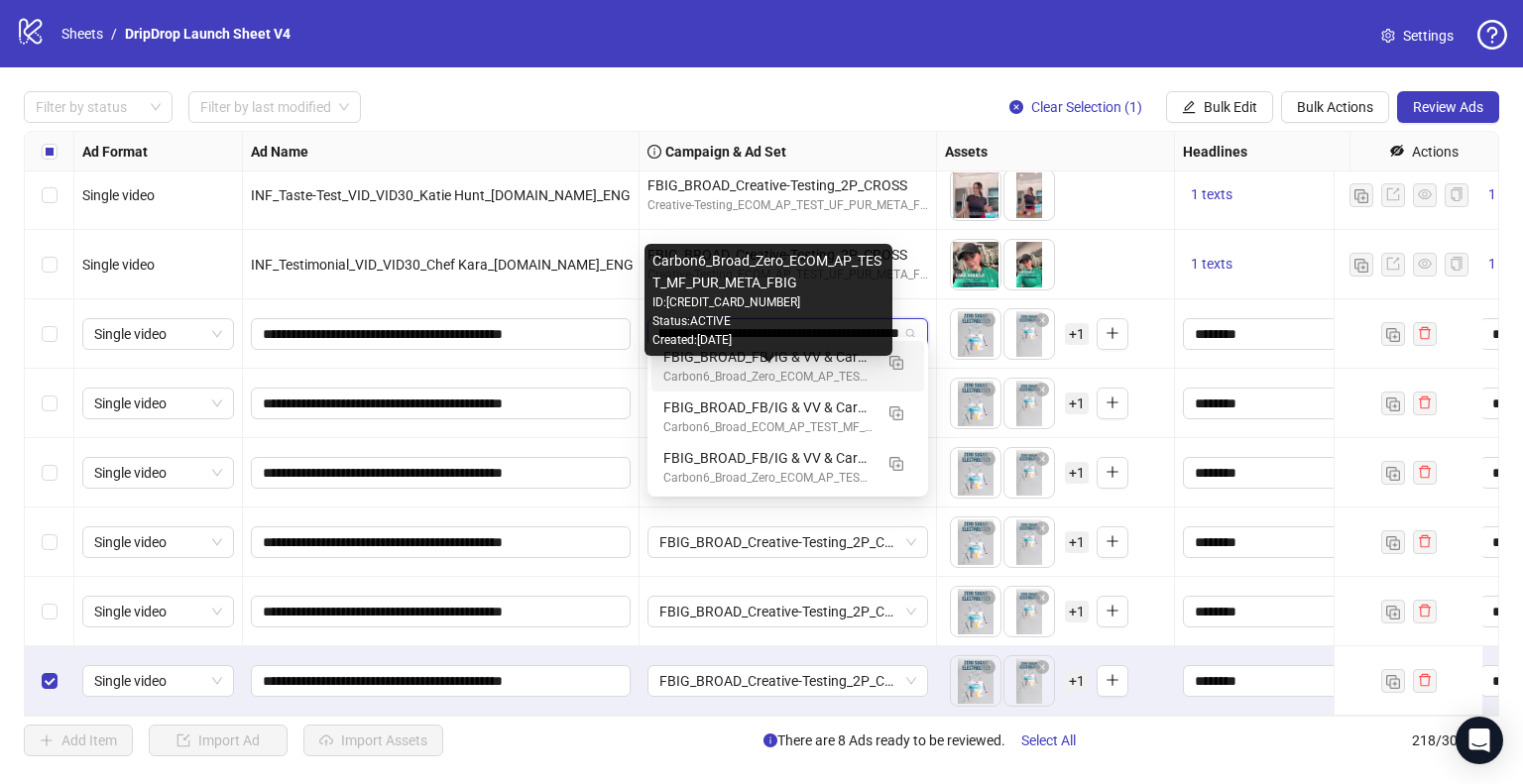 click on "Carbon6_Broad_Zero_ECOM_AP_TEST_MF_PUR_META_FBIG" at bounding box center (767, 377) 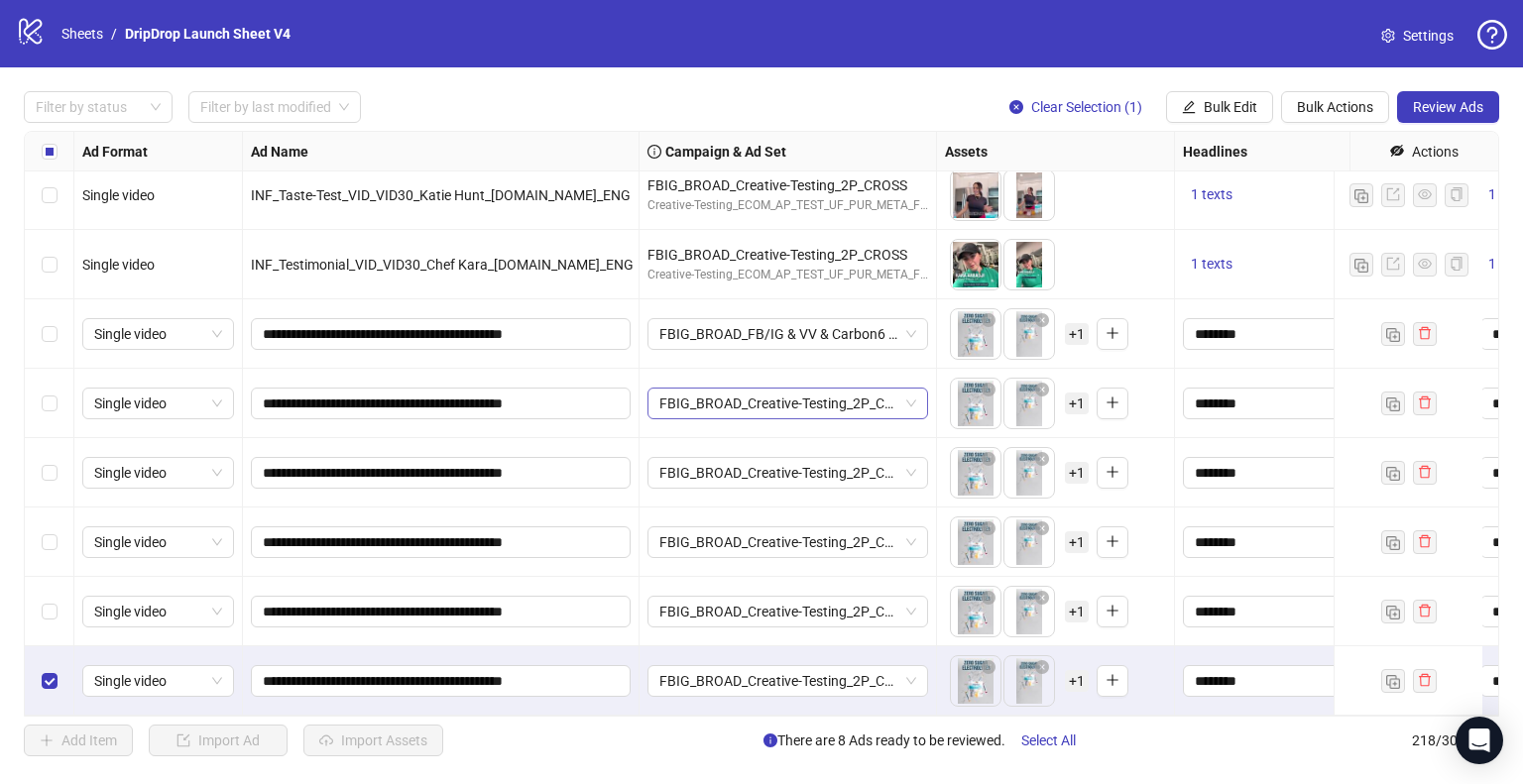 click on "FBIG_BROAD_Creative-Testing_2P_CROSS" at bounding box center [787, 403] 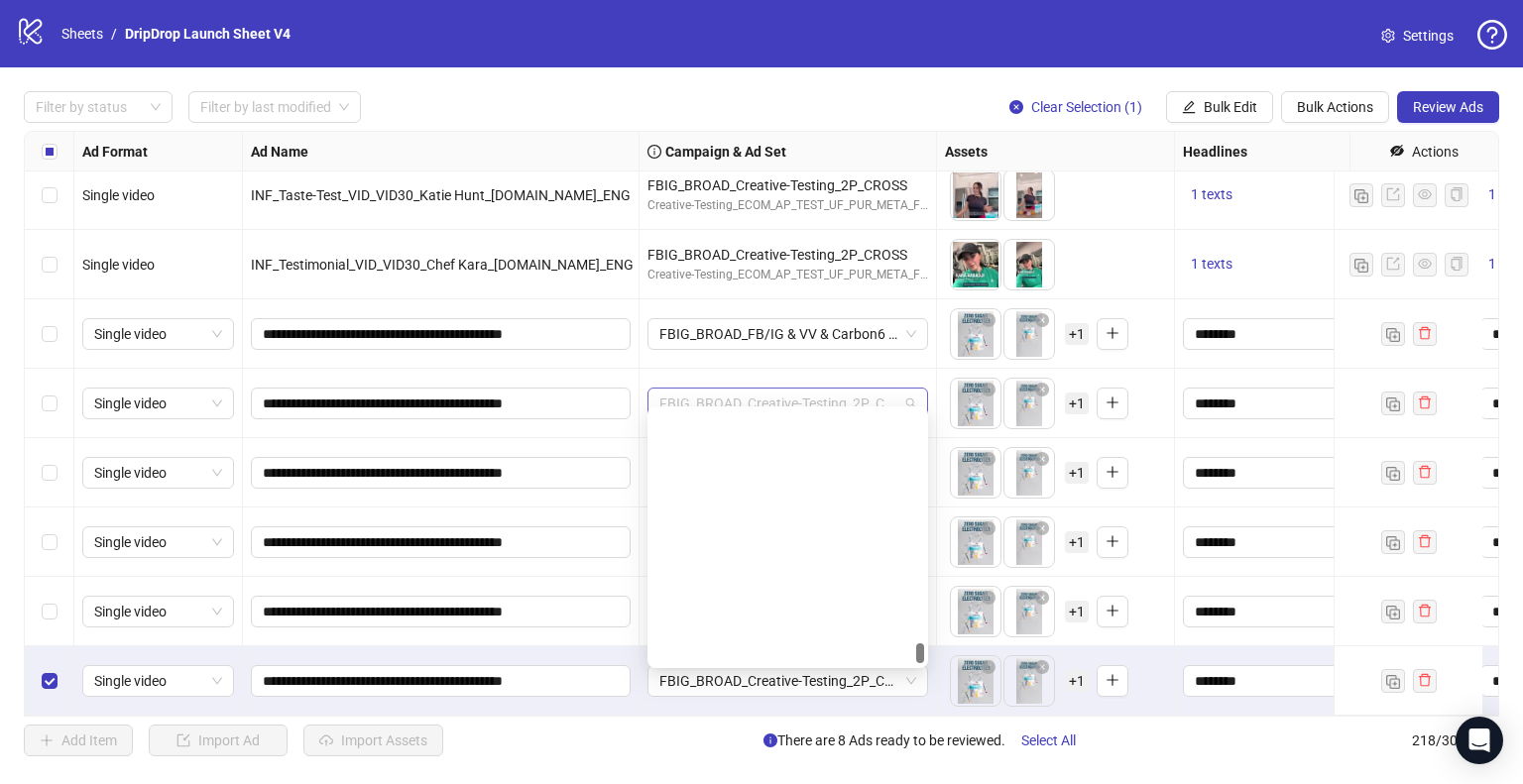 paste on "**********" 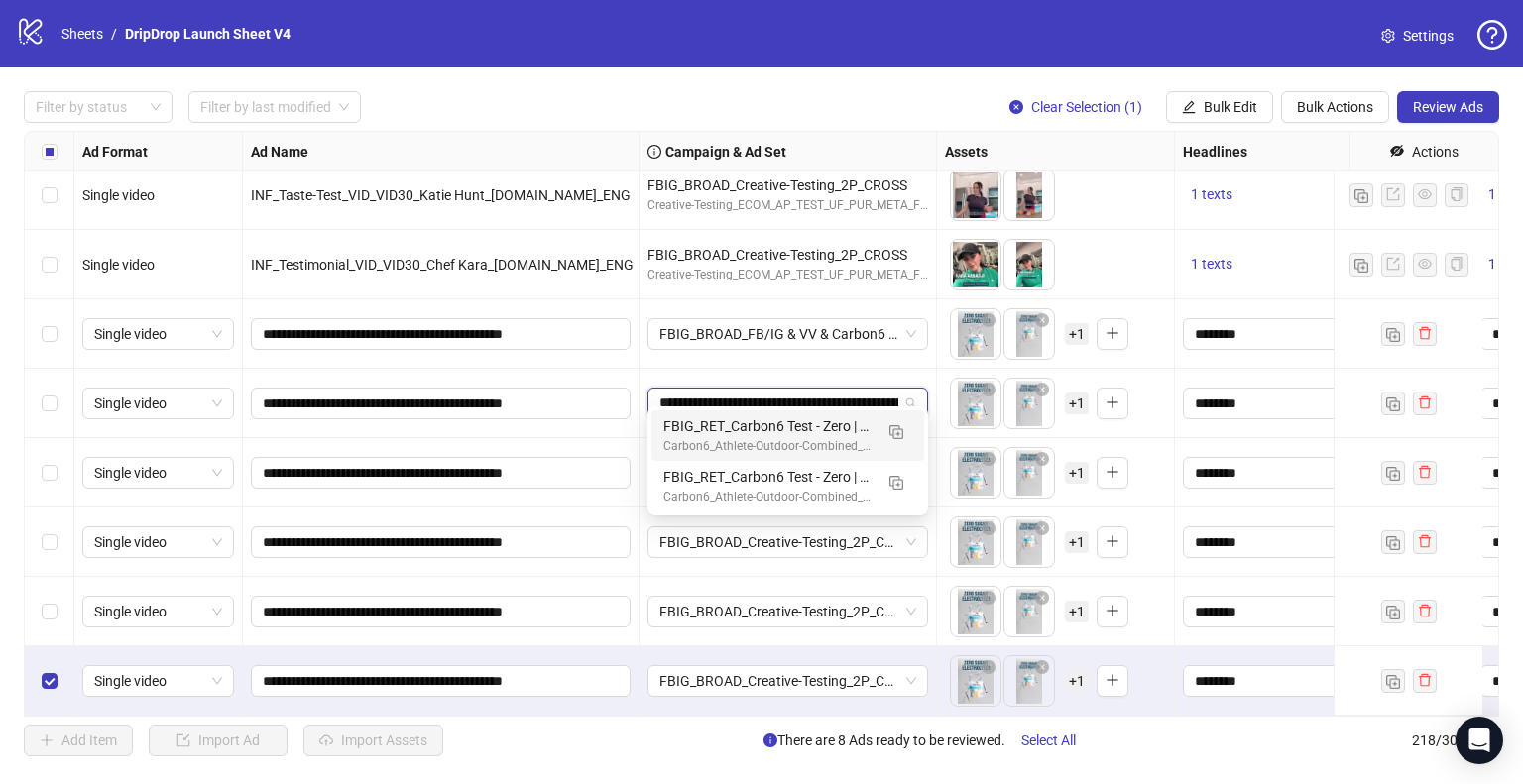scroll, scrollTop: 0, scrollLeft: 195, axis: horizontal 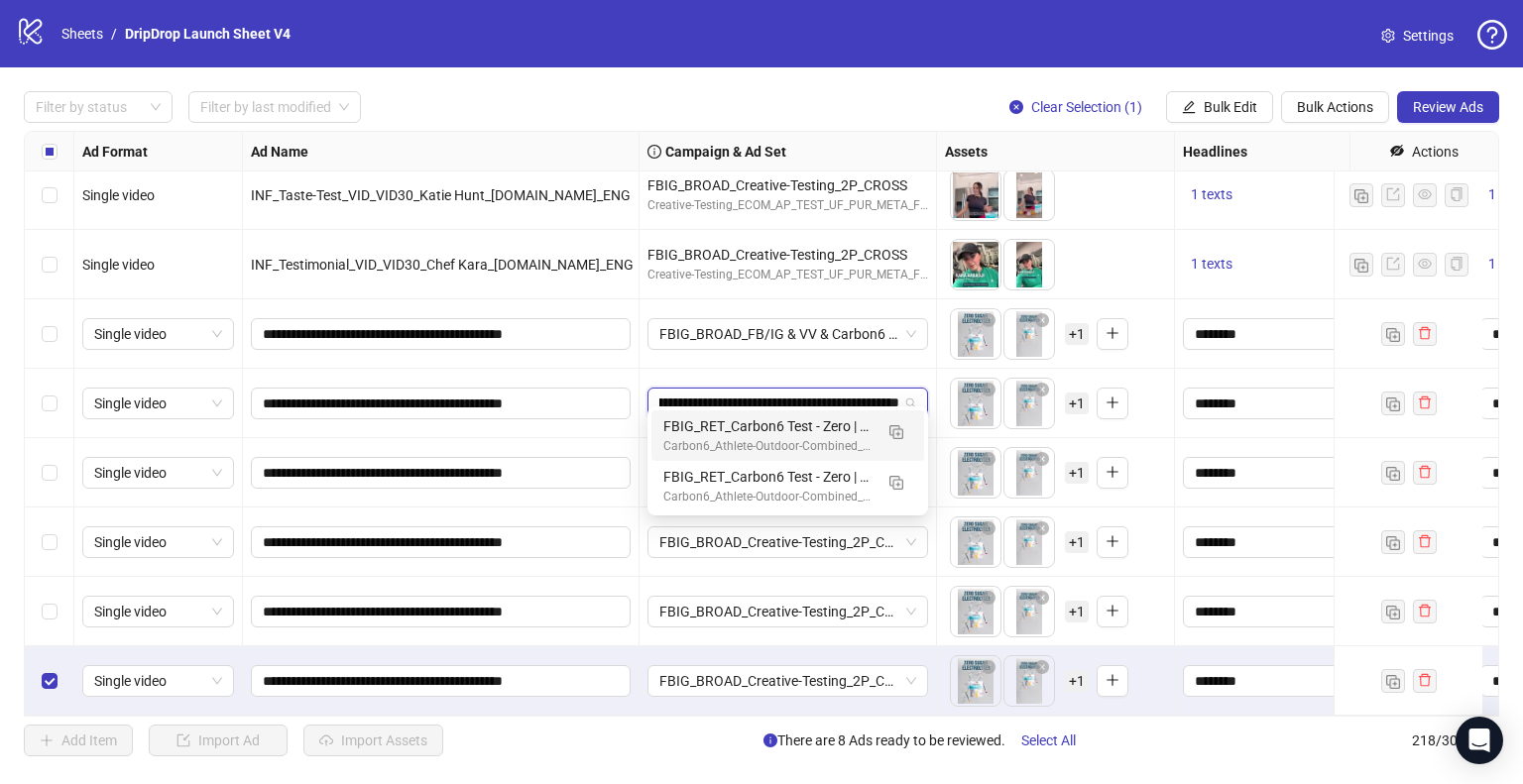 click on "FBIG_RET_Carbon6 Test - Zero | Athlete-Outdoor-Combined_3P_CROSS" at bounding box center [767, 426] 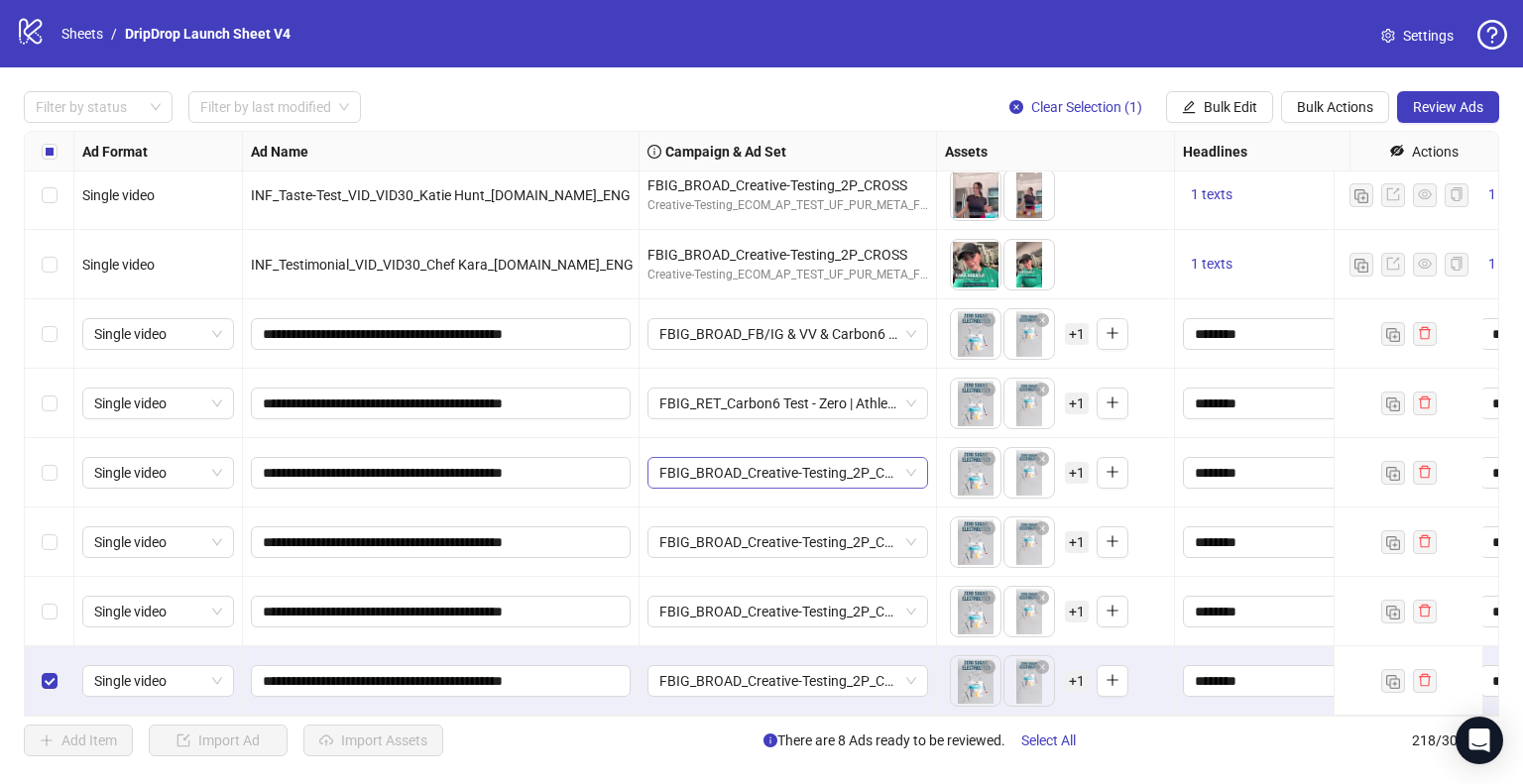 click on "FBIG_BROAD_Creative-Testing_2P_CROSS" at bounding box center (787, 473) 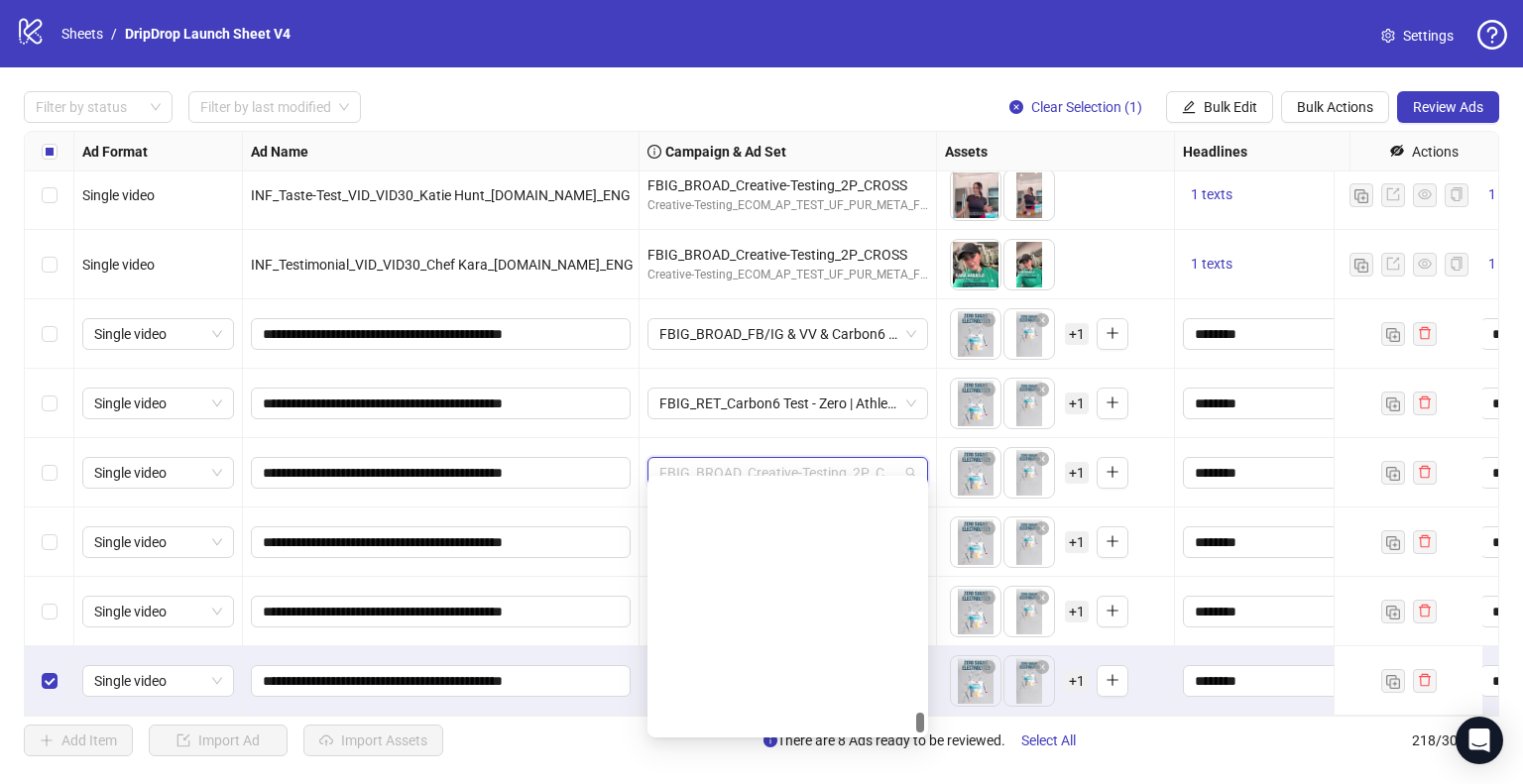 paste on "**********" 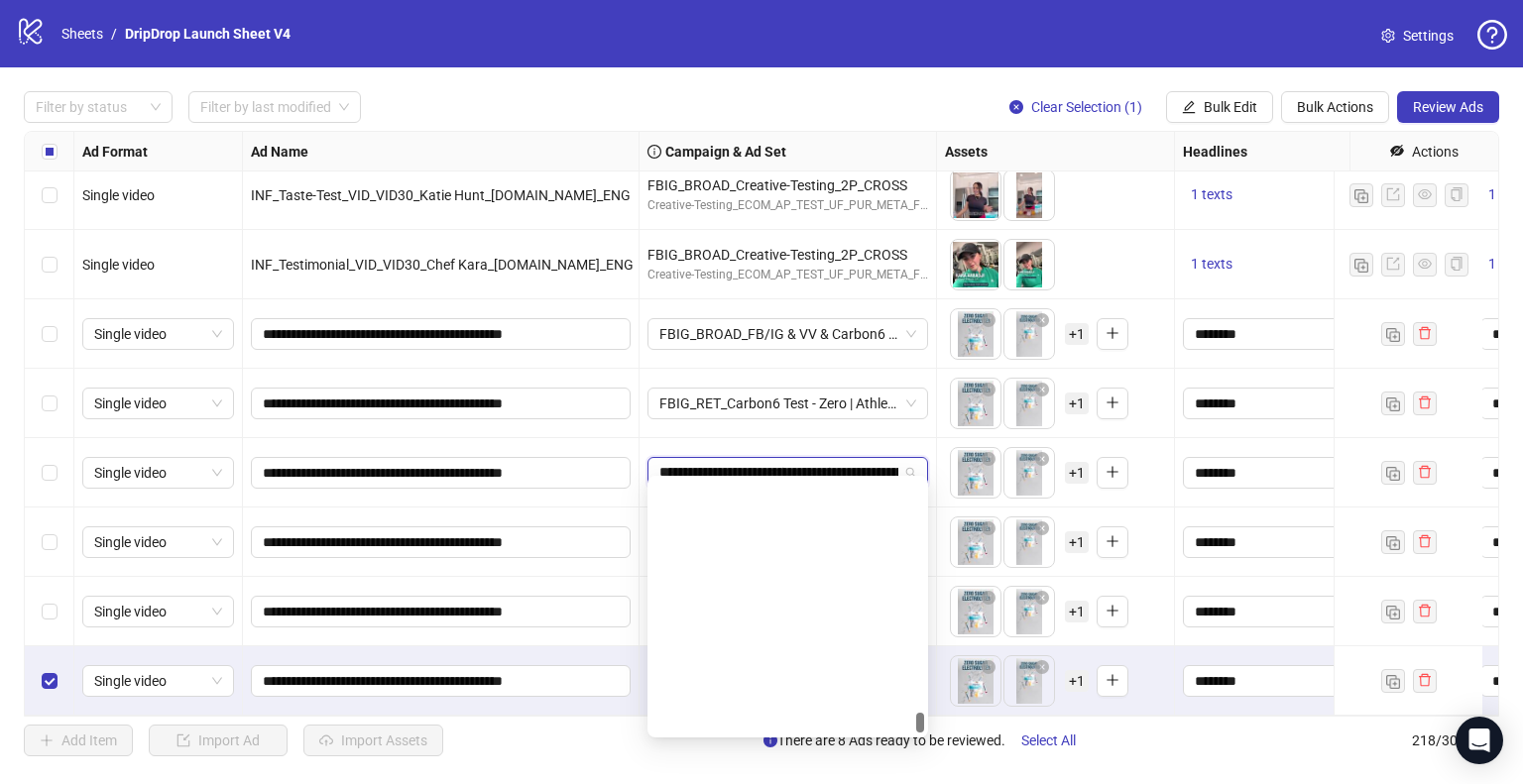 scroll, scrollTop: 0, scrollLeft: 0, axis: both 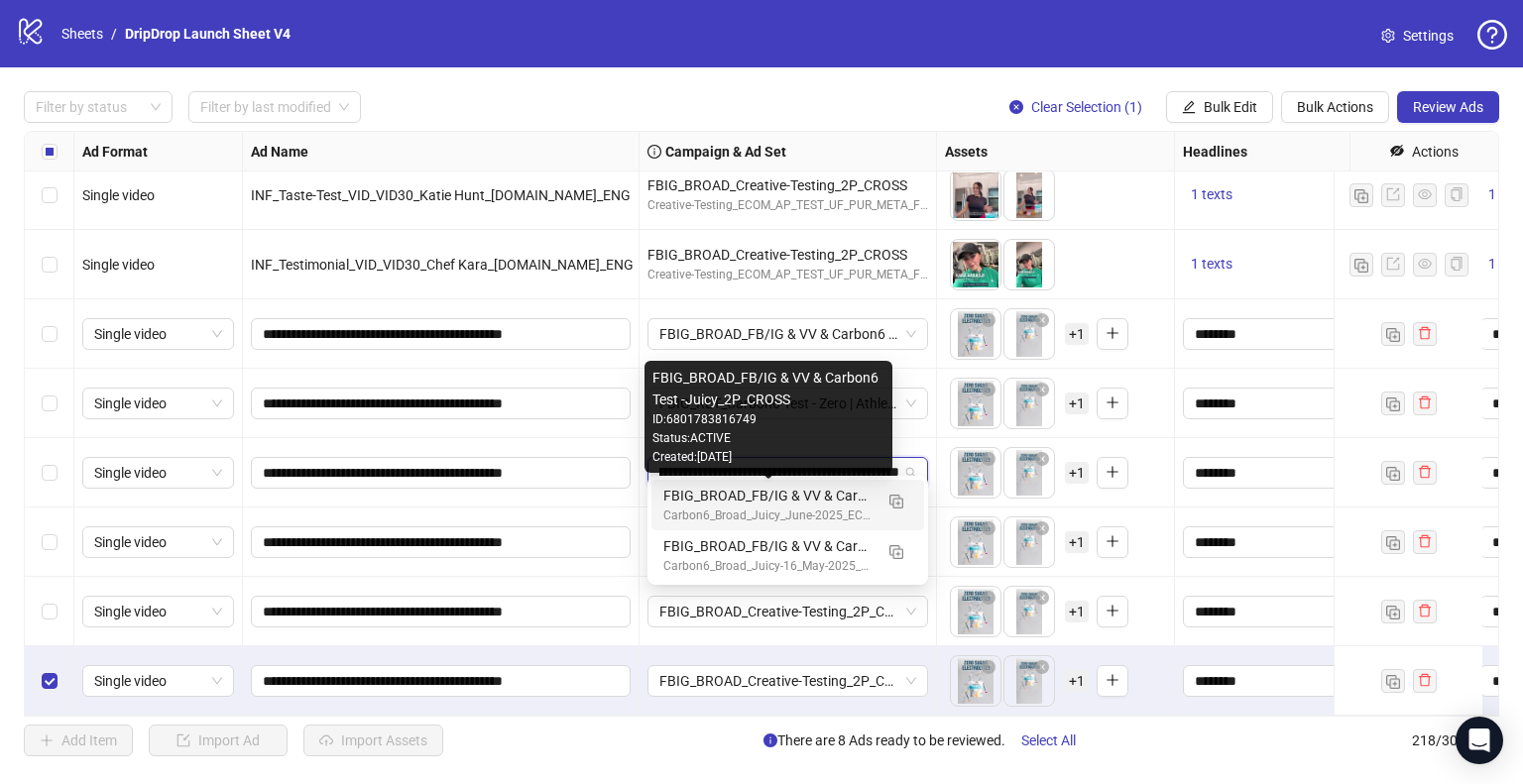 click on "FBIG_BROAD_FB/IG & VV & Carbon6 Test -Juicy_2P_CROSS" at bounding box center (767, 496) 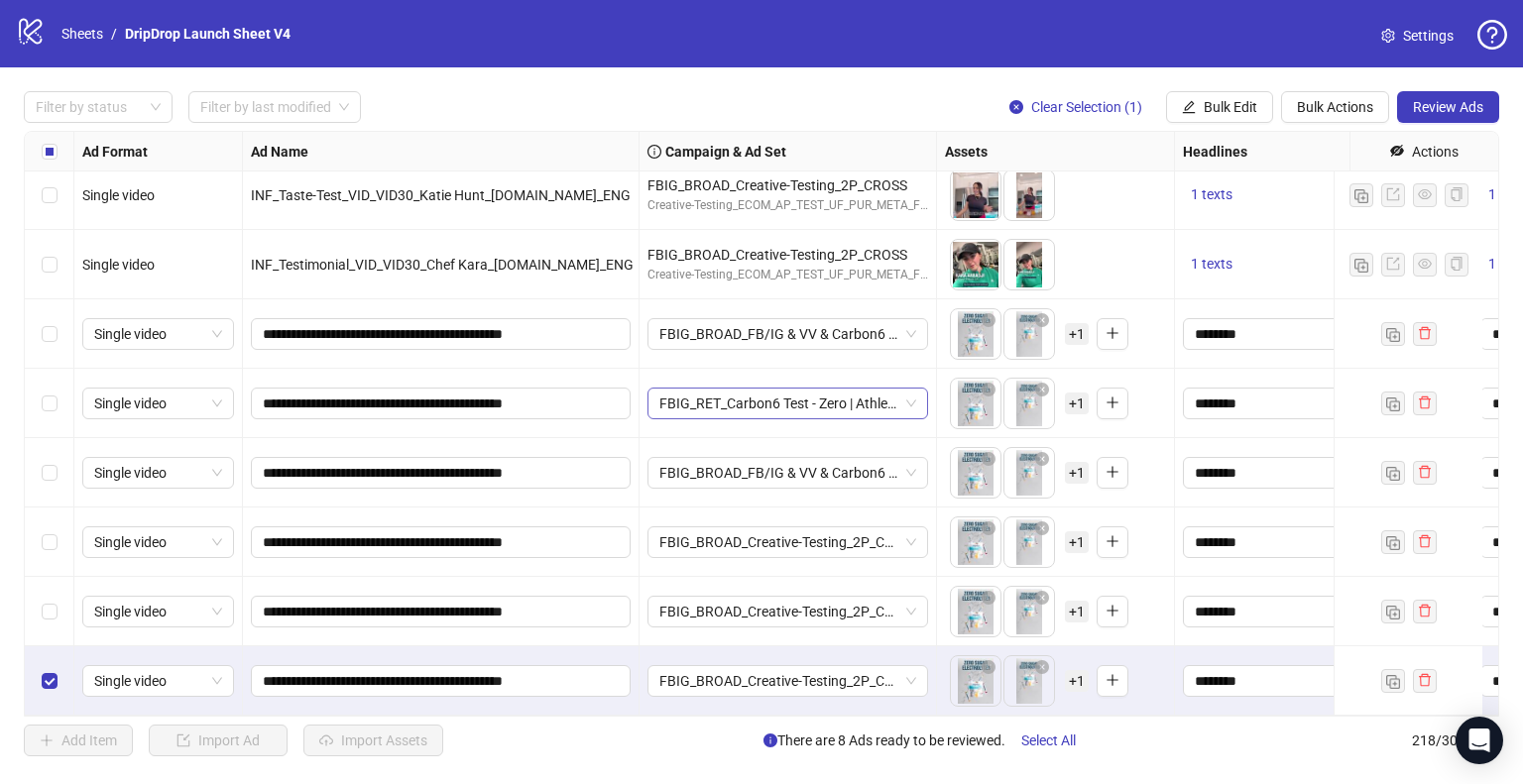click on "FBIG_RET_Carbon6 Test - Zero | Athlete-Outdoor-Combined_3P_CROSS" at bounding box center [787, 403] 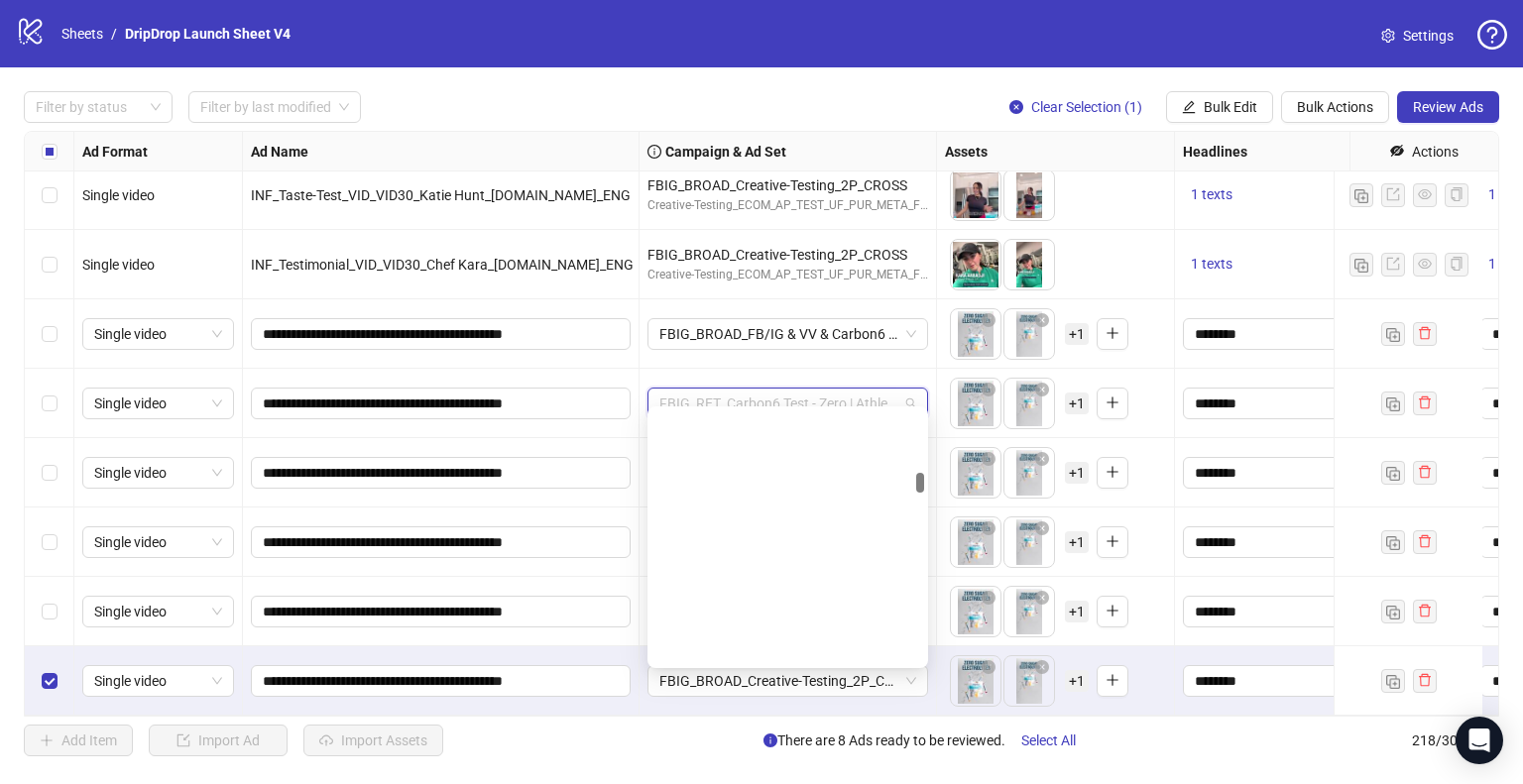scroll, scrollTop: 2545, scrollLeft: 0, axis: vertical 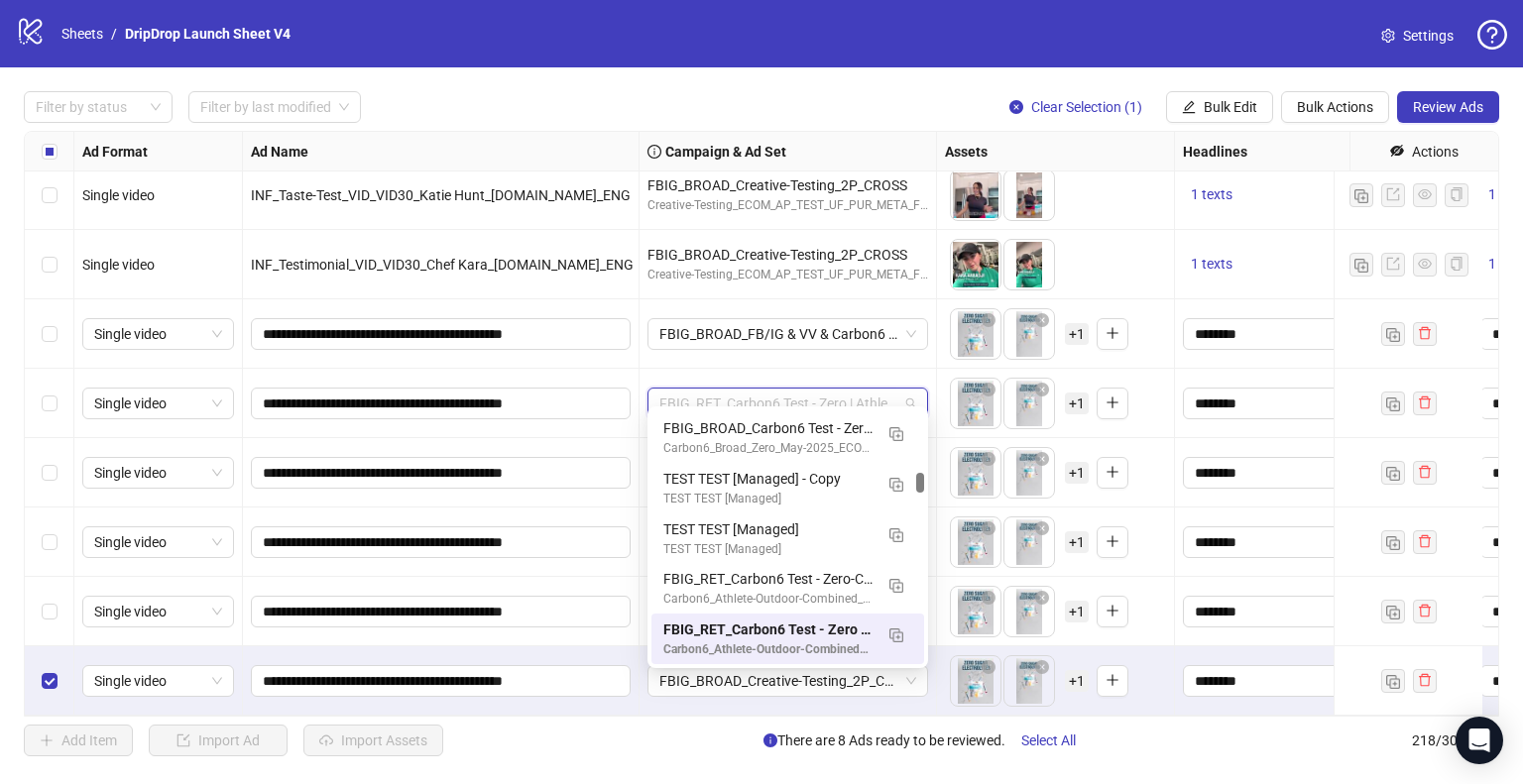 paste on "**********" 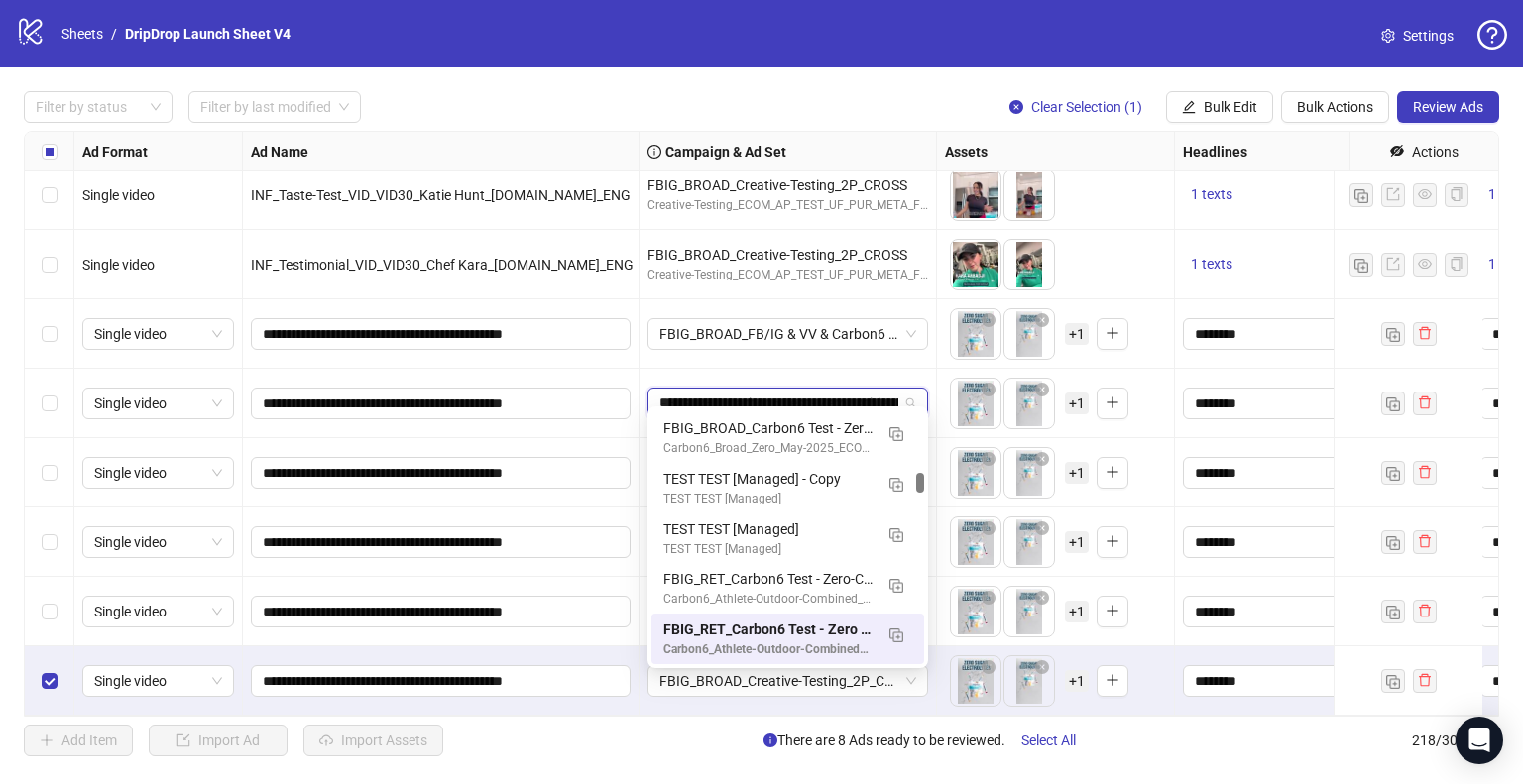 scroll, scrollTop: 0, scrollLeft: 0, axis: both 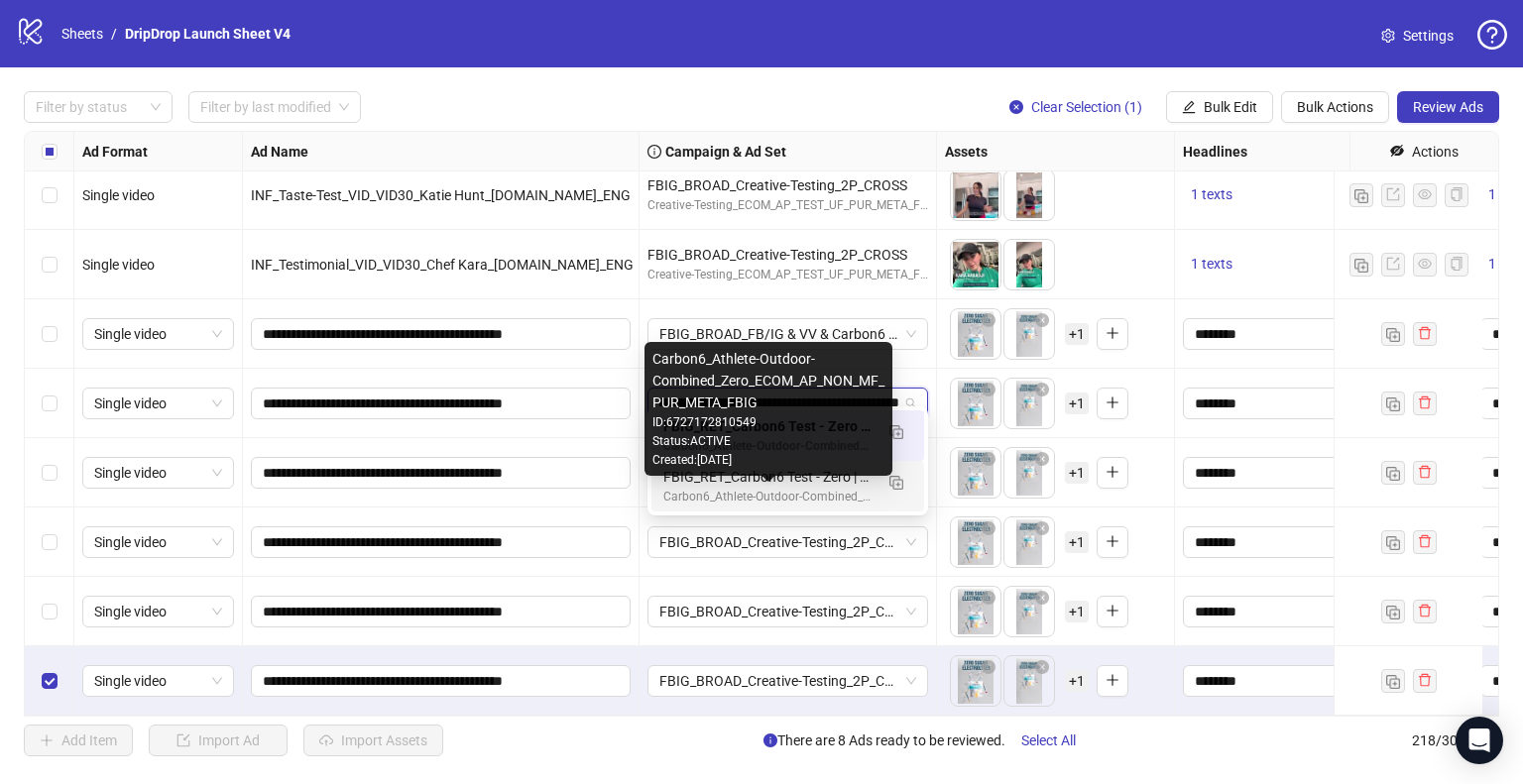 click on "Carbon6_Athlete-Outdoor-Combined_Zero_ECOM_AP_NON_MF_PUR_META_FBIG" at bounding box center (767, 497) 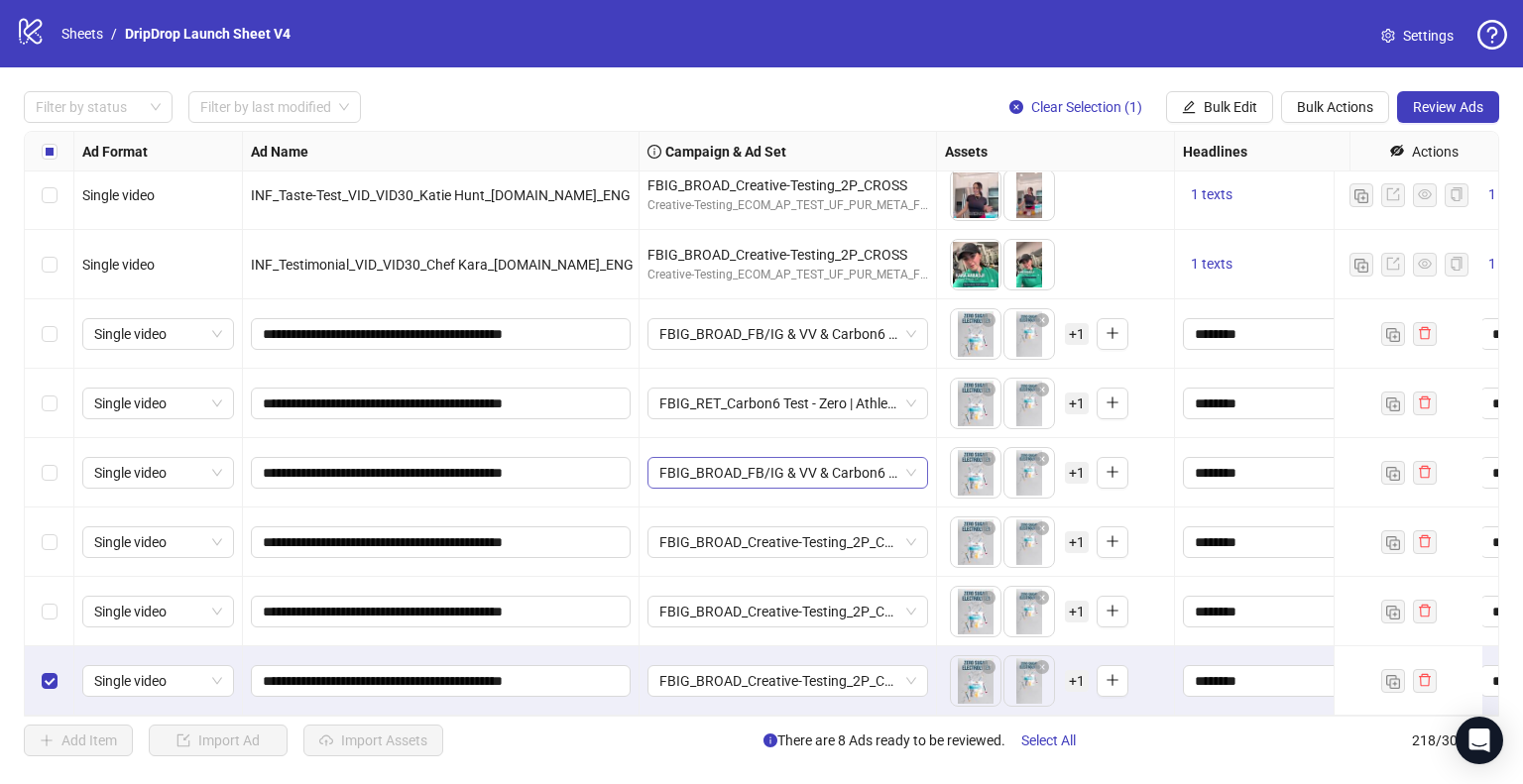 click on "FBIG_BROAD_FB/IG & VV & Carbon6 Test -Juicy_2P_CROSS" at bounding box center (787, 473) 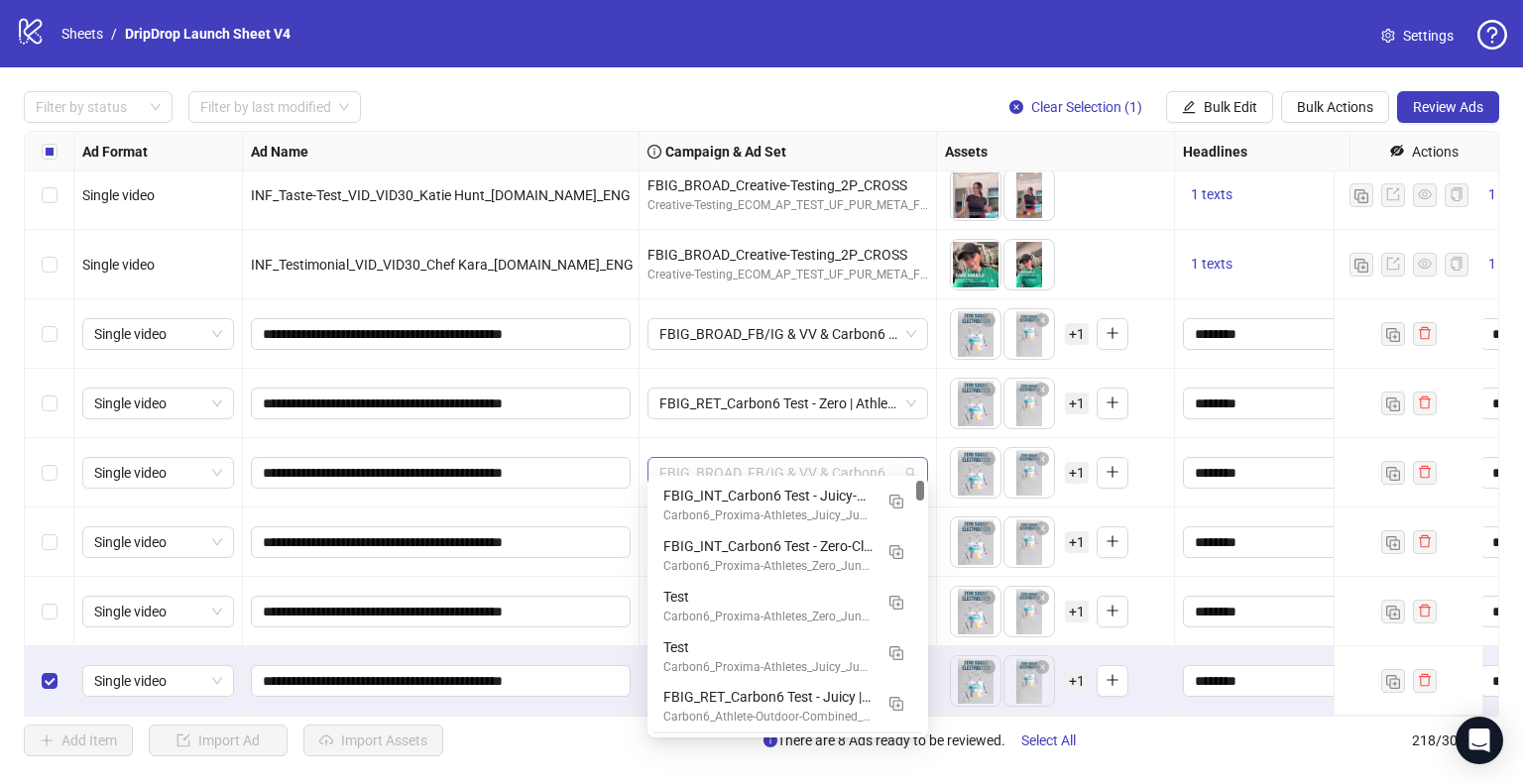 paste on "**********" 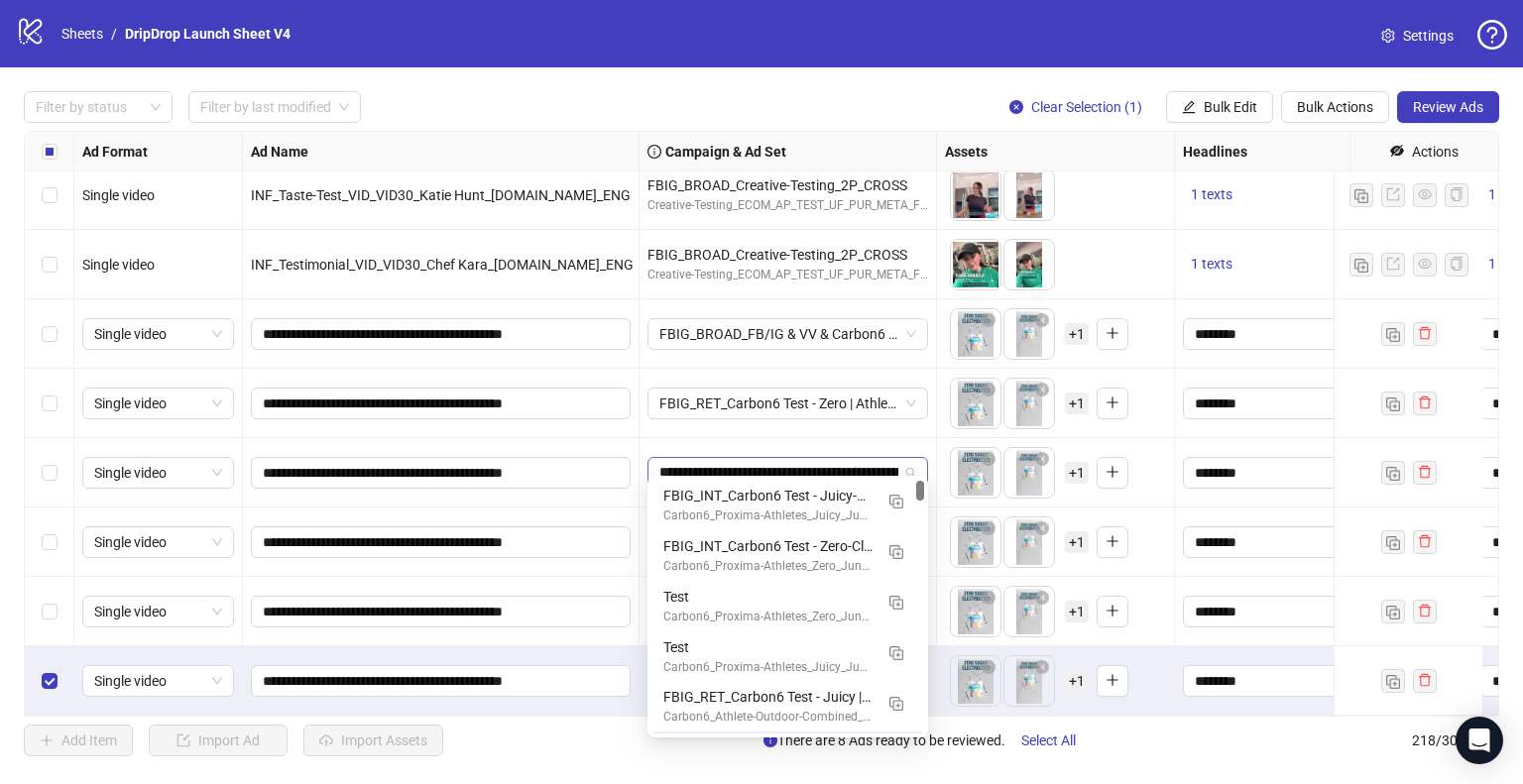 scroll, scrollTop: 0, scrollLeft: 0, axis: both 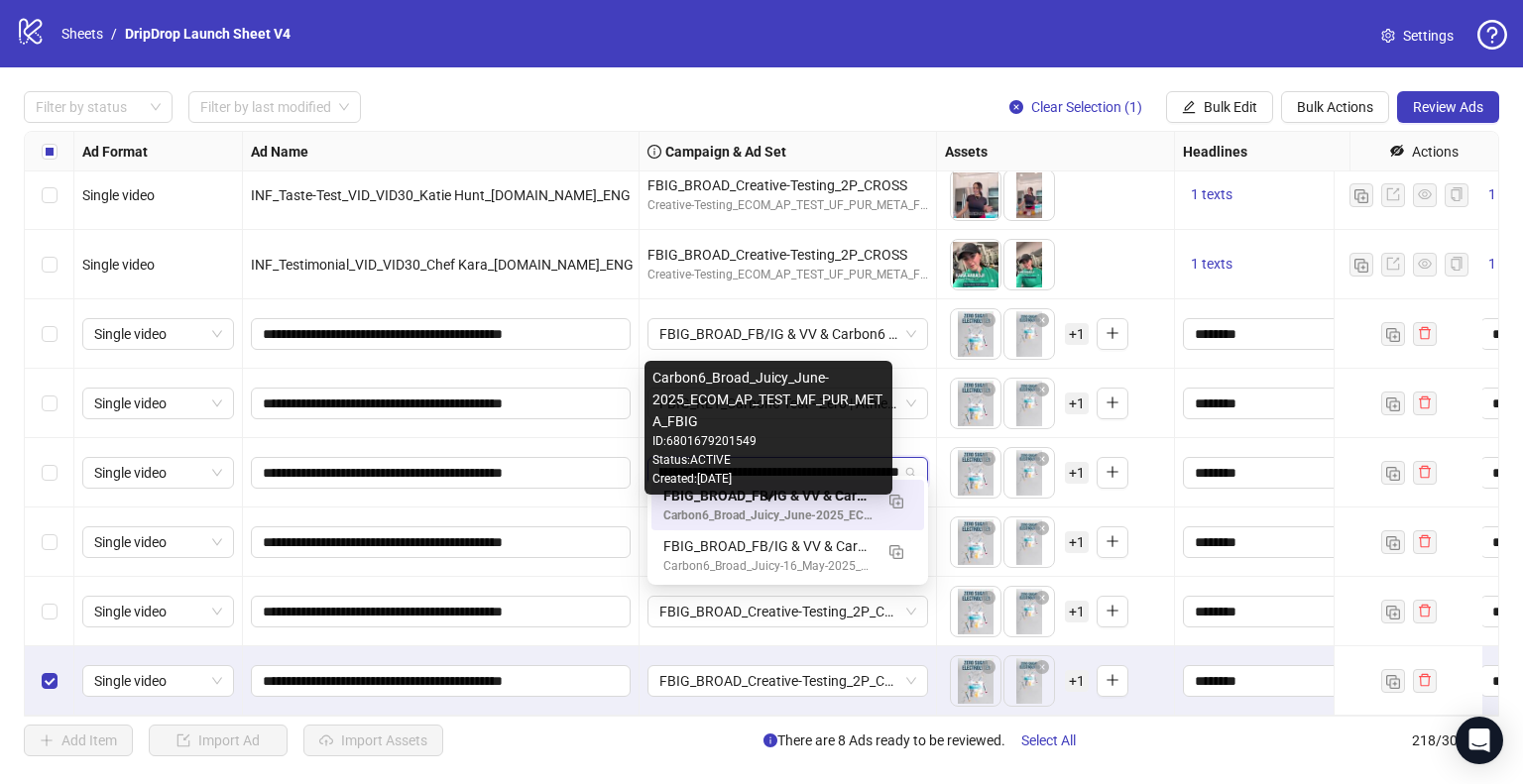 click on "Carbon6_Broad_Juicy_June-2025_ECOM_AP_TEST_MF_PUR_META_FBIG" at bounding box center (767, 515) 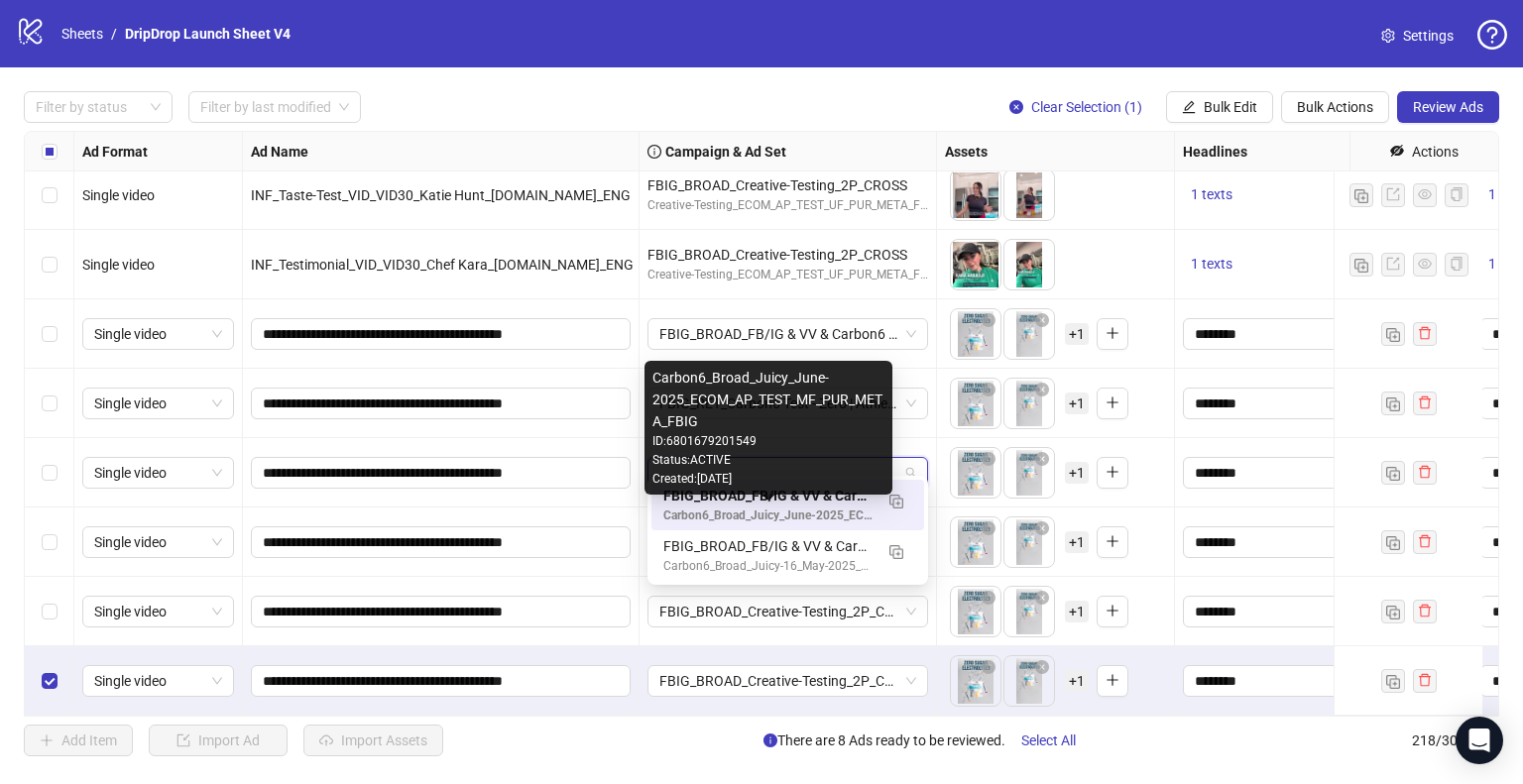 scroll, scrollTop: 0, scrollLeft: 0, axis: both 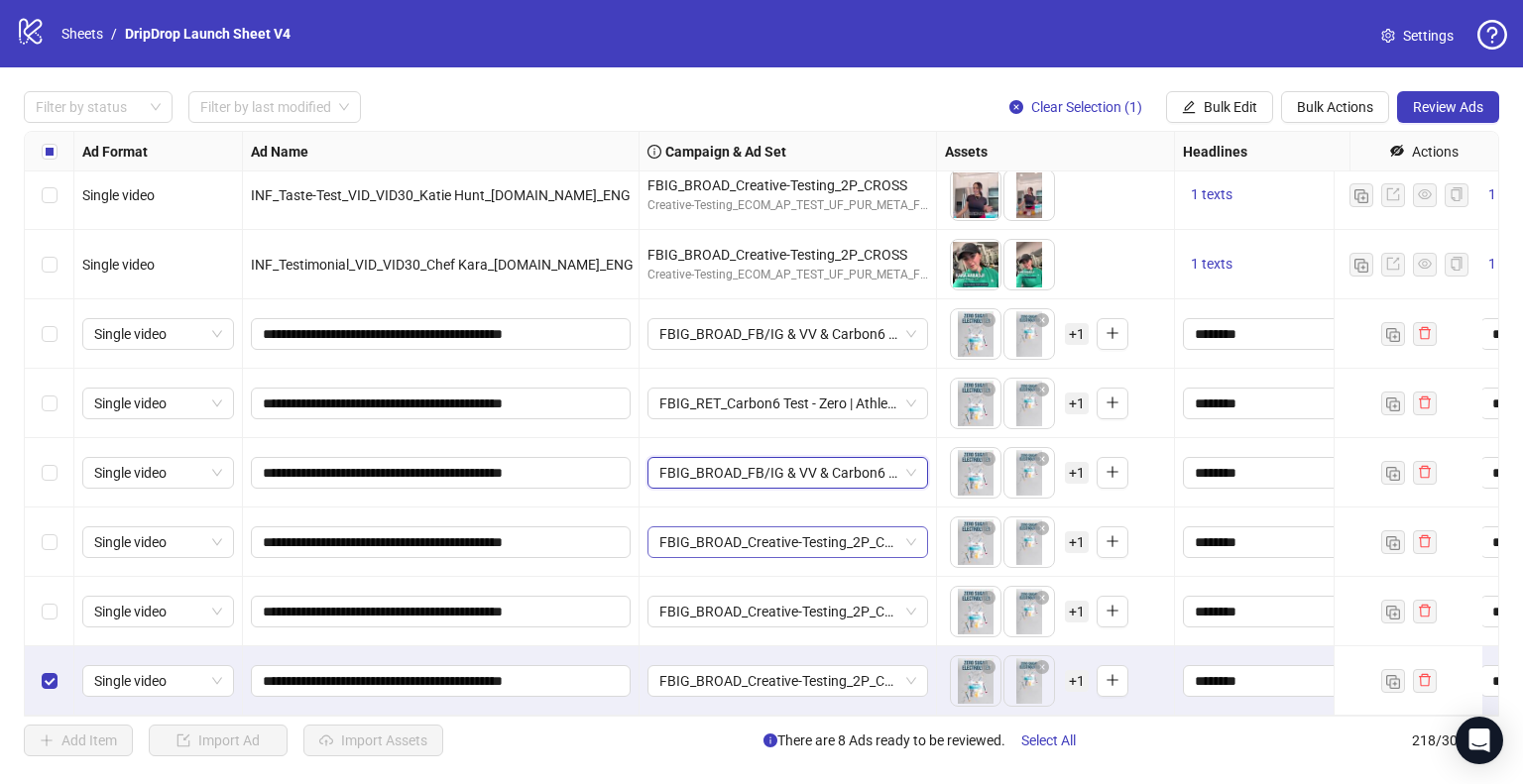 click on "FBIG_BROAD_Creative-Testing_2P_CROSS" at bounding box center [787, 542] 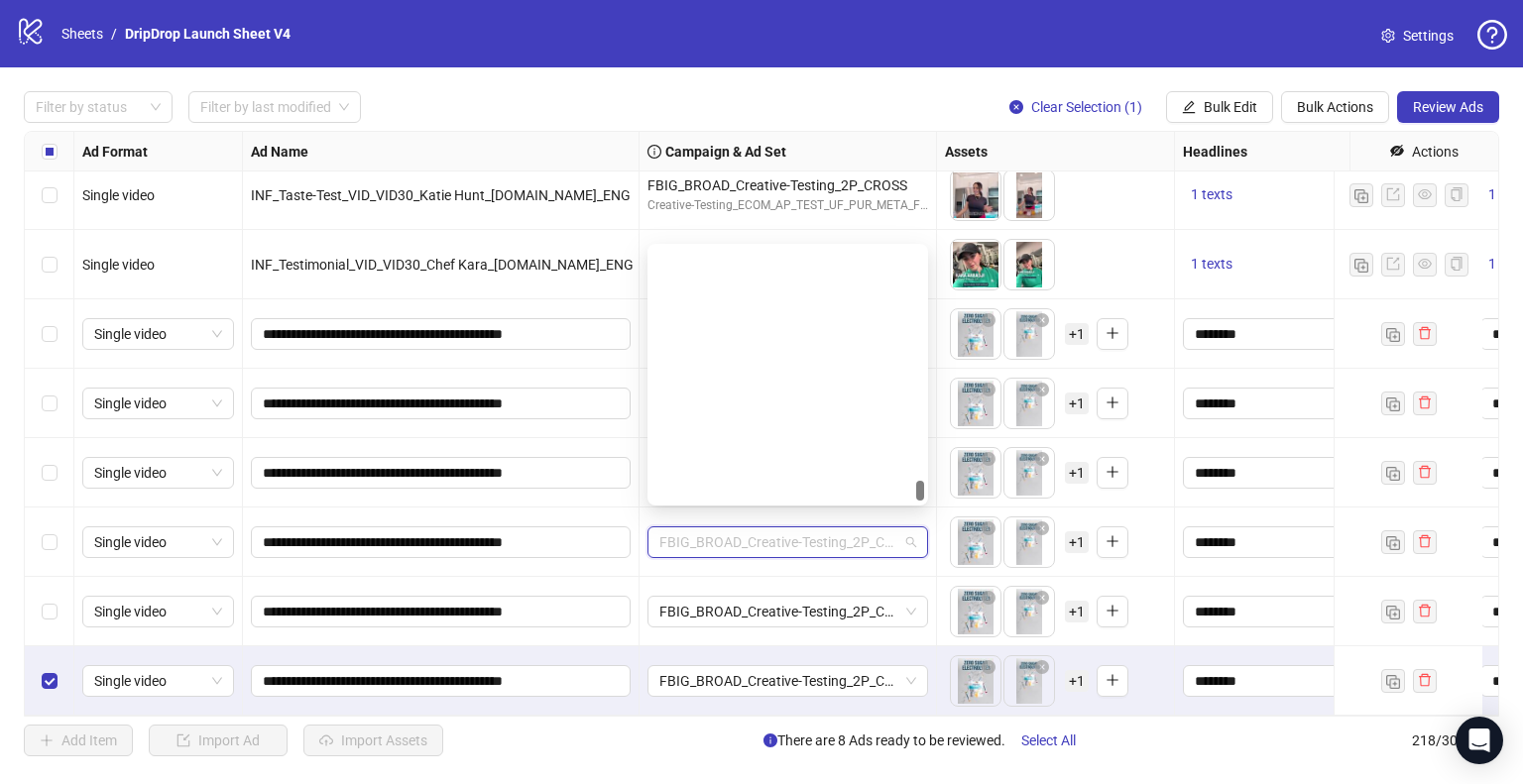 paste on "**********" 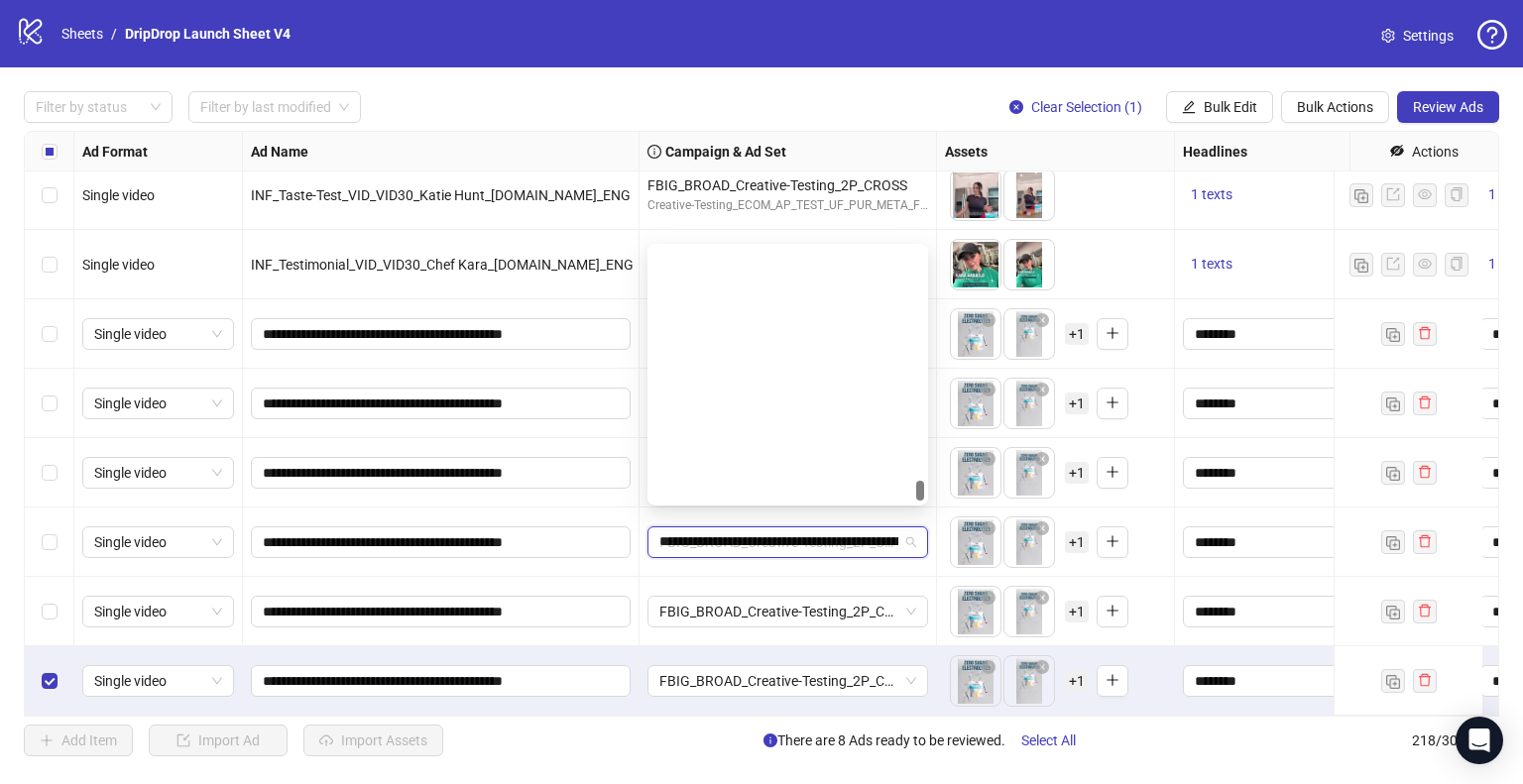 scroll, scrollTop: 0, scrollLeft: 0, axis: both 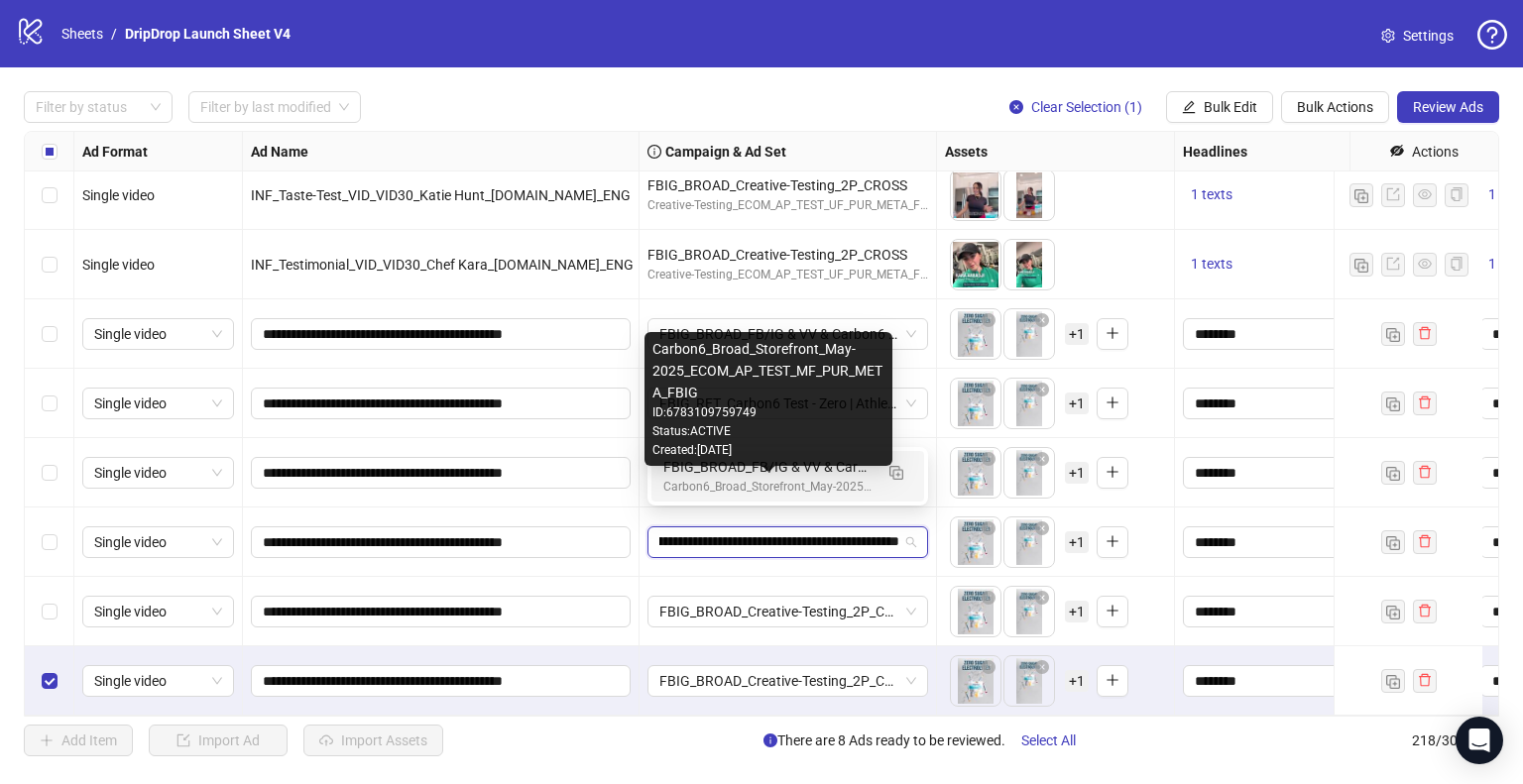 click on "Carbon6_Broad_Storefront_May-2025_ECOM_AP_TEST_MF_PUR_META_FBIG" at bounding box center [767, 487] 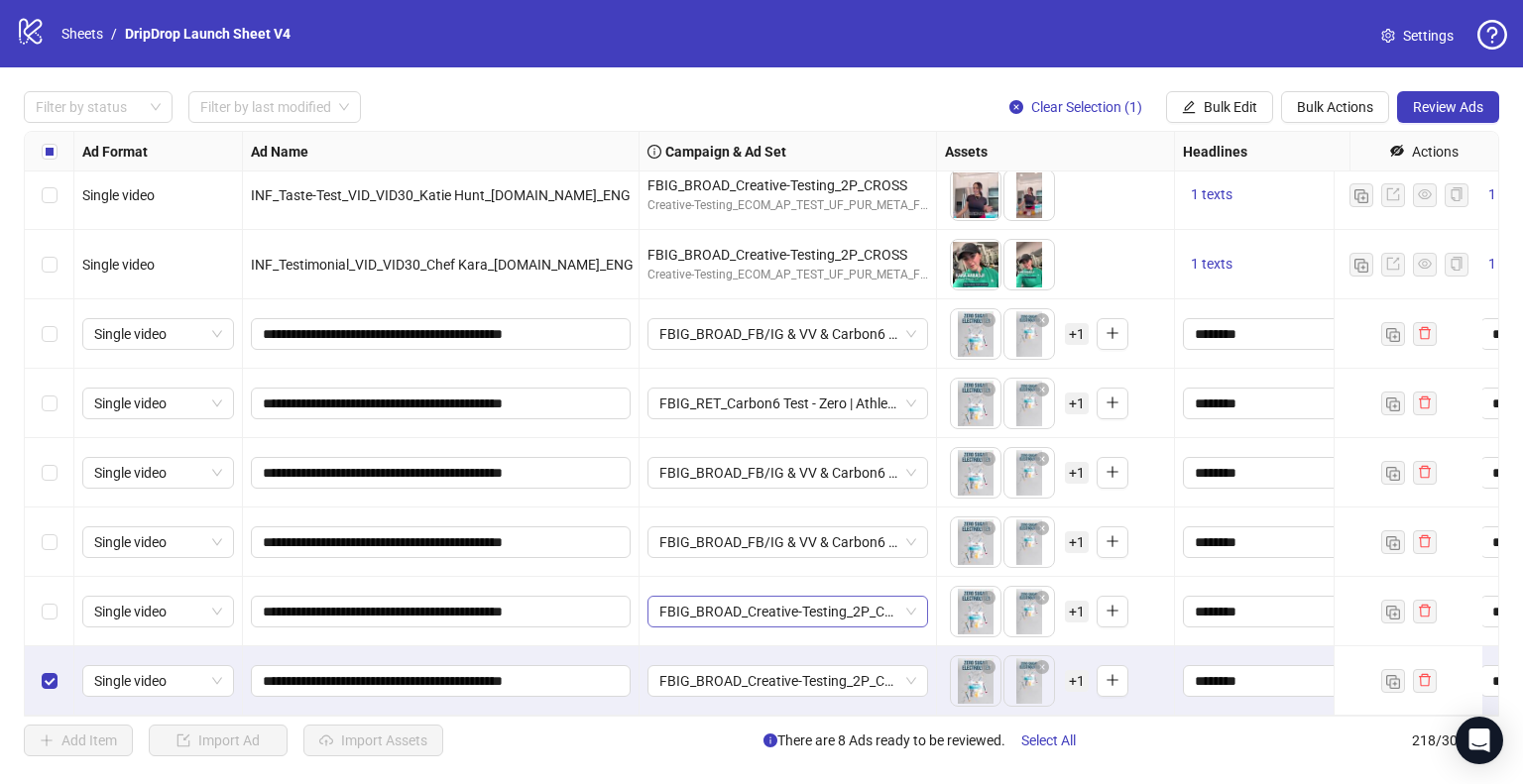 click on "FBIG_BROAD_Creative-Testing_2P_CROSS" at bounding box center [787, 612] 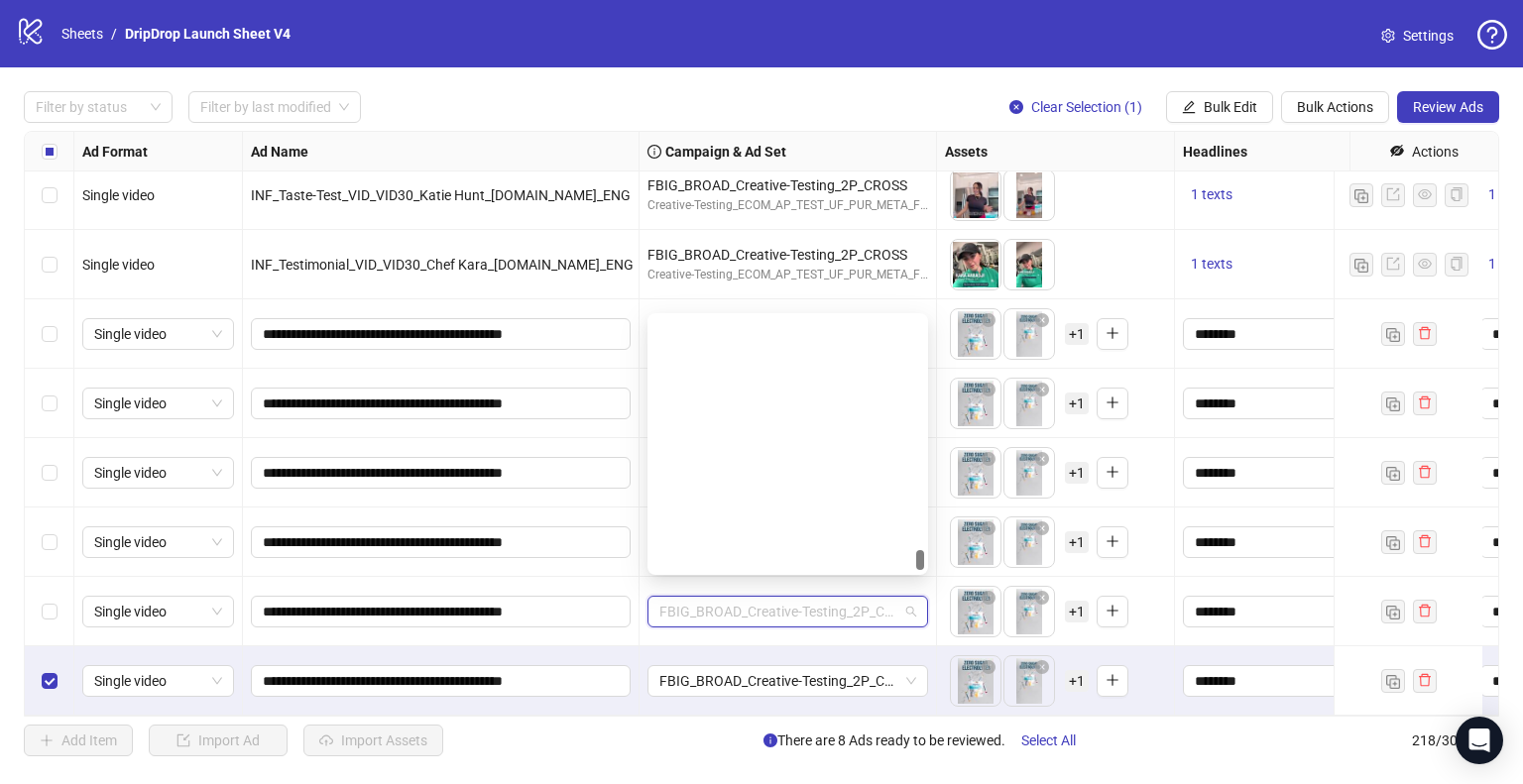 scroll, scrollTop: 9460, scrollLeft: 0, axis: vertical 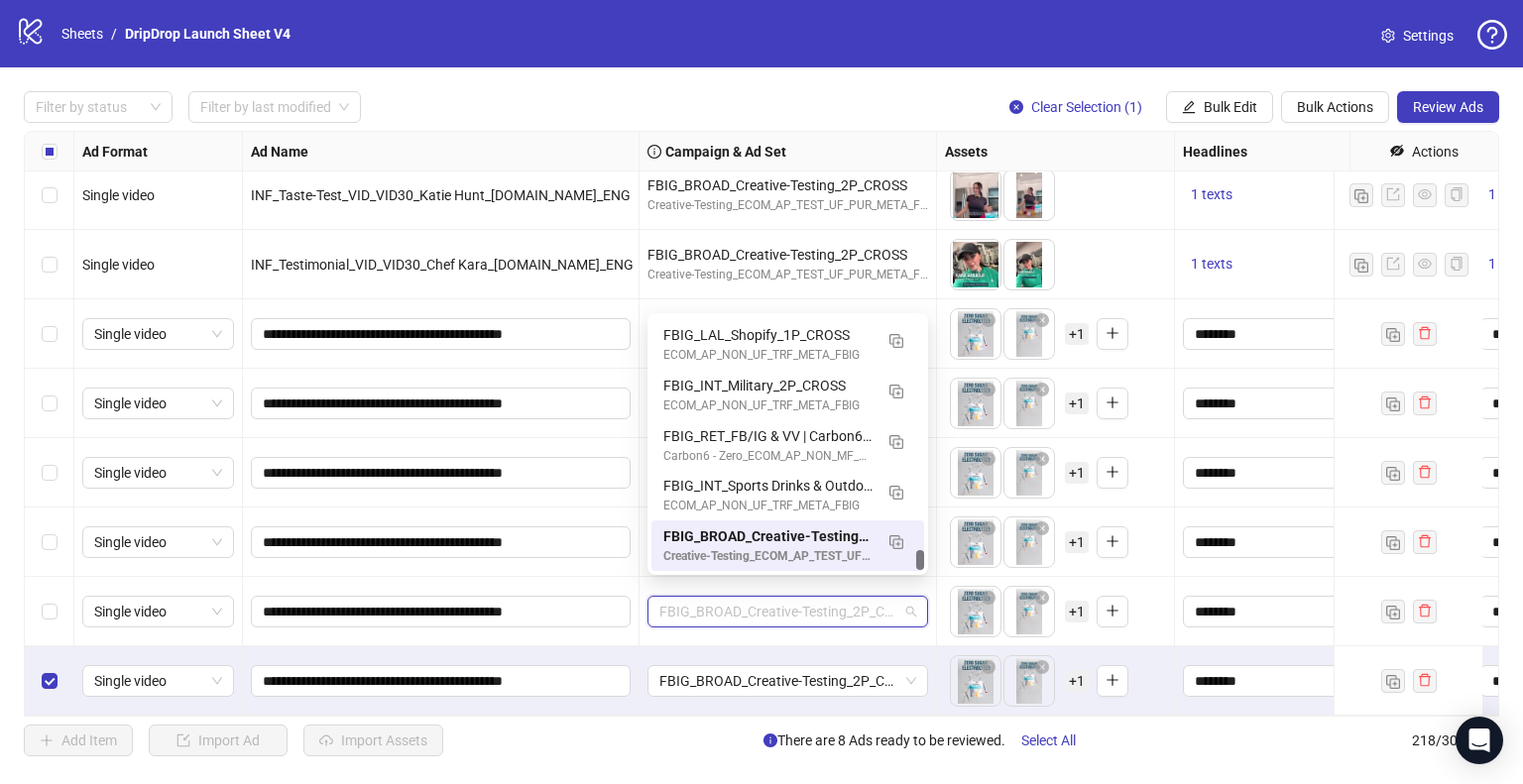 paste on "**********" 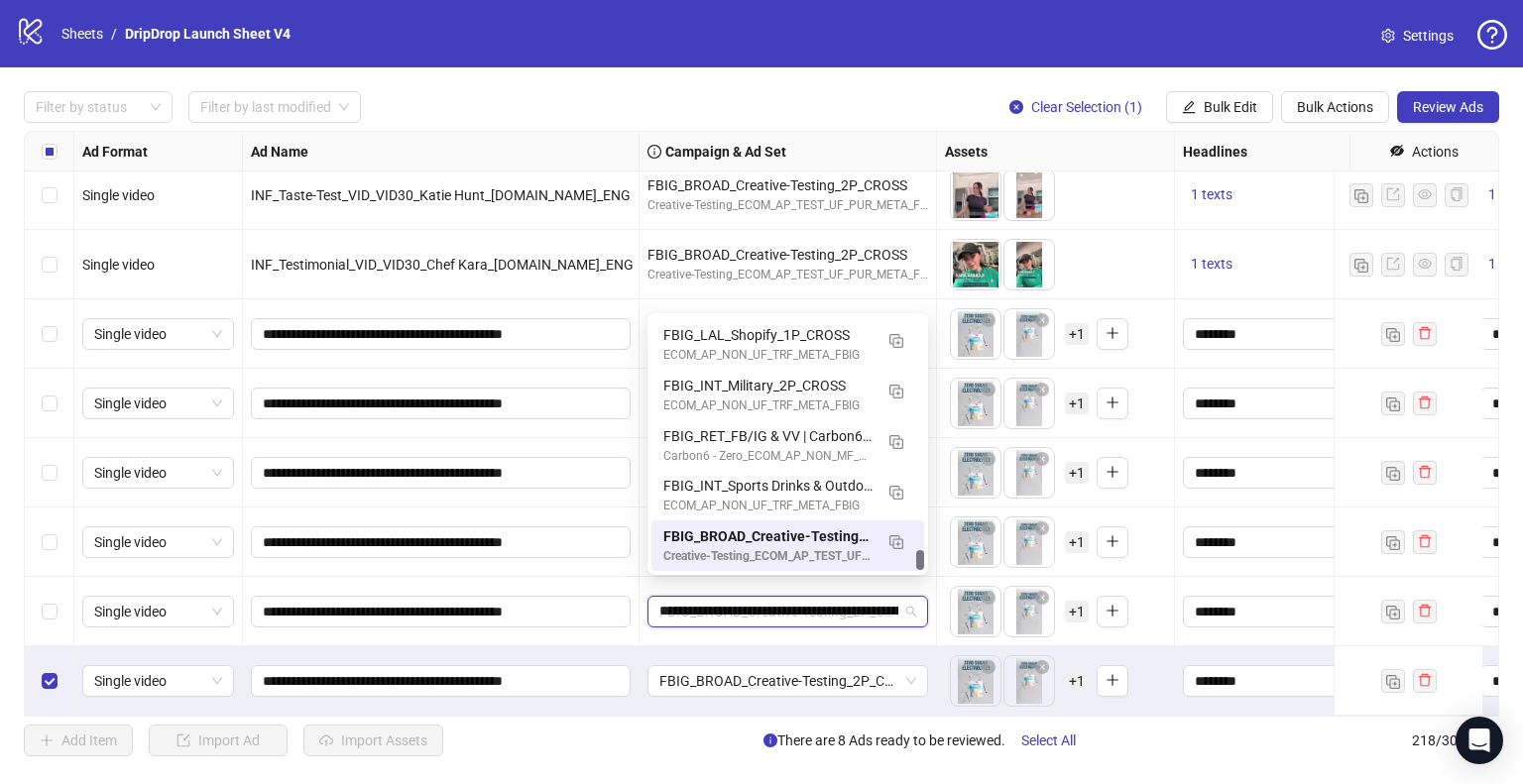 scroll, scrollTop: 0, scrollLeft: 0, axis: both 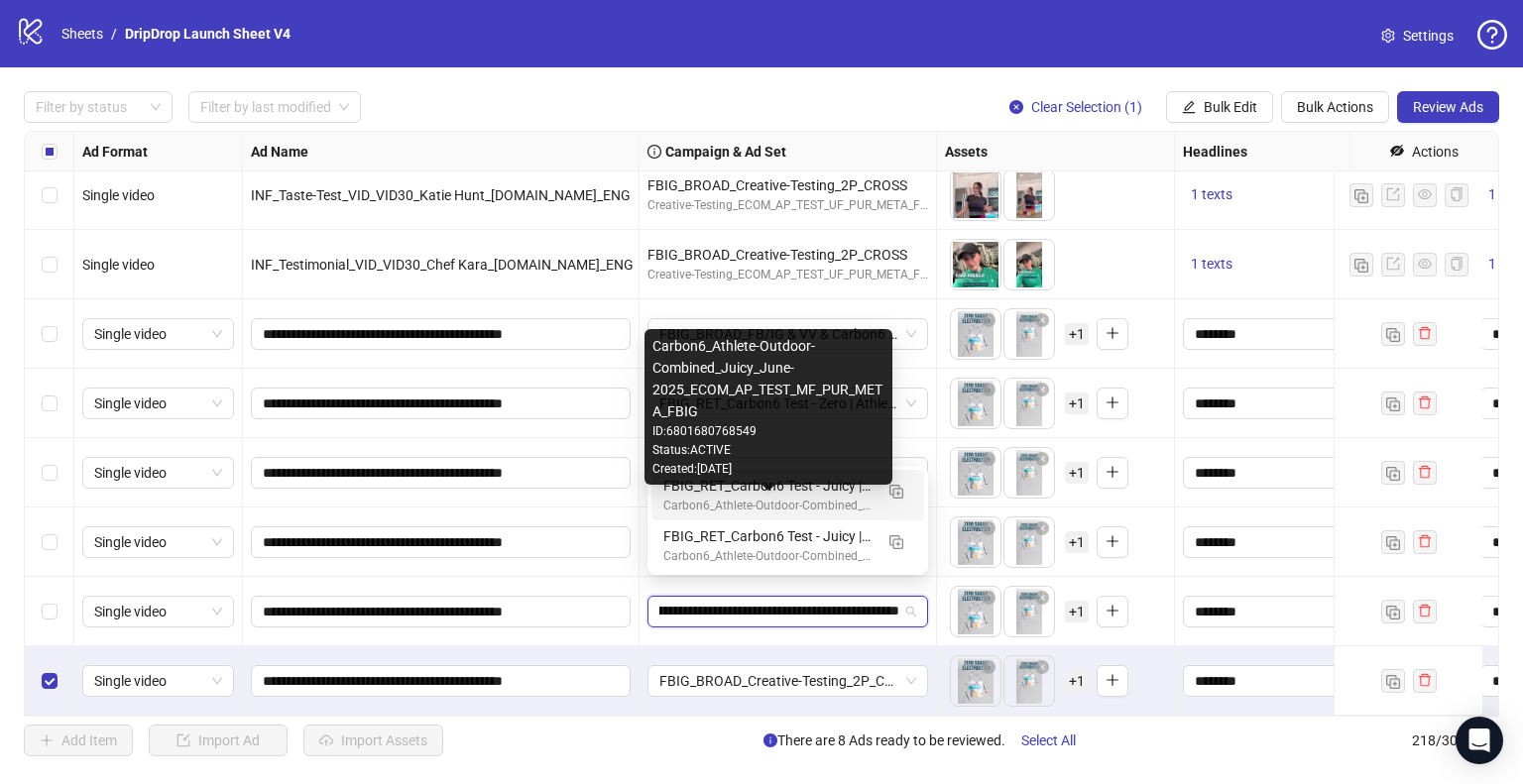 click on "Carbon6_Athlete-Outdoor-Combined_Juicy_June-2025_ECOM_AP_TEST_MF_PUR_META_FBIG" at bounding box center (767, 505) 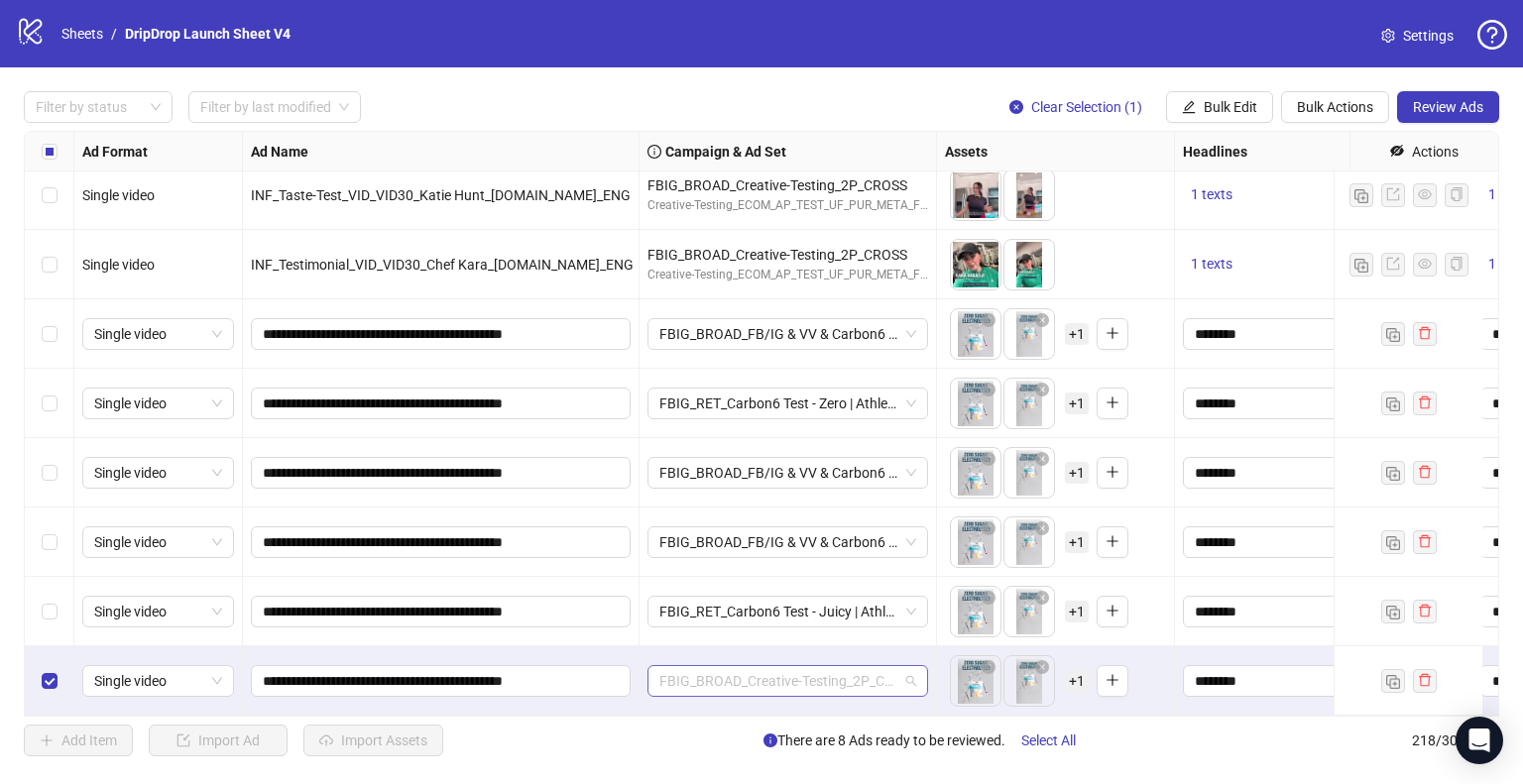 drag, startPoint x: 709, startPoint y: 667, endPoint x: 719, endPoint y: 665, distance: 10.198039 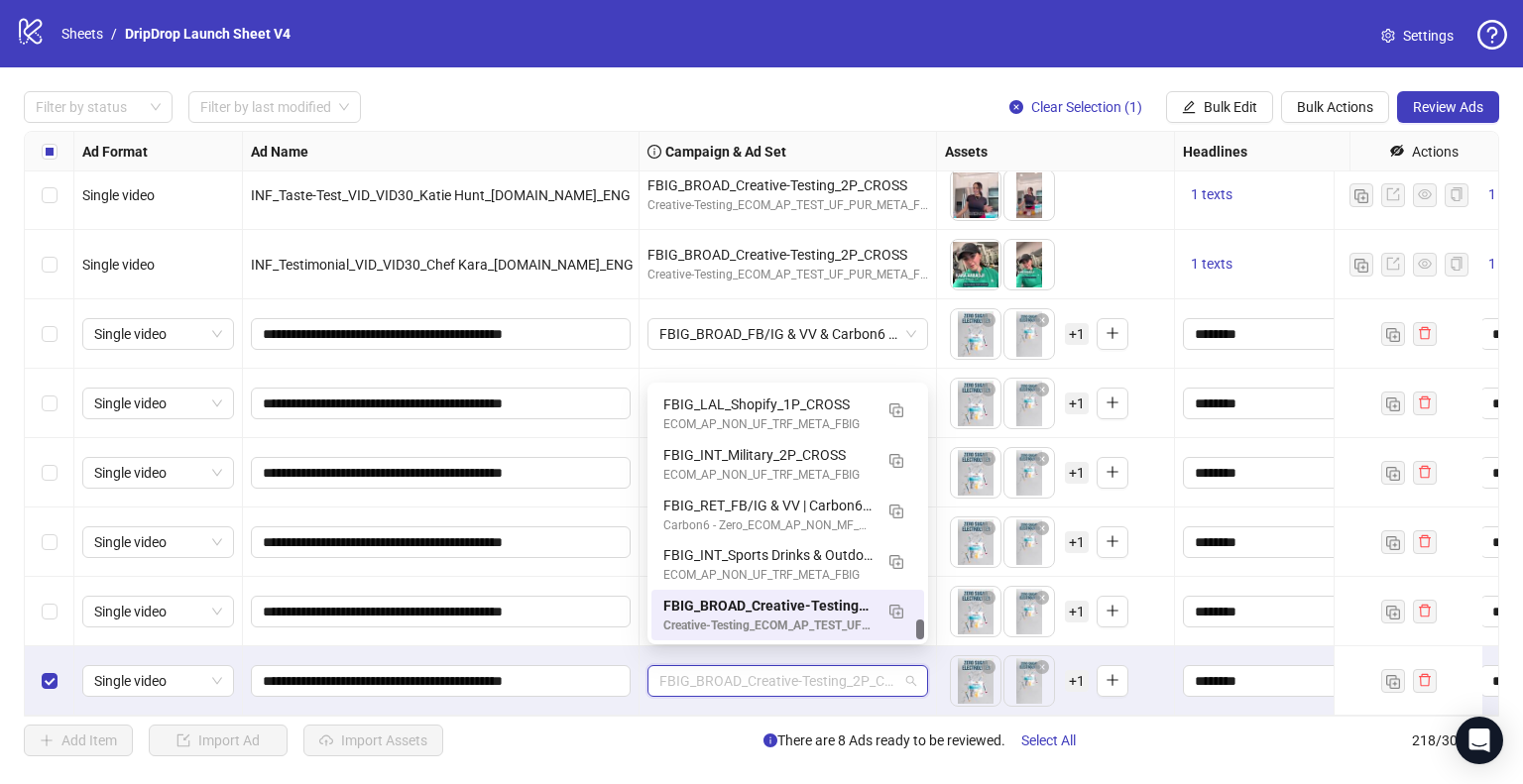 paste on "**********" 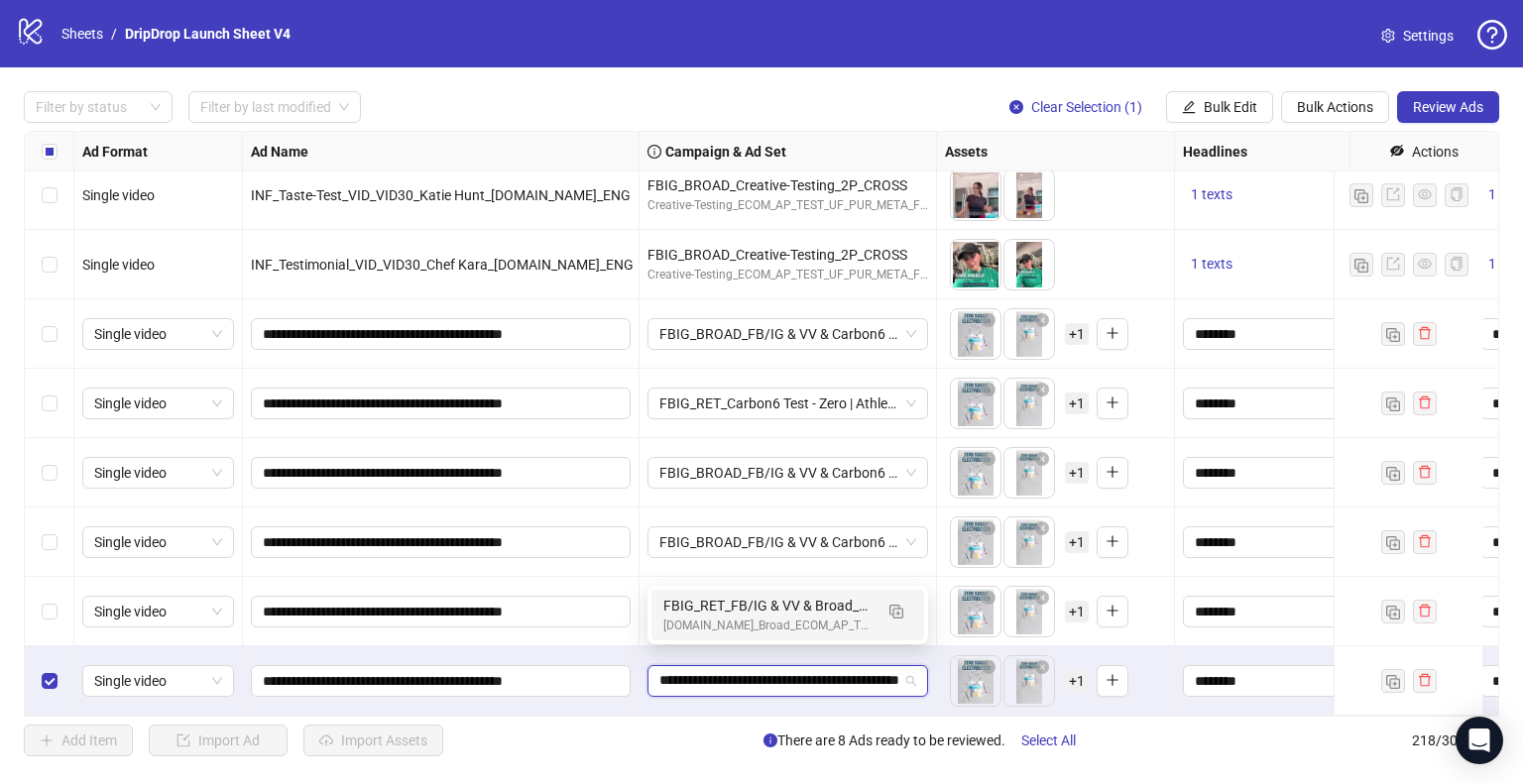 scroll, scrollTop: 0, scrollLeft: 0, axis: both 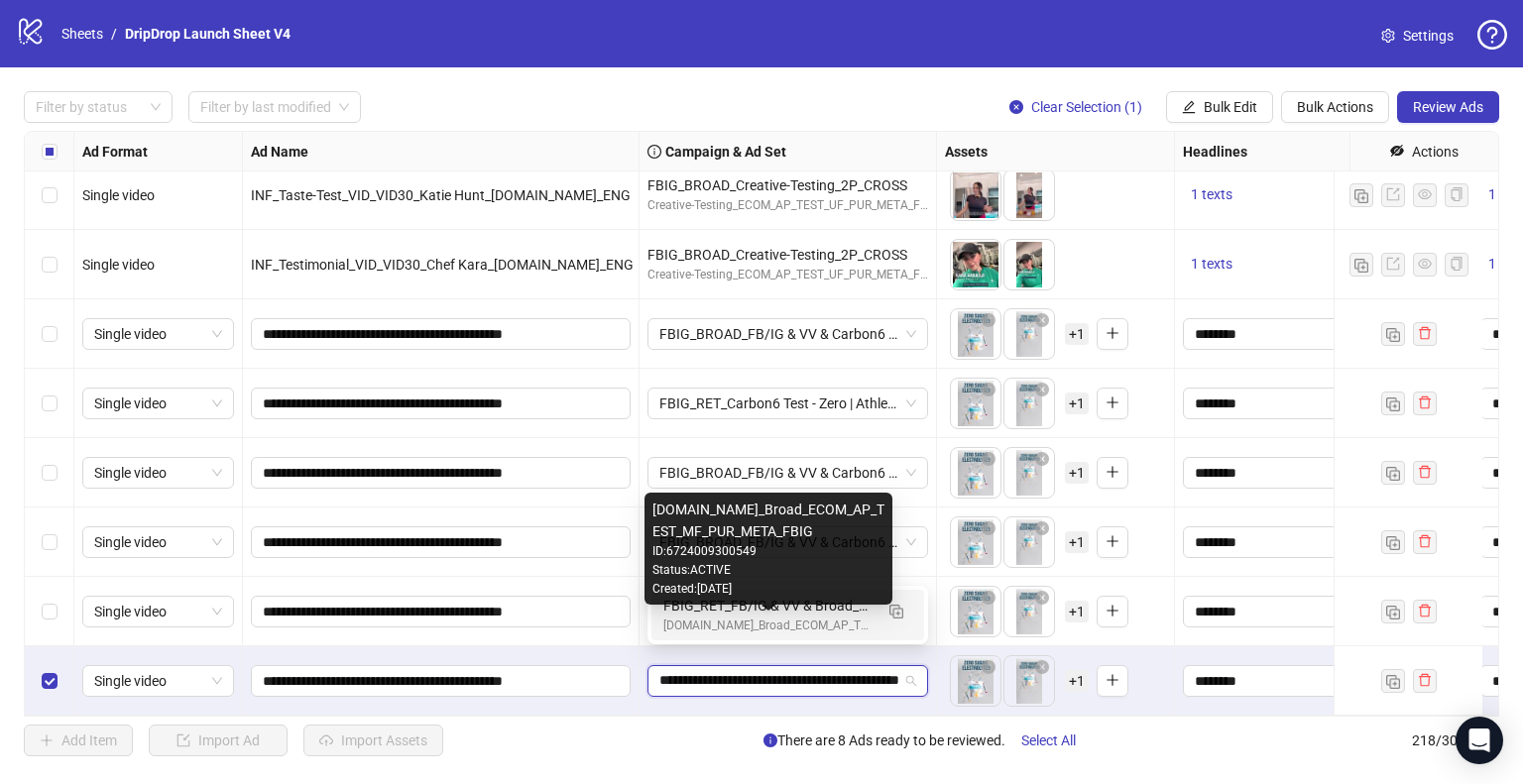 click on "FBIG_RET_FB/IG & VV & Broad_Zero_[DOMAIN_NAME]_2P_CROSS" at bounding box center [767, 606] 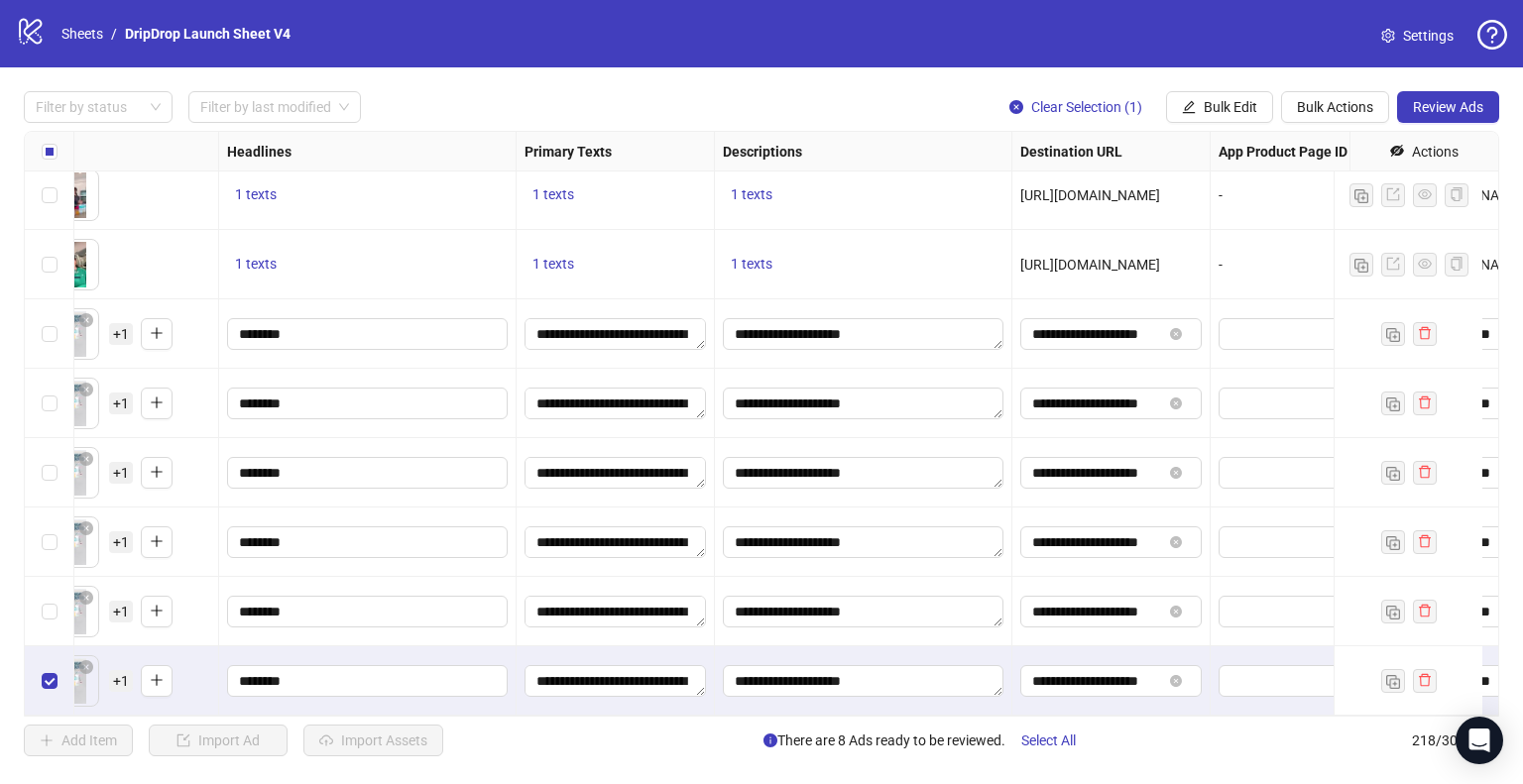 scroll, scrollTop: 14597, scrollLeft: 1328, axis: both 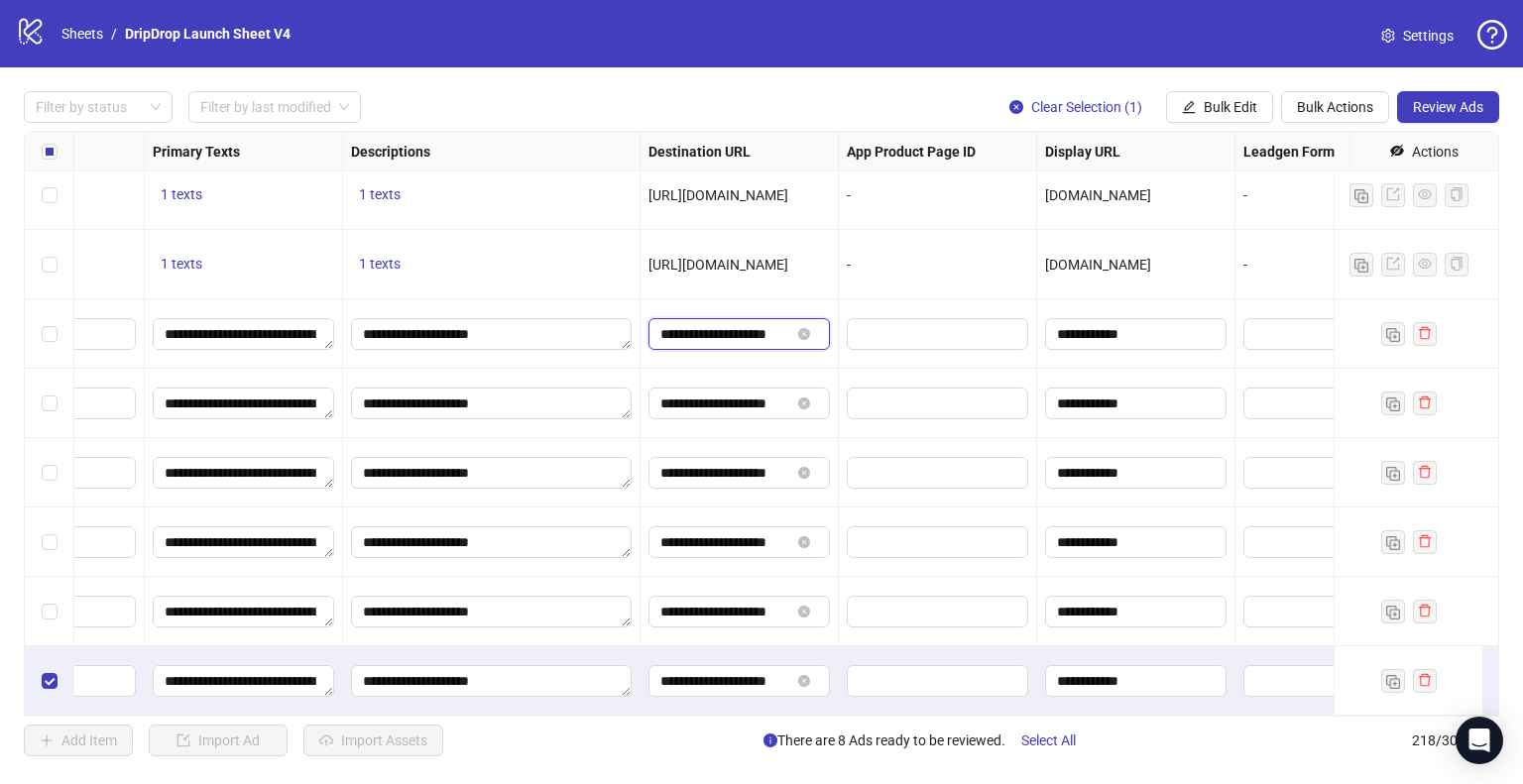 click on "**********" at bounding box center [725, 334] 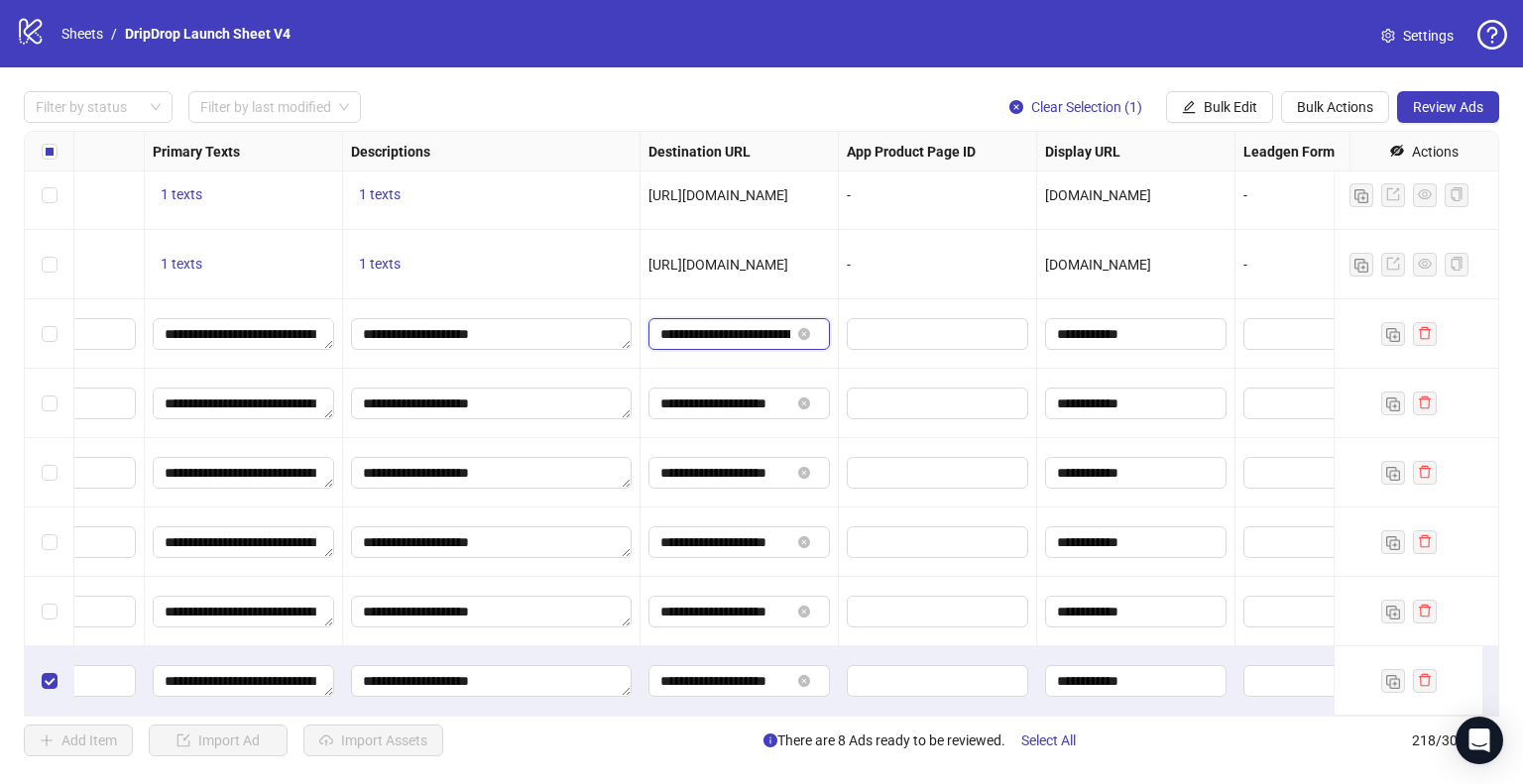 scroll, scrollTop: 0, scrollLeft: 584, axis: horizontal 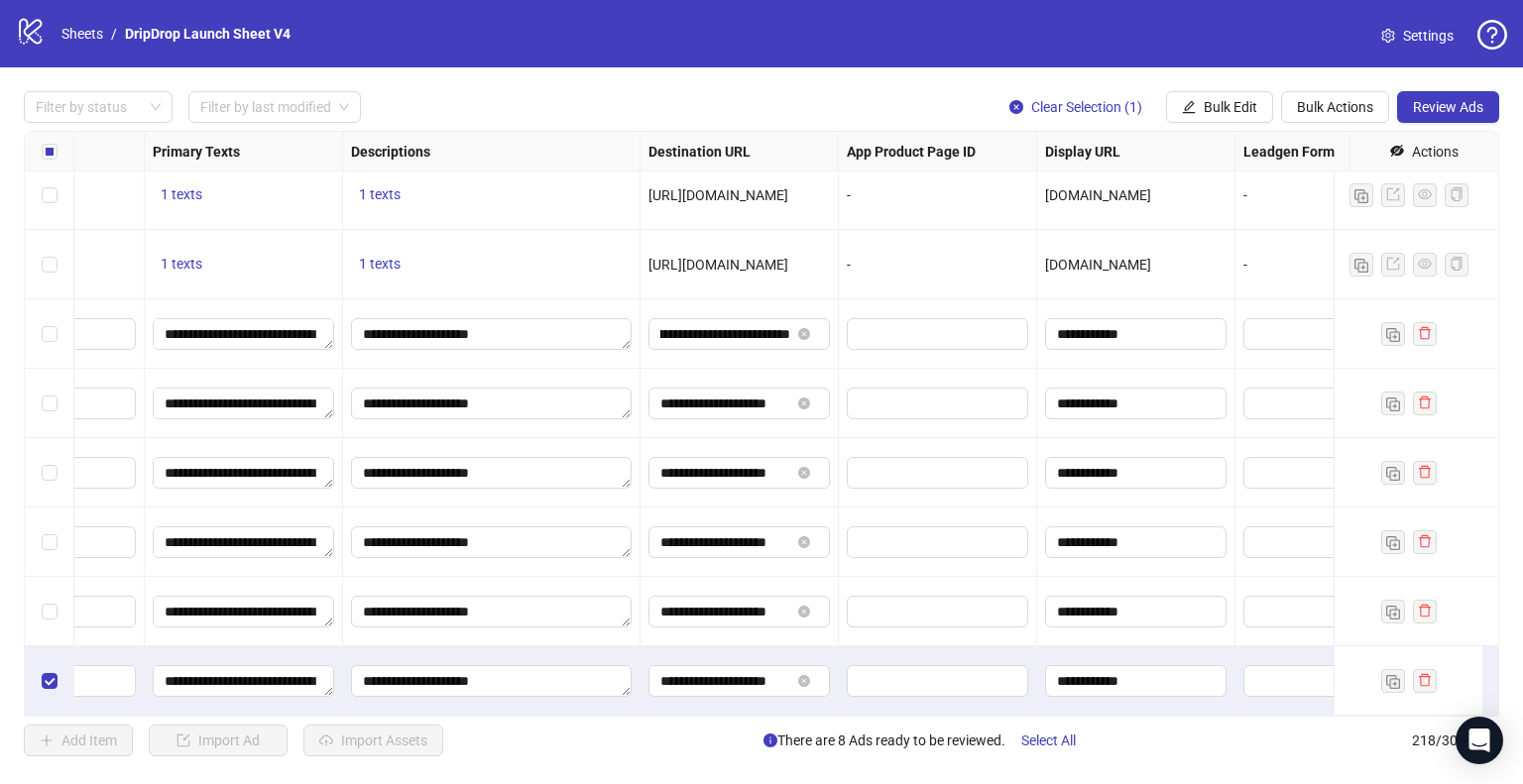 click on "**********" at bounding box center (740, 403) 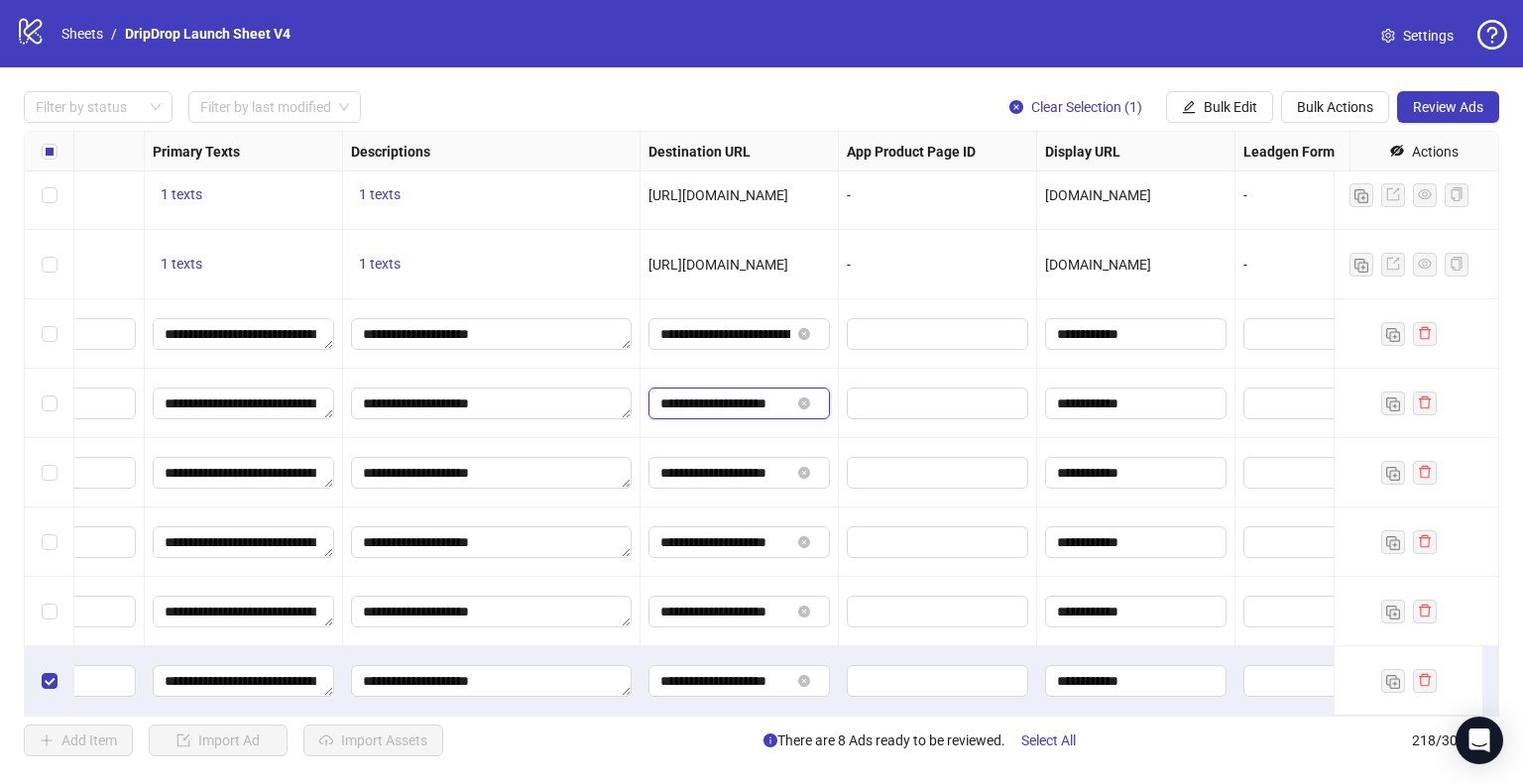 click on "**********" at bounding box center (725, 403) 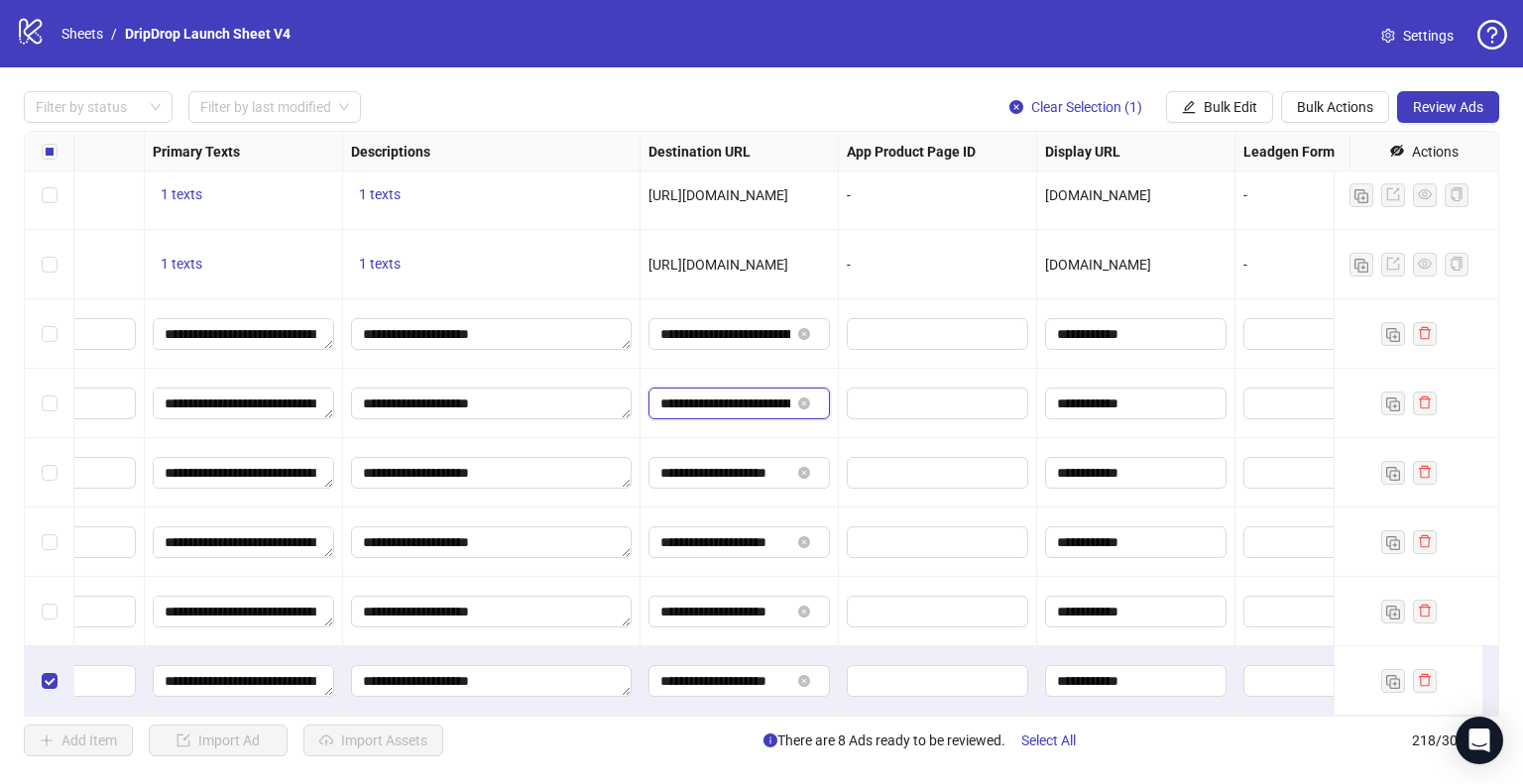 scroll, scrollTop: 0, scrollLeft: 570, axis: horizontal 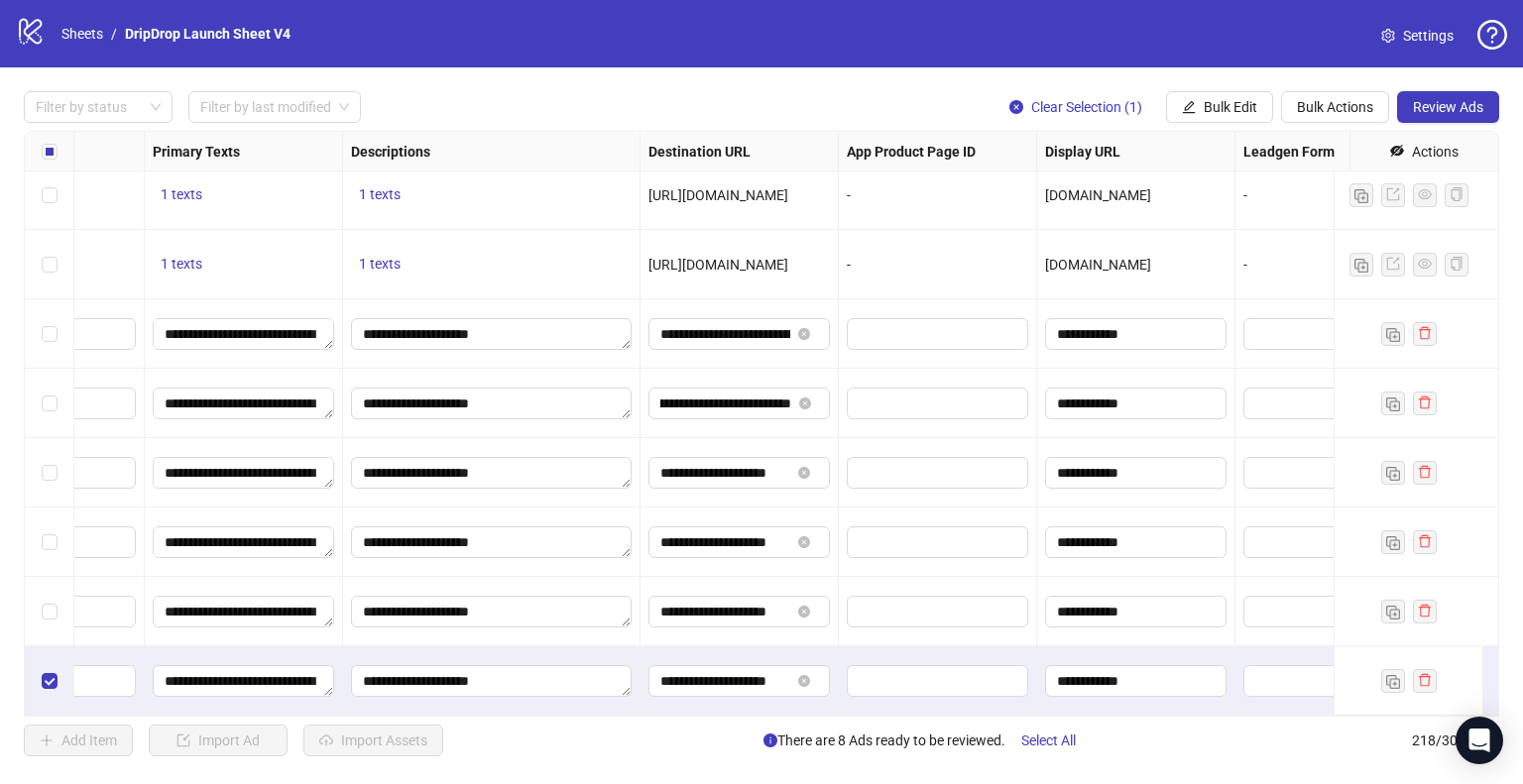 click on "**********" at bounding box center [740, 403] 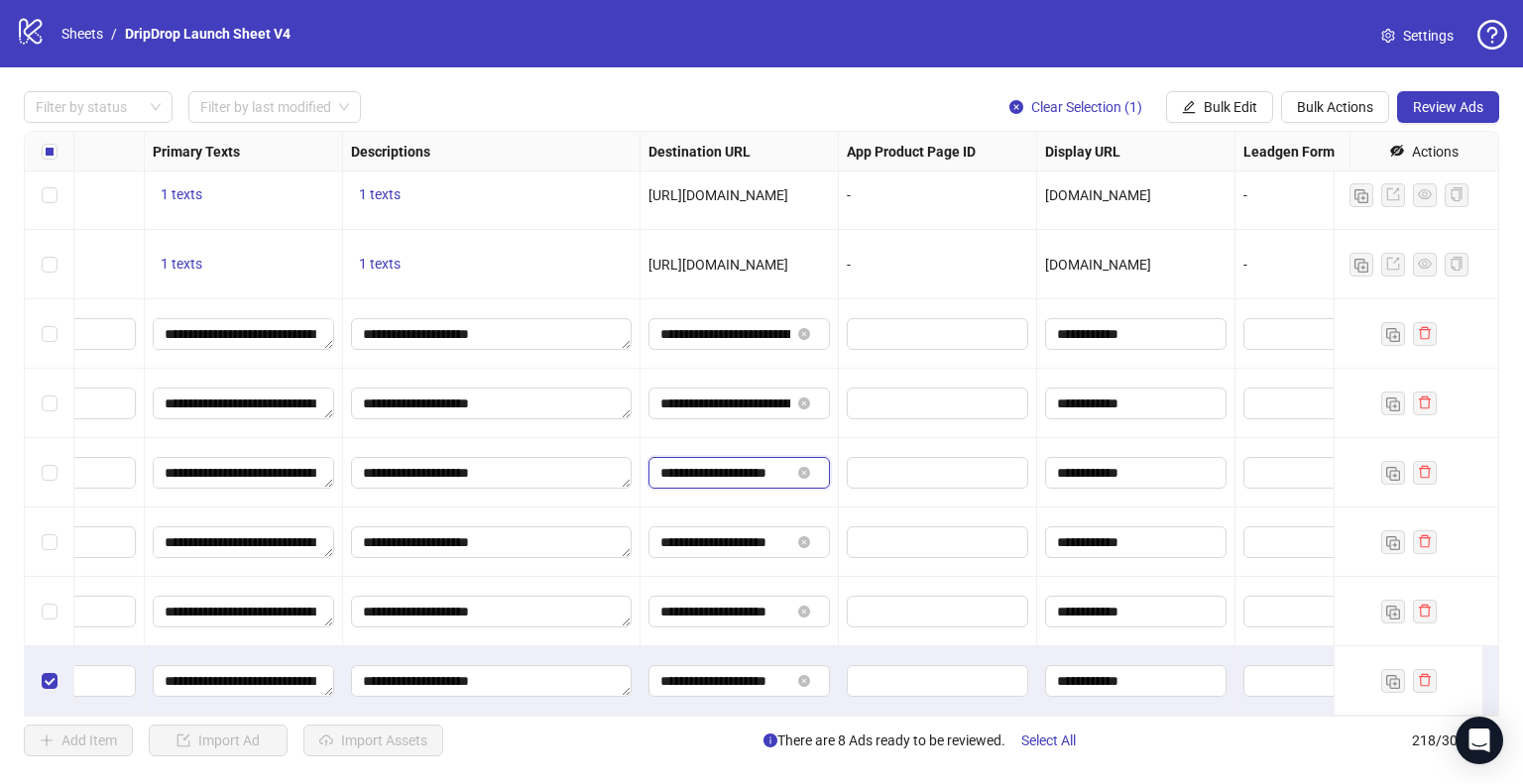 click on "**********" at bounding box center [725, 473] 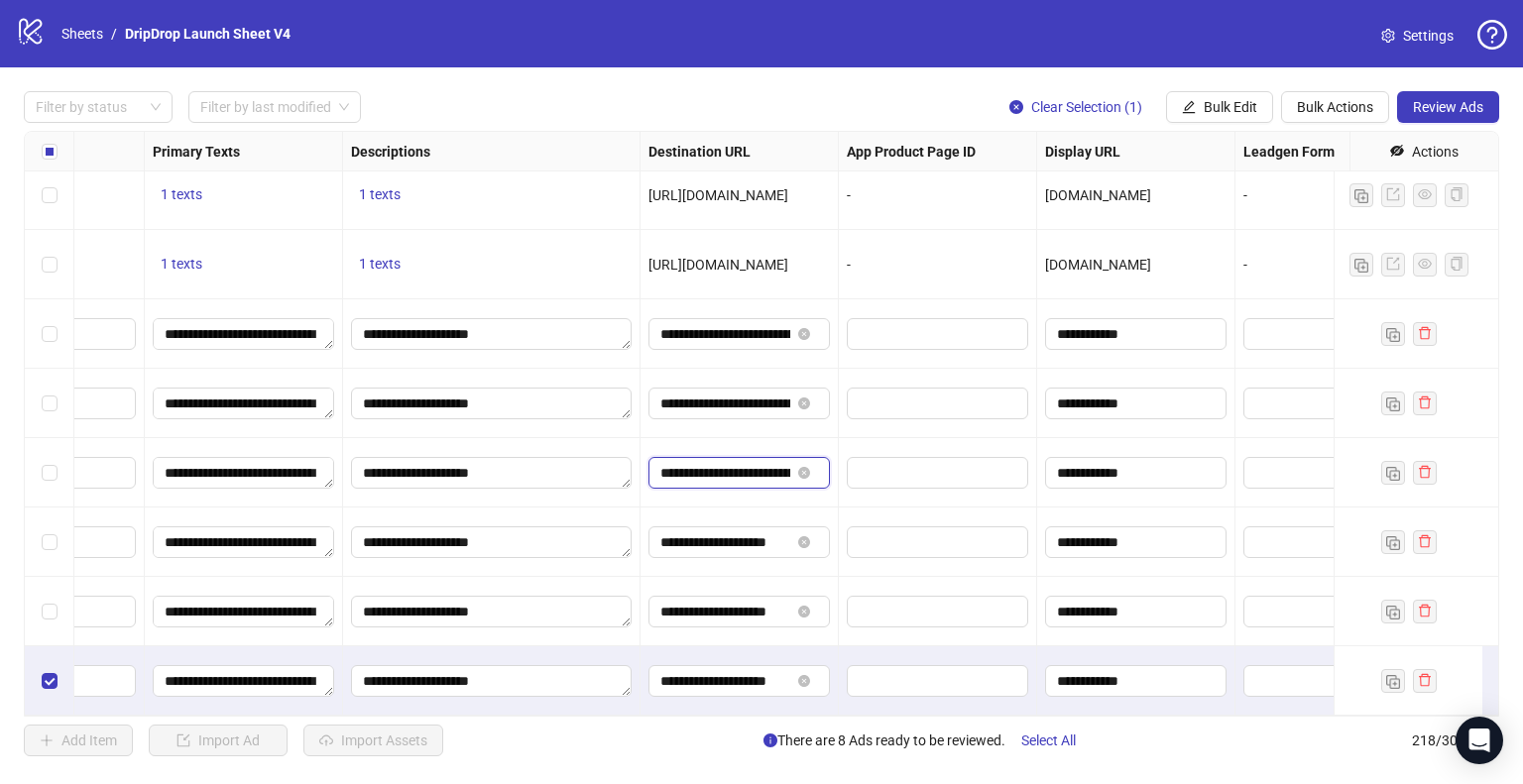 scroll, scrollTop: 0, scrollLeft: 581, axis: horizontal 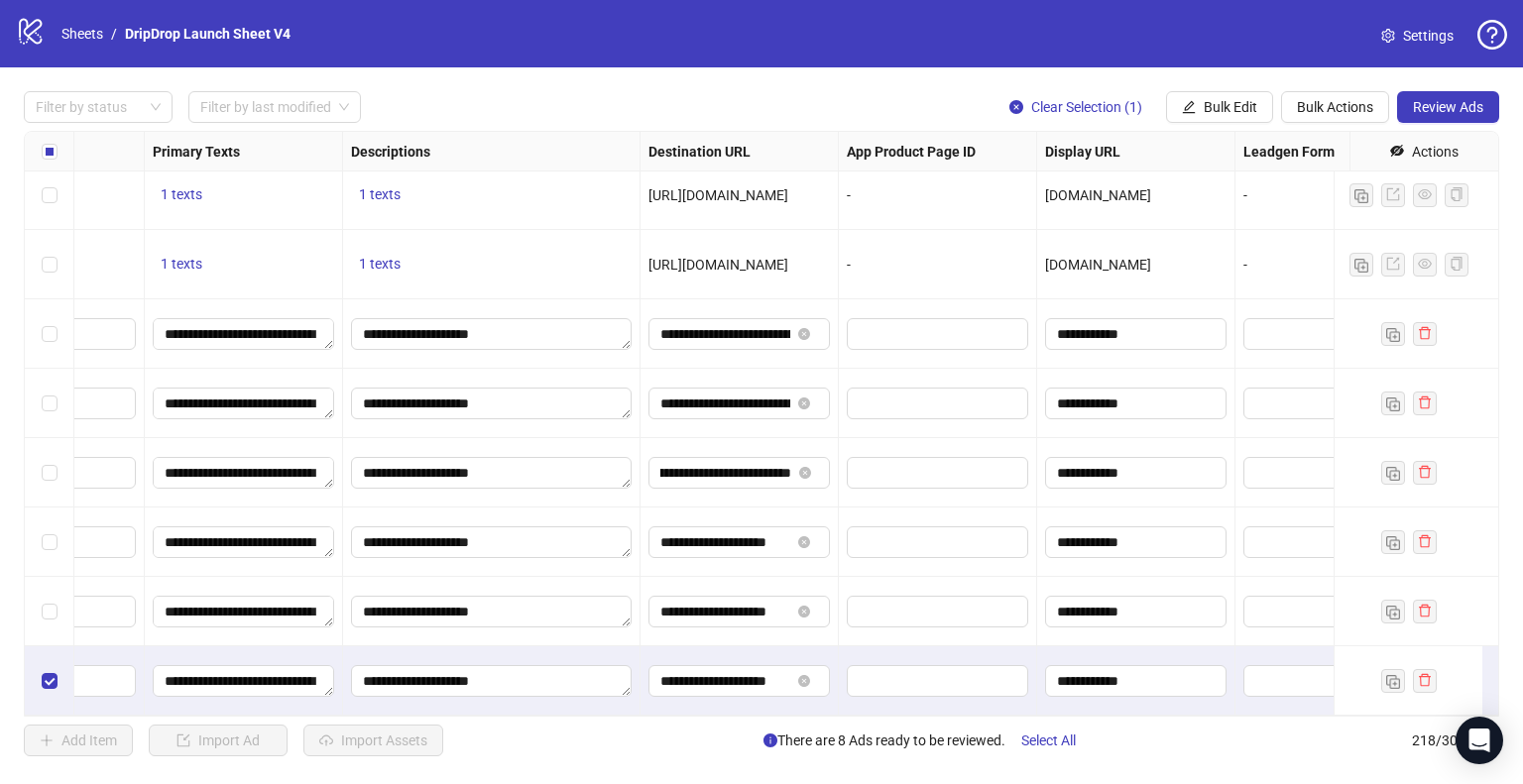 click on "**********" at bounding box center [740, 403] 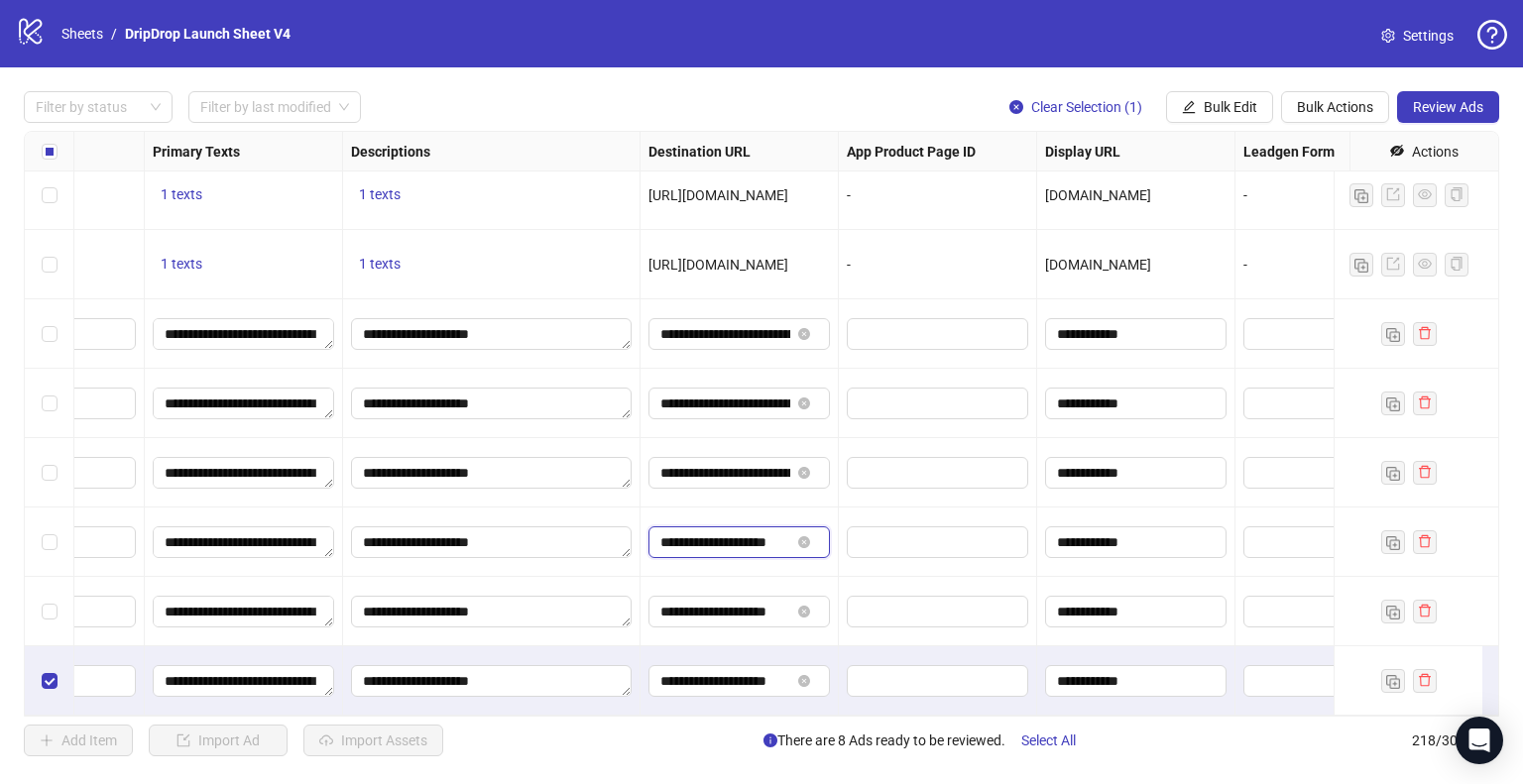 click on "**********" at bounding box center (725, 542) 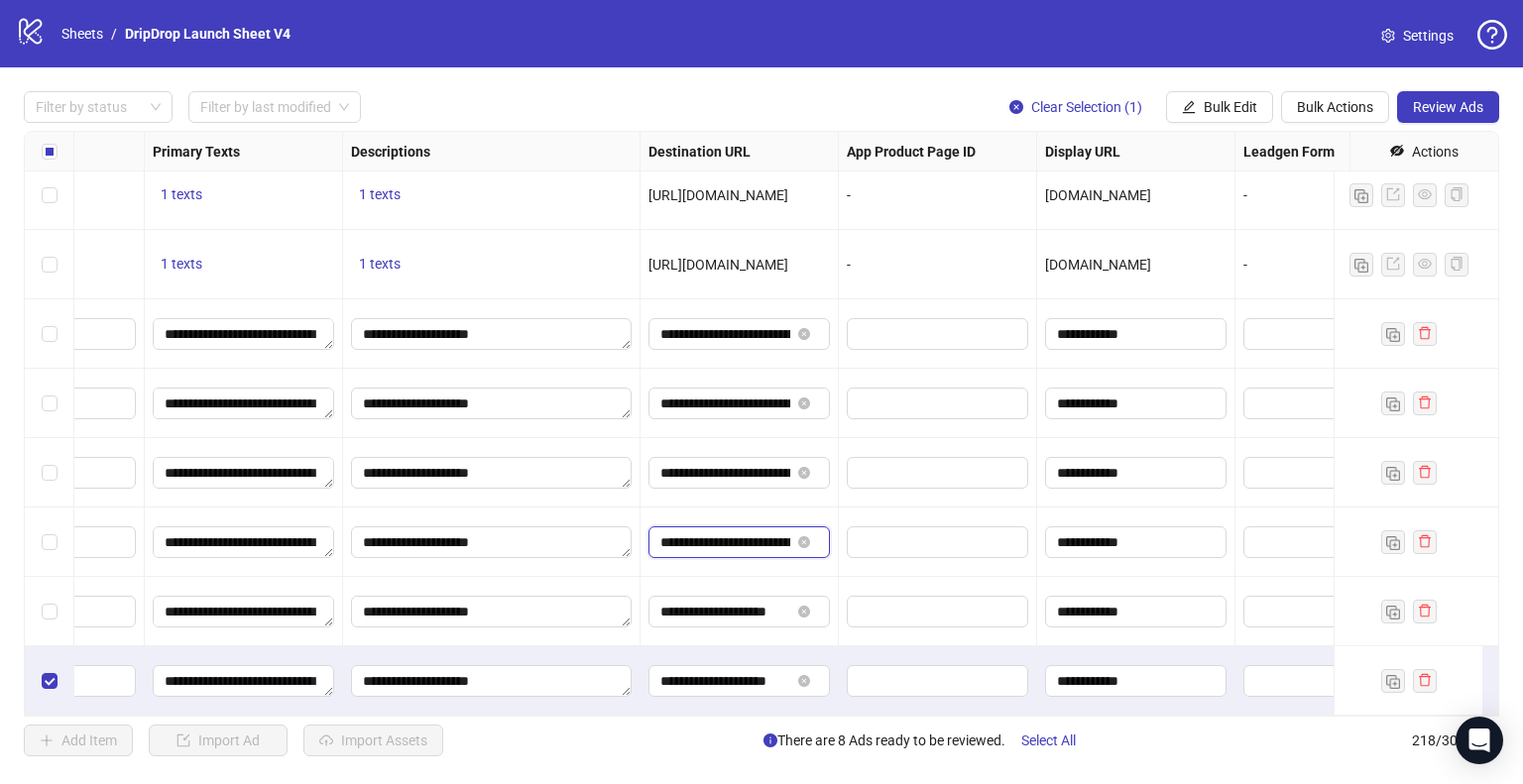 scroll, scrollTop: 0, scrollLeft: 573, axis: horizontal 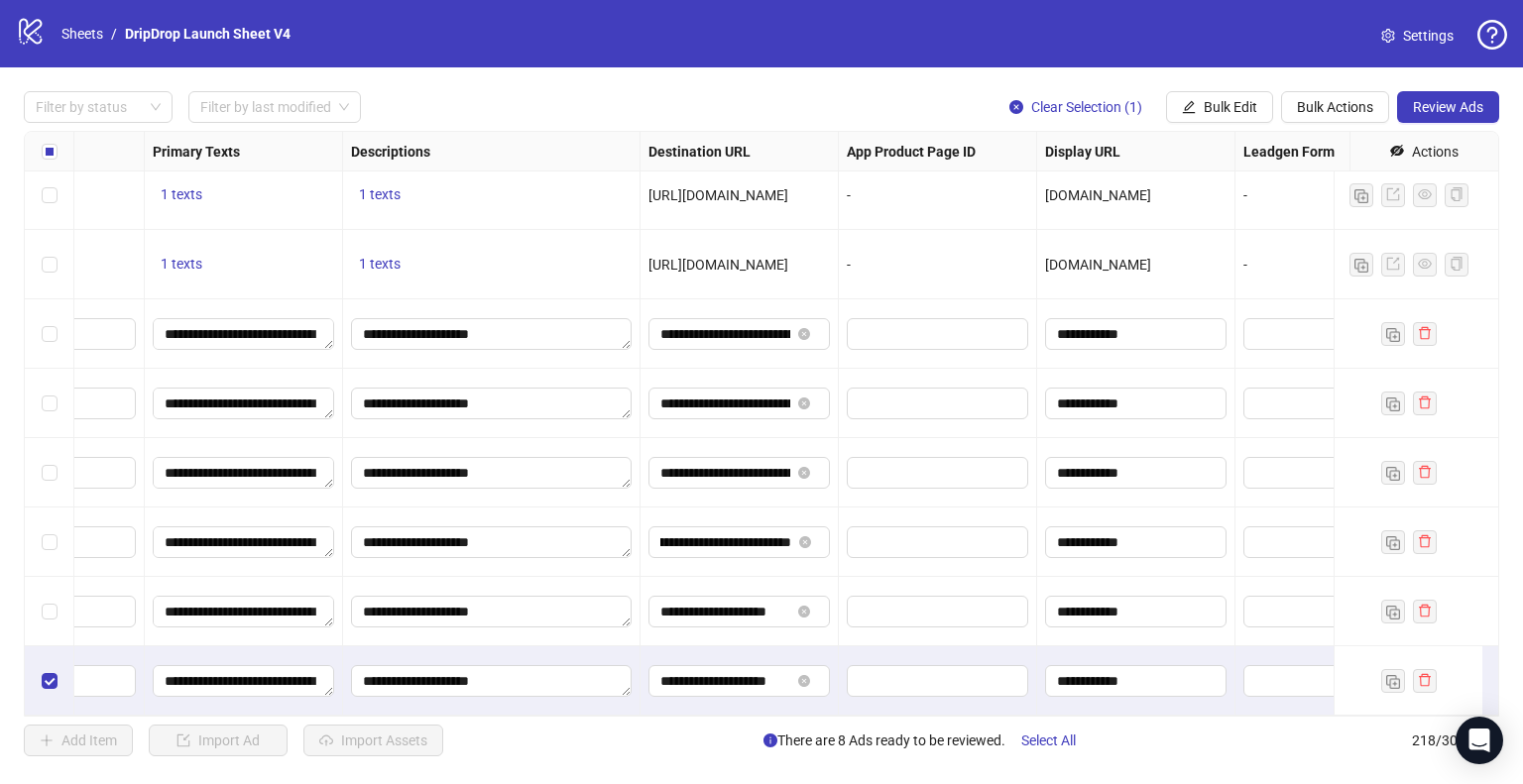 click on "**********" at bounding box center (740, 542) 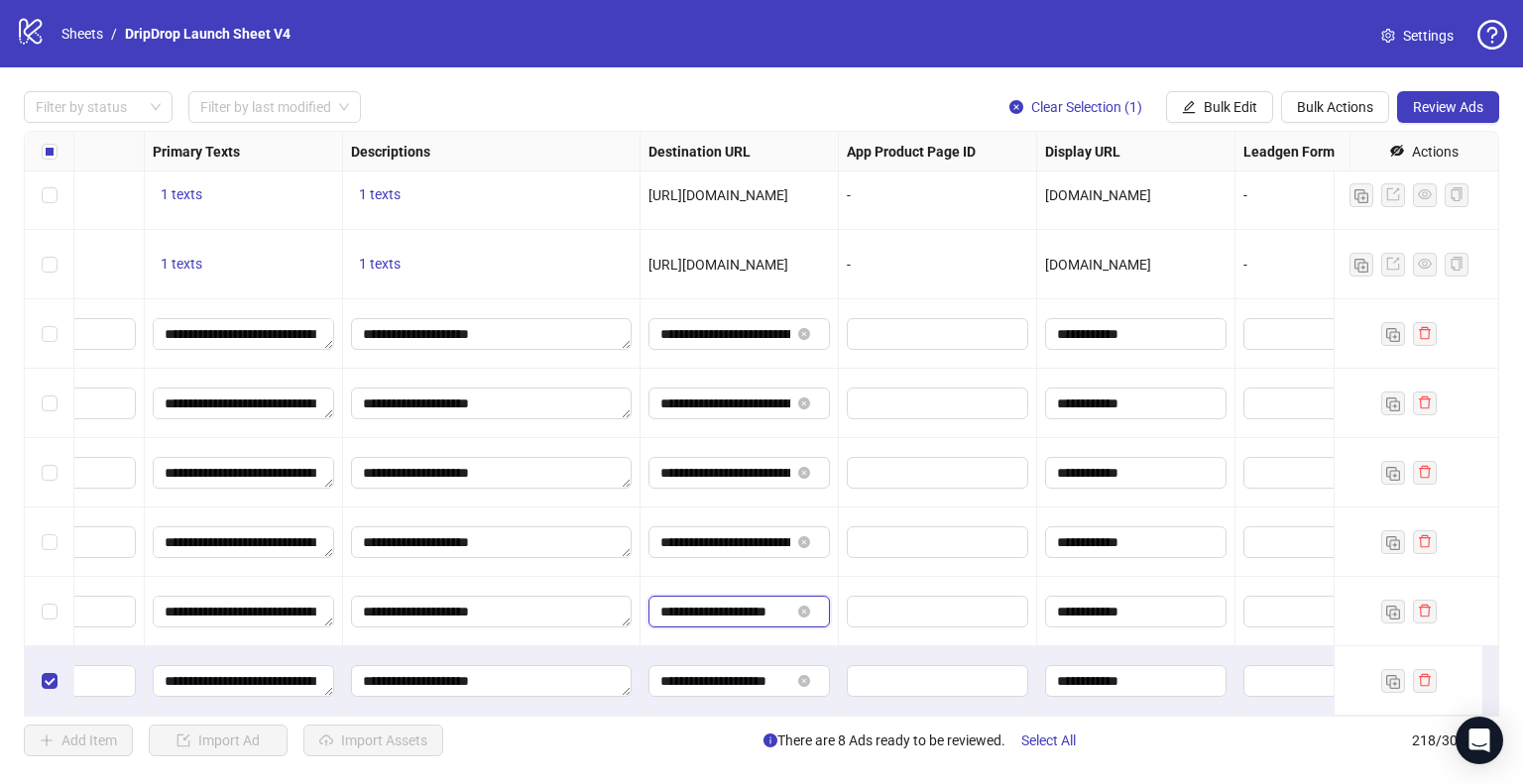 click on "**********" at bounding box center [725, 612] 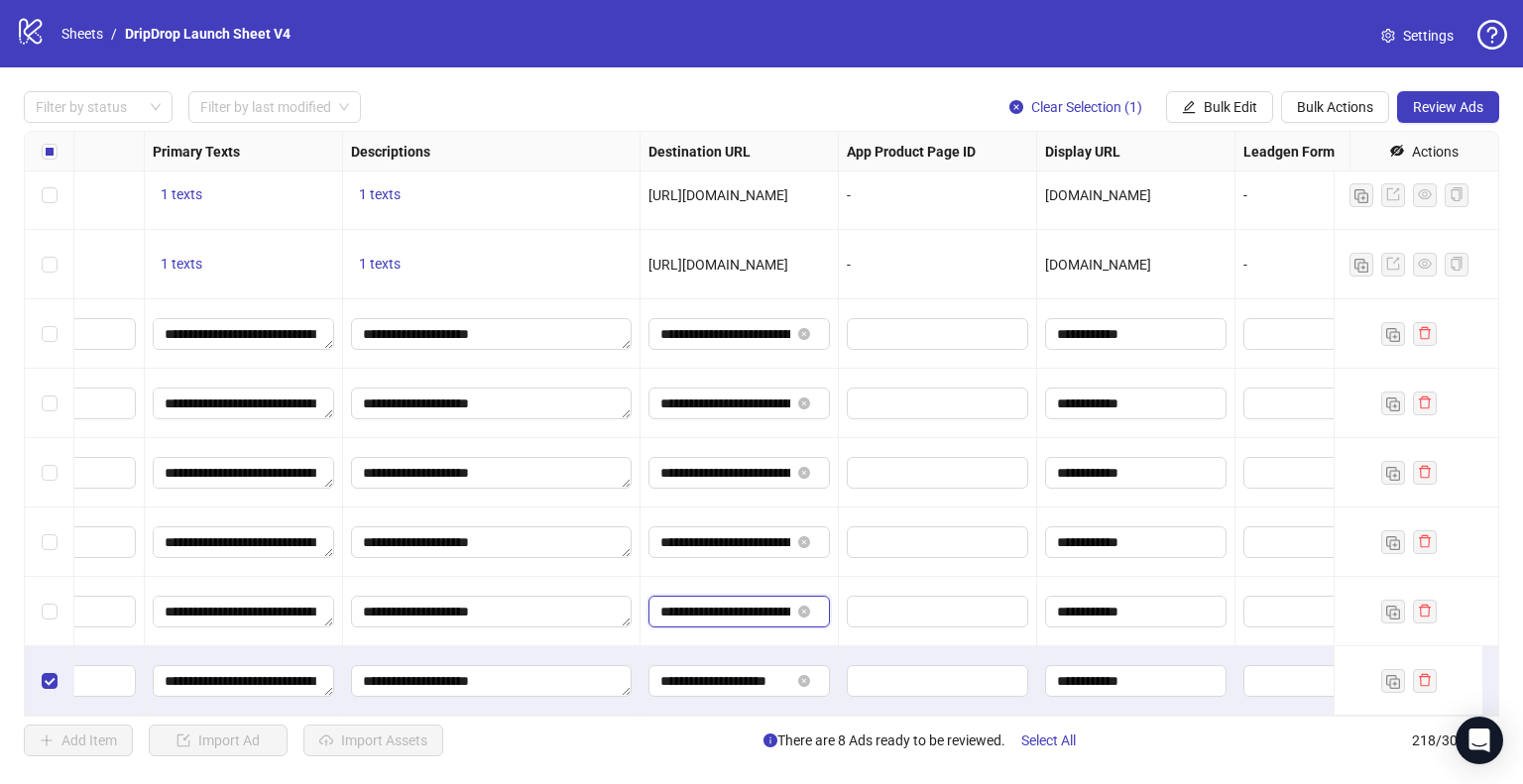 scroll, scrollTop: 0, scrollLeft: 567, axis: horizontal 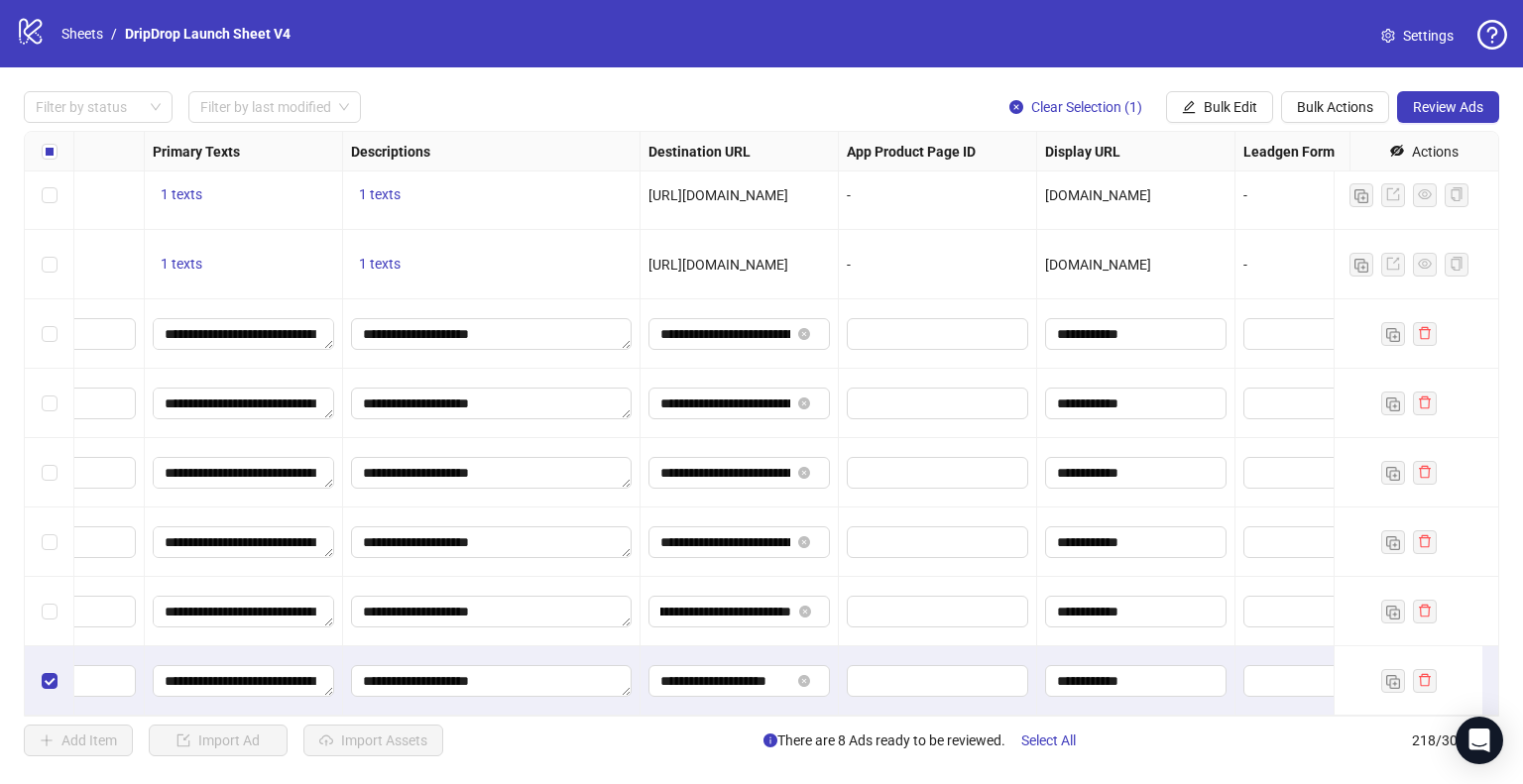 click on "**********" at bounding box center (740, 612) 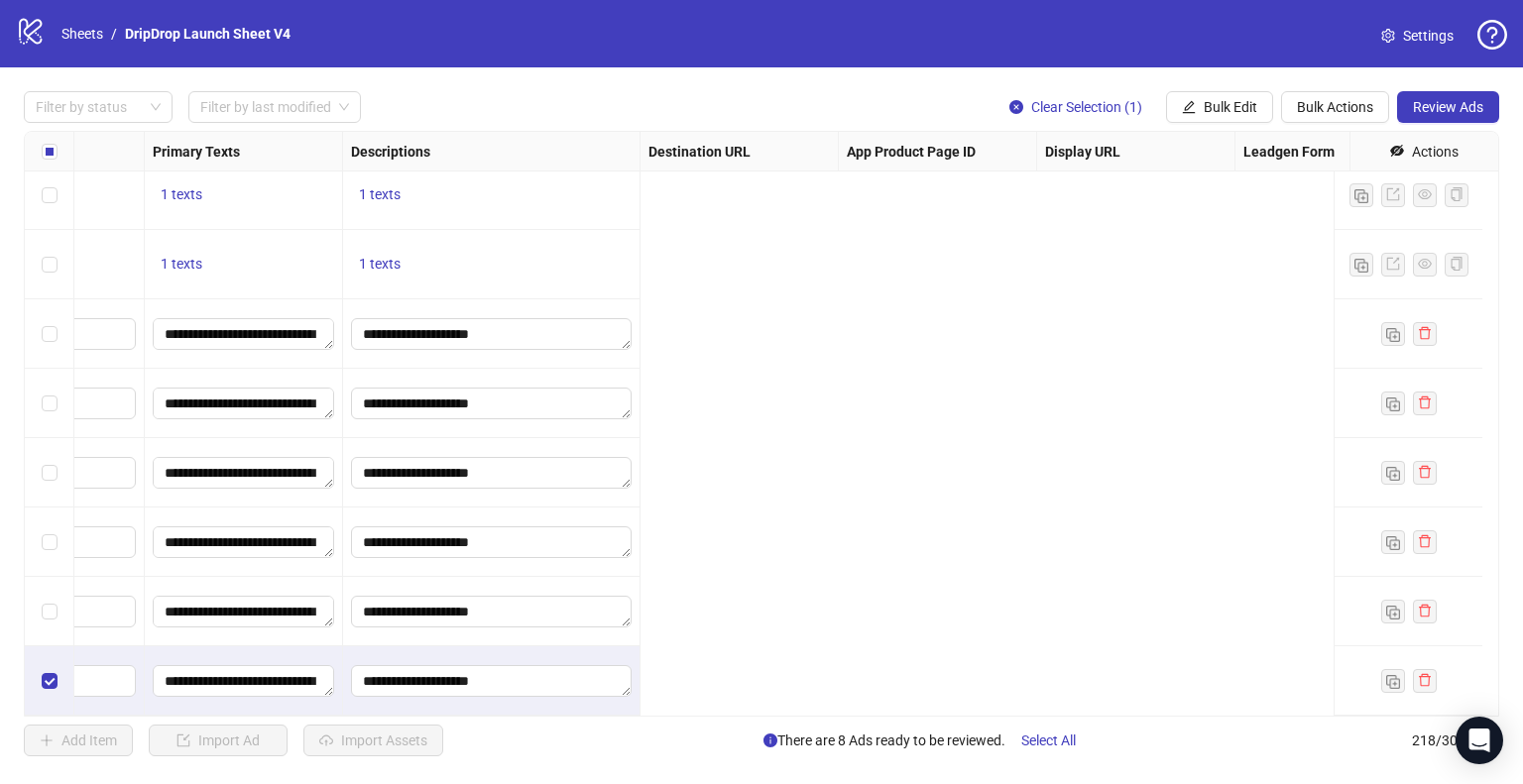 scroll, scrollTop: 14597, scrollLeft: 0, axis: vertical 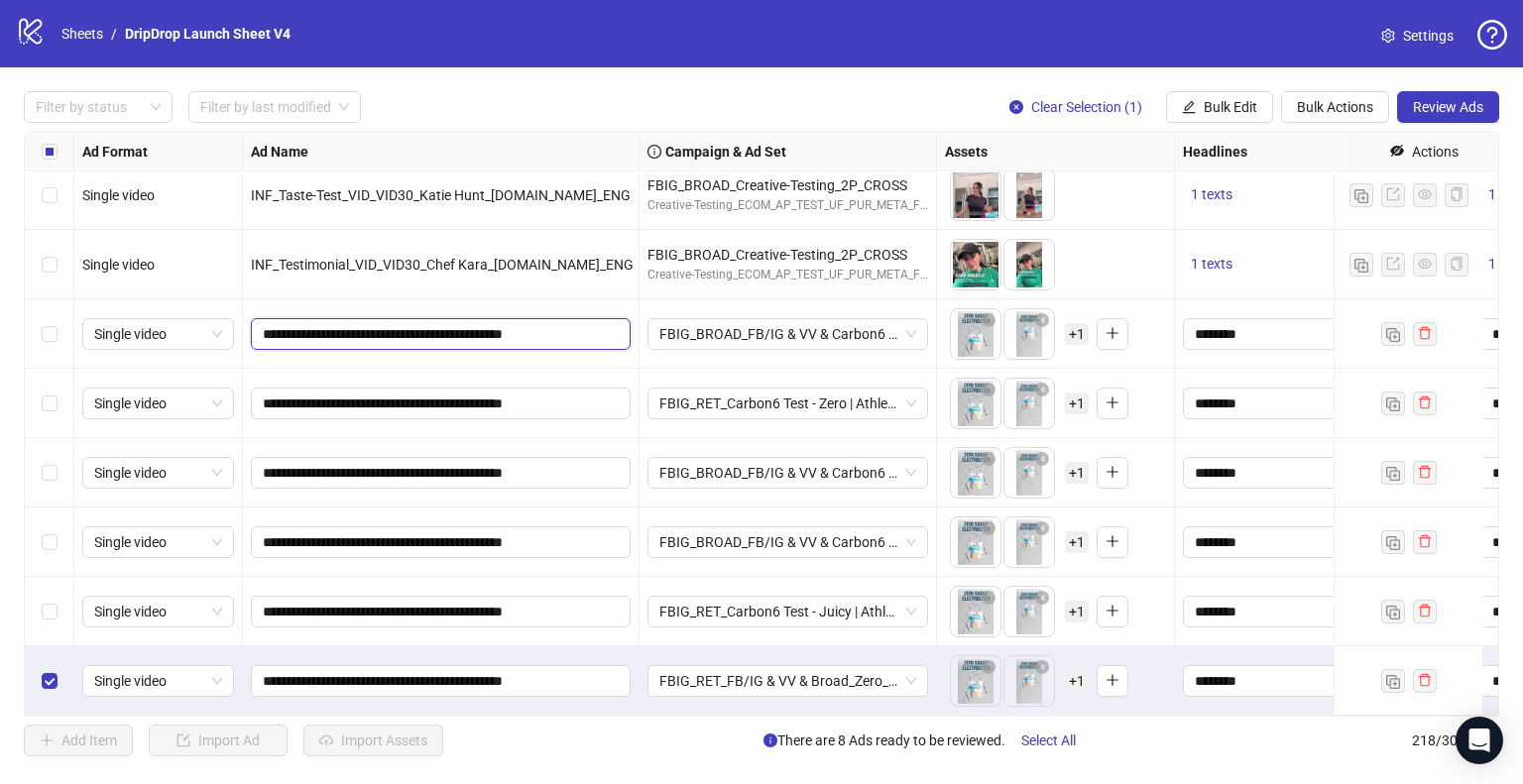 click on "**********" at bounding box center (438, 334) 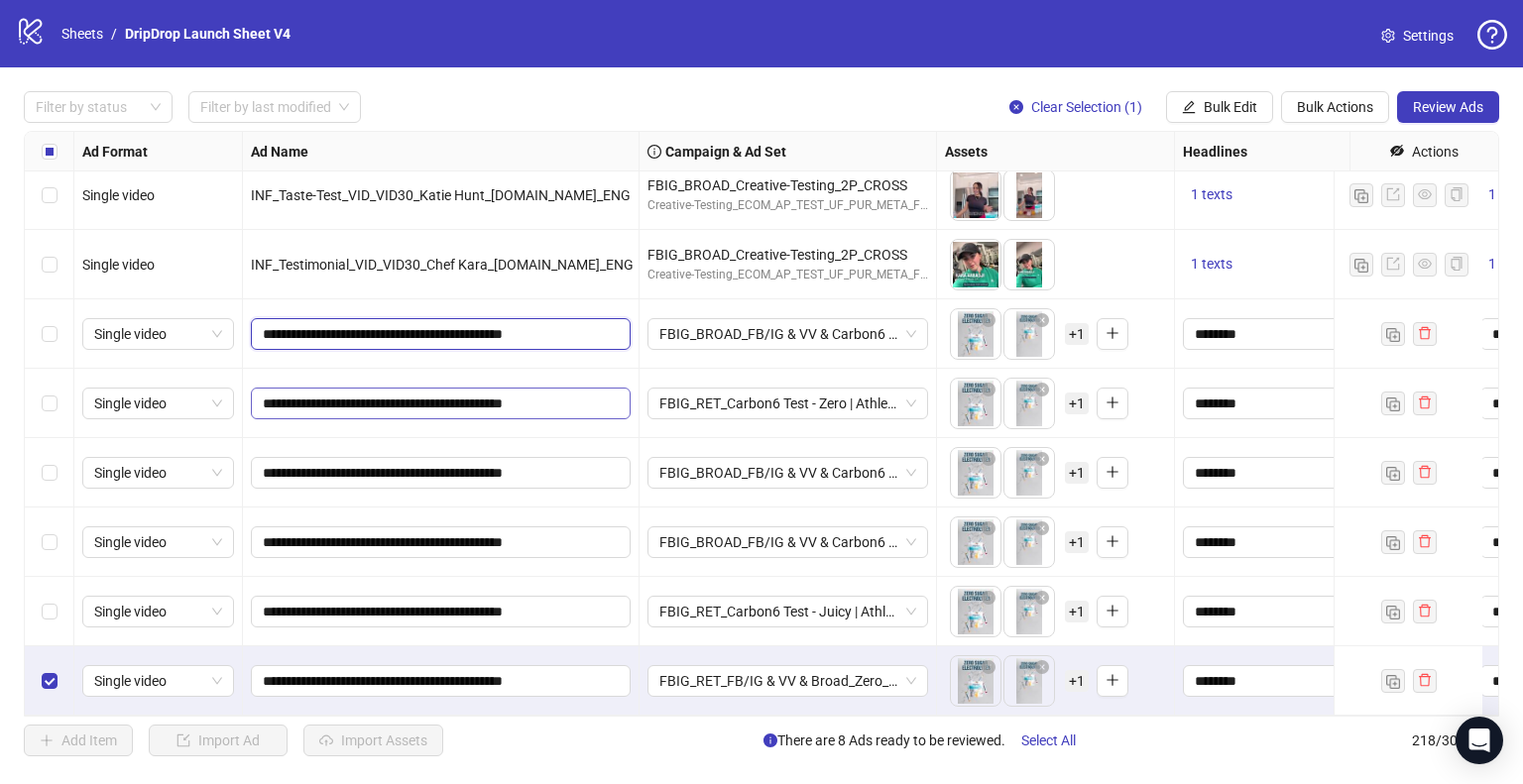 paste on "*" 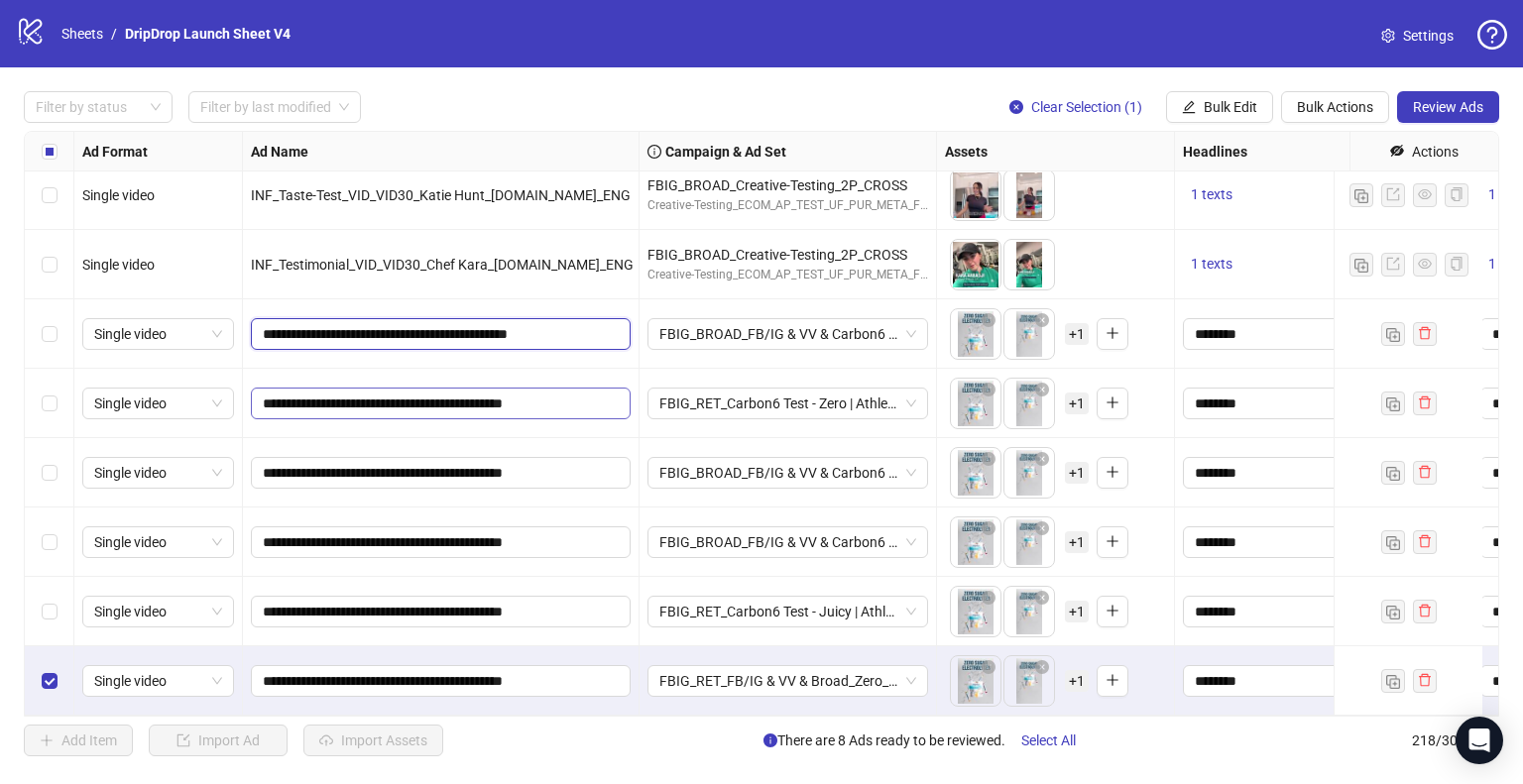 scroll, scrollTop: 0, scrollLeft: 7, axis: horizontal 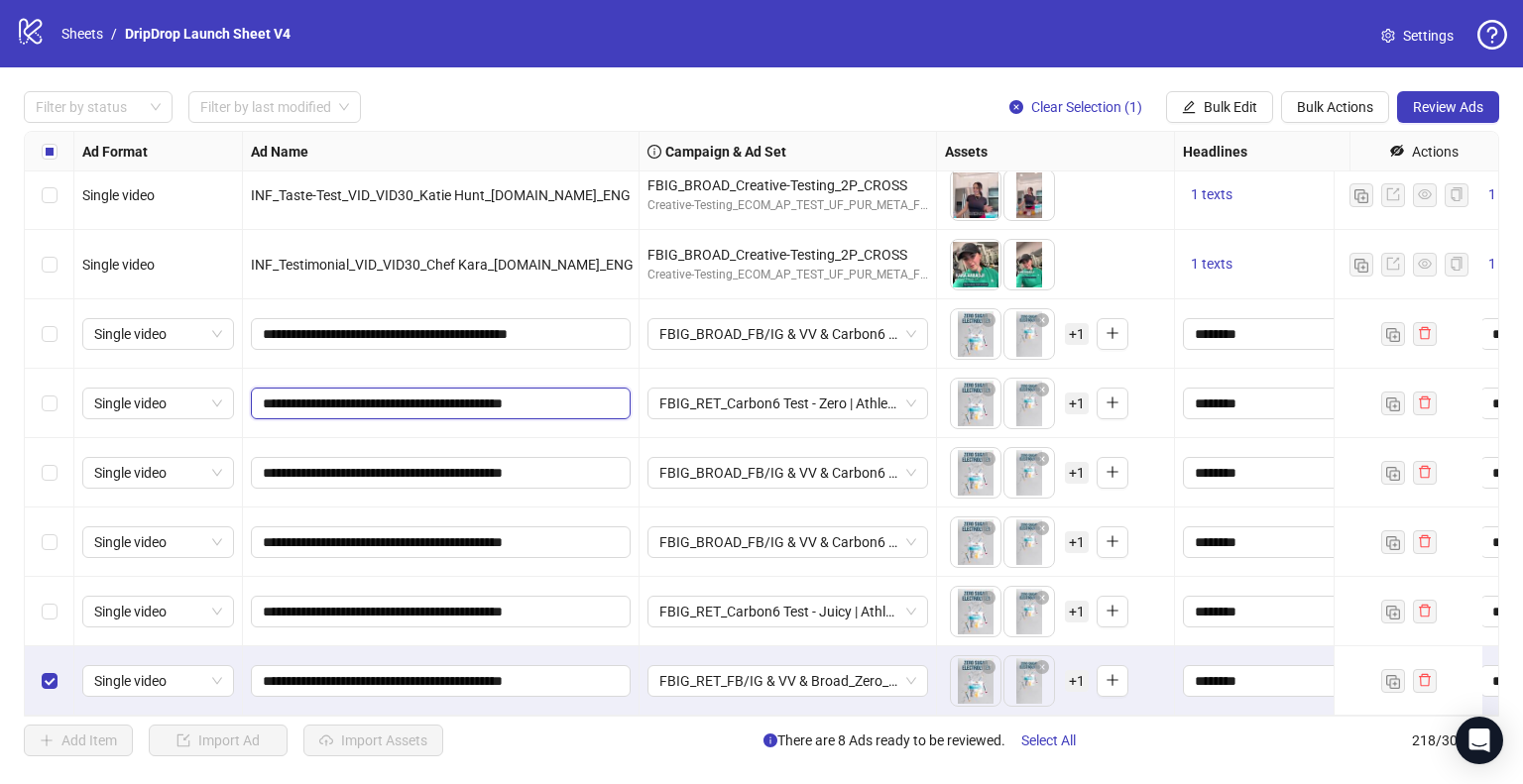 click on "**********" at bounding box center (438, 403) 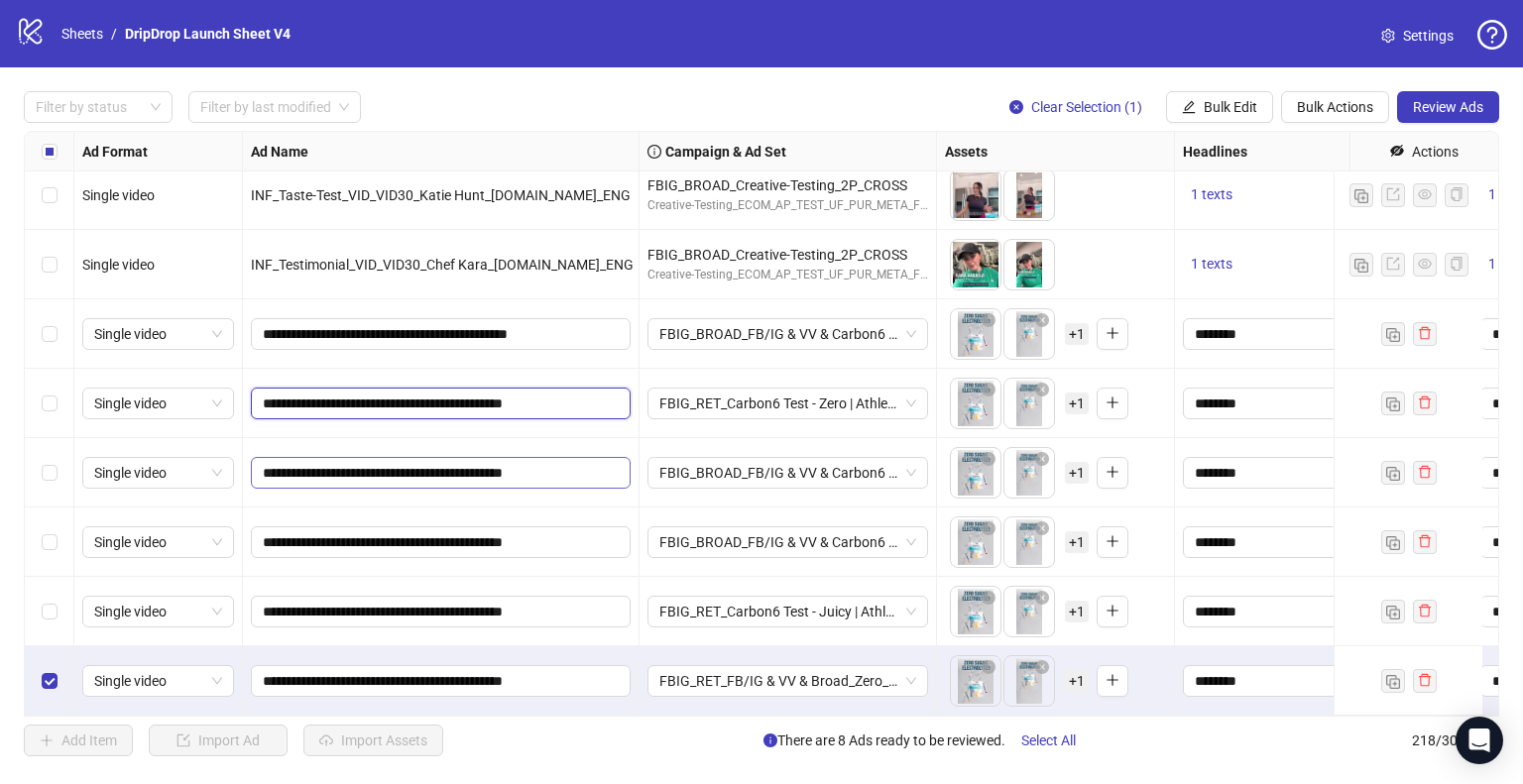 paste on "*" 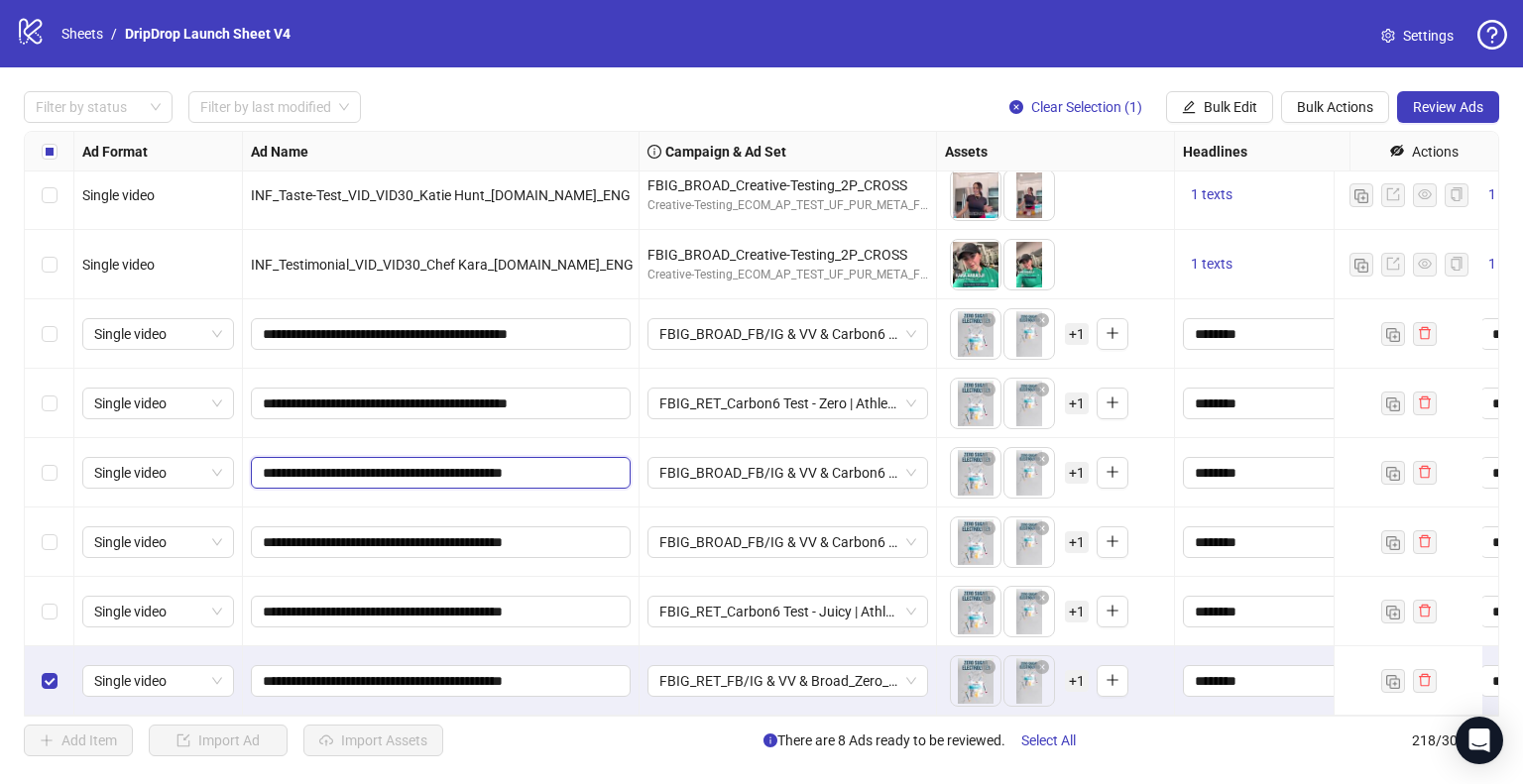 click on "**********" at bounding box center (438, 473) 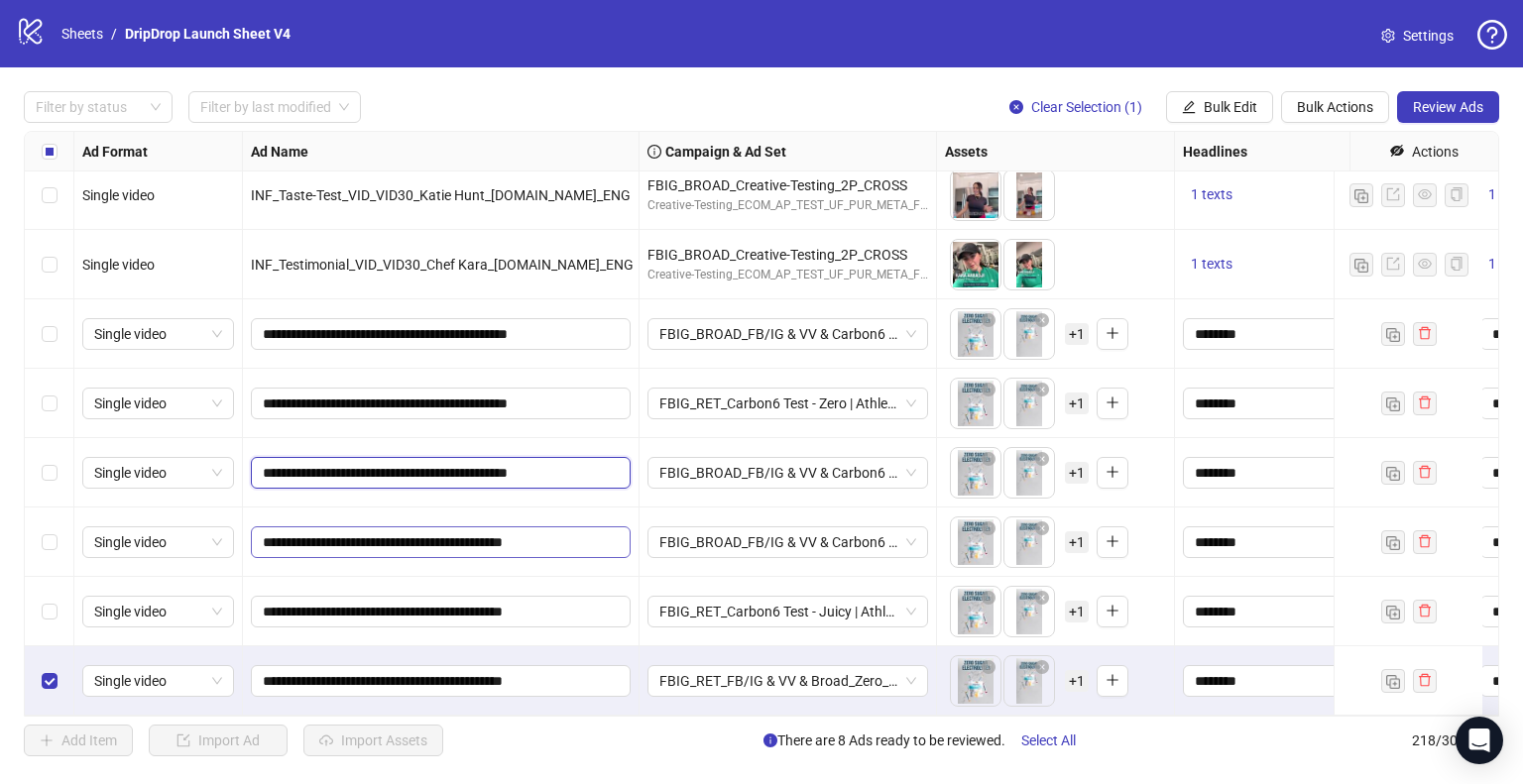 paste on "**********" 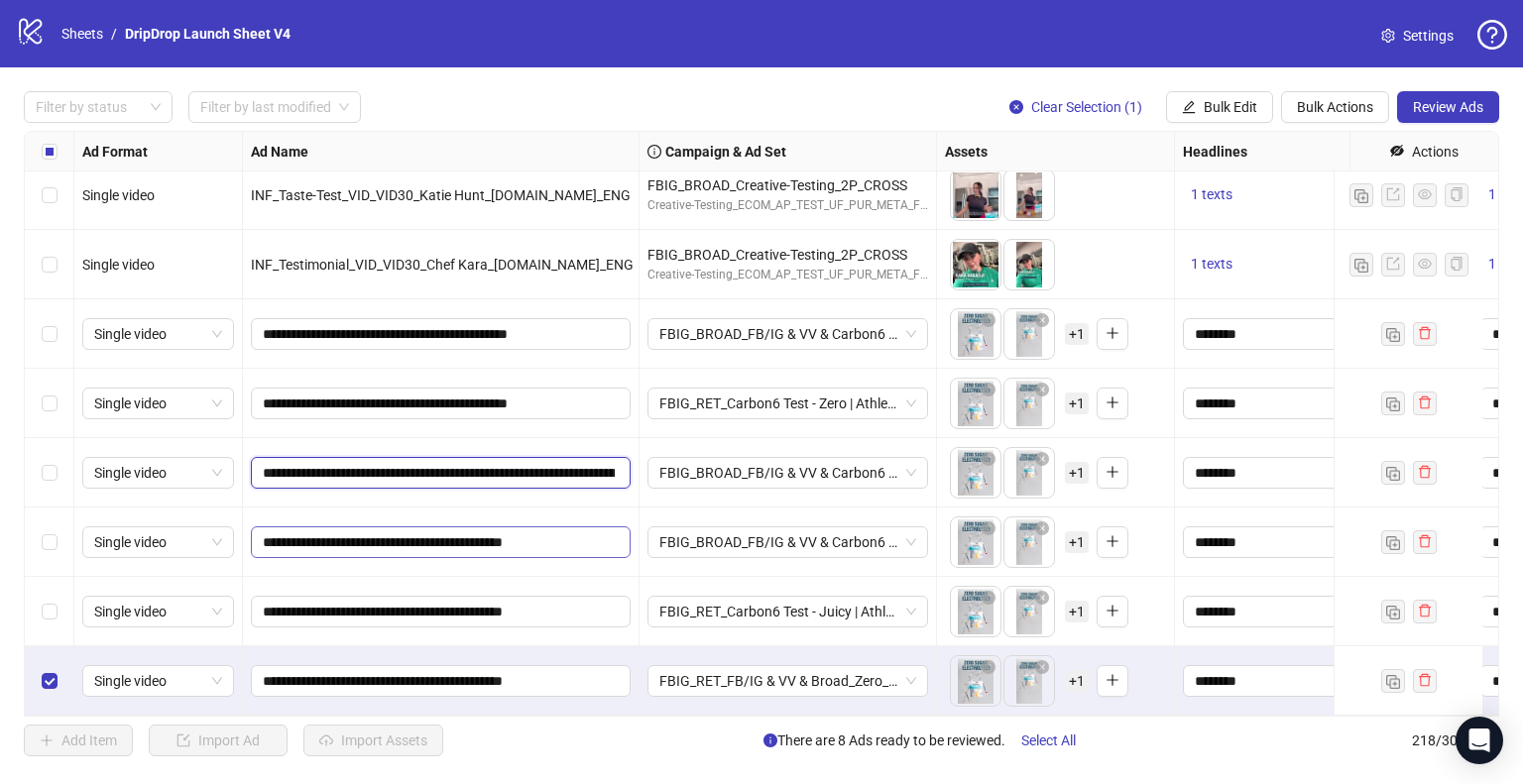 scroll, scrollTop: 0, scrollLeft: 260, axis: horizontal 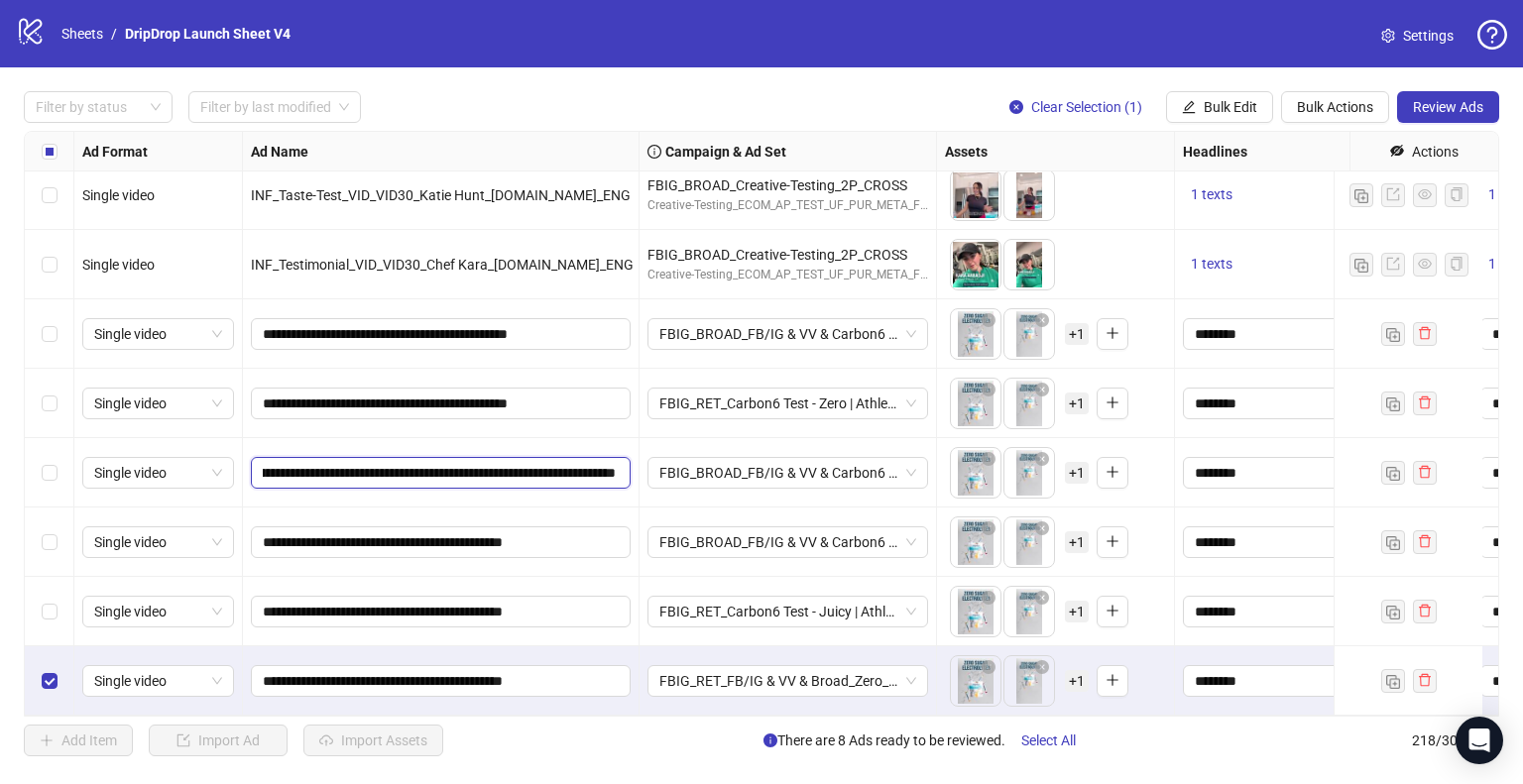 click on "**********" at bounding box center [439, 473] 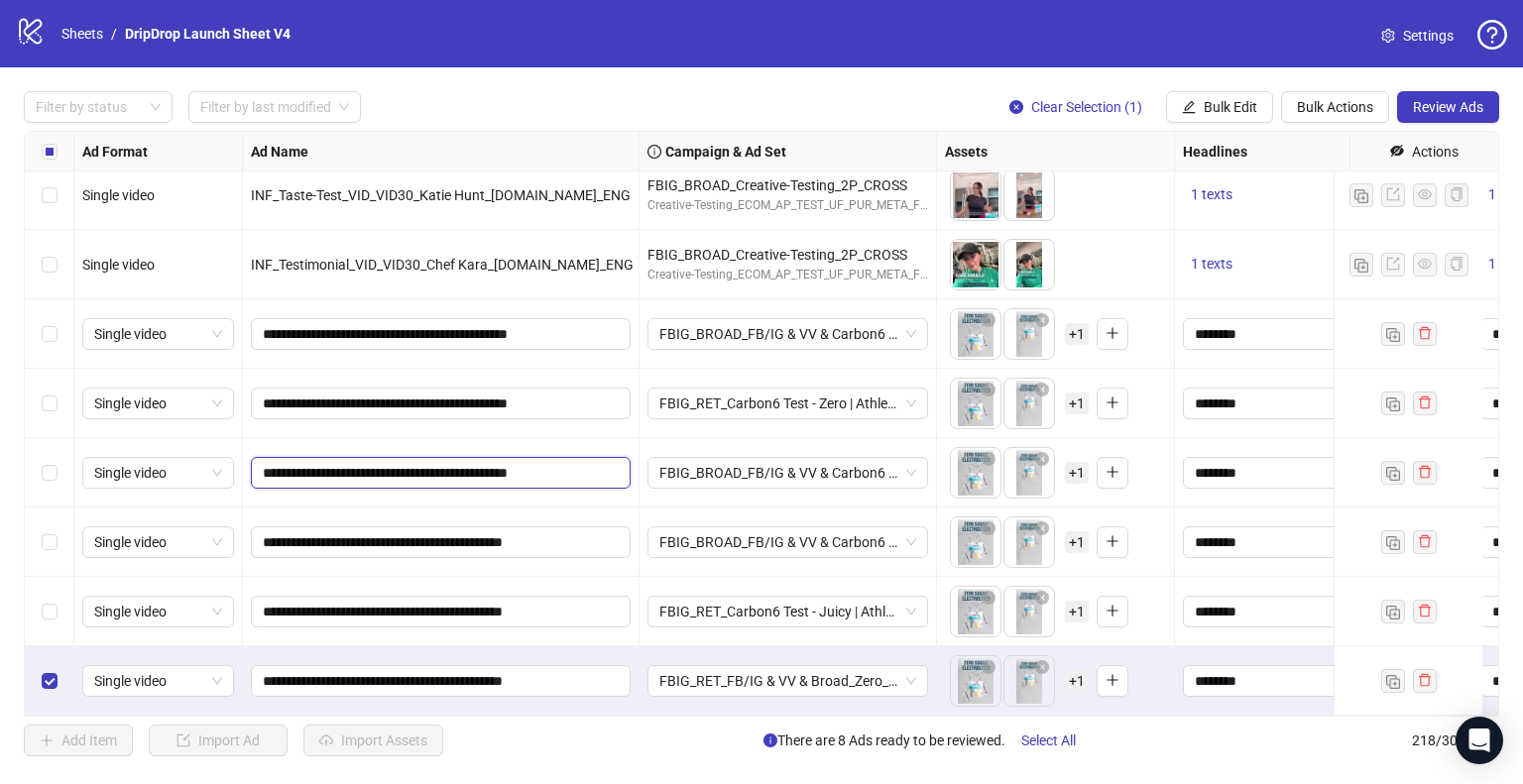 scroll, scrollTop: 0, scrollLeft: 7, axis: horizontal 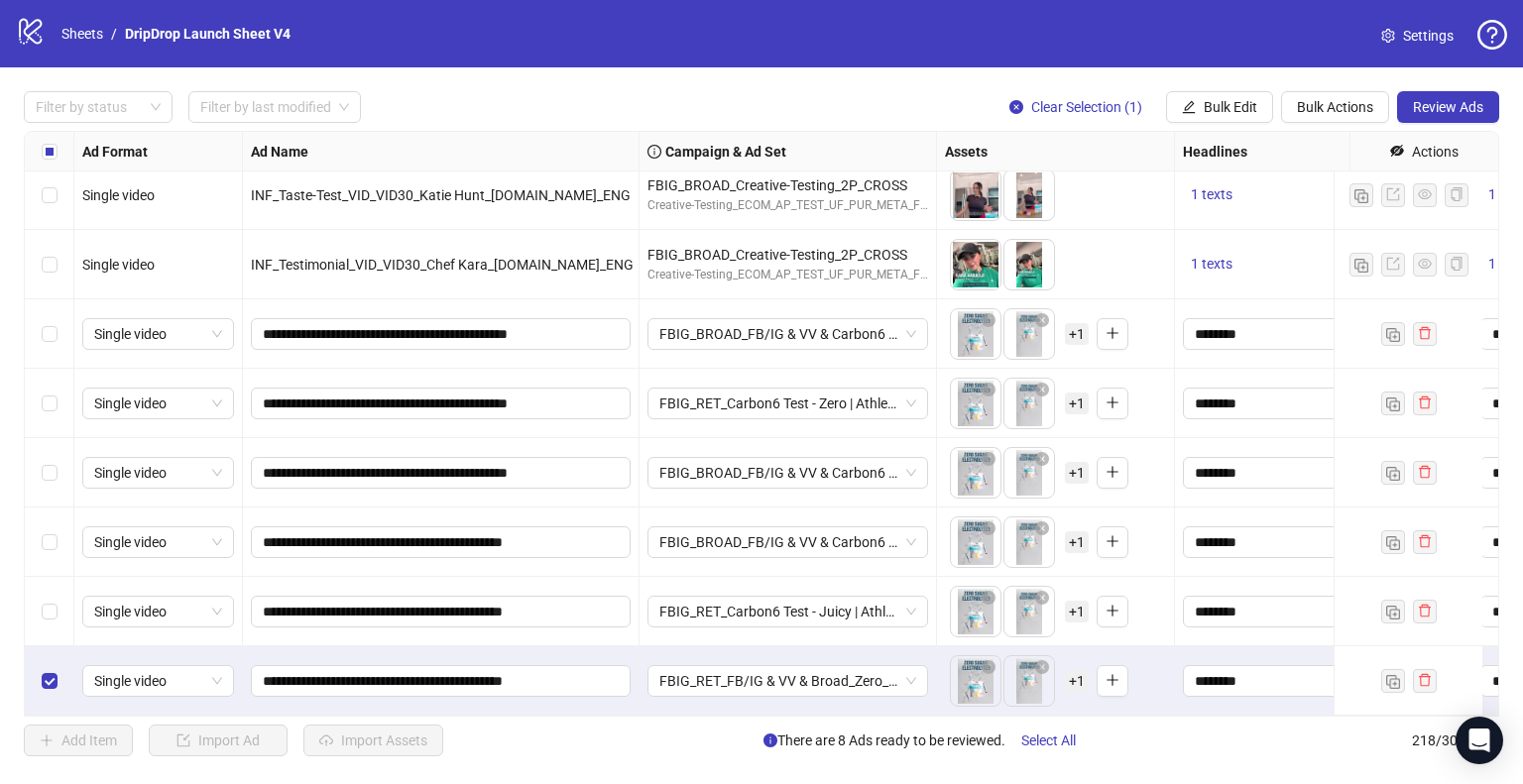 click on "**********" at bounding box center (441, 473) 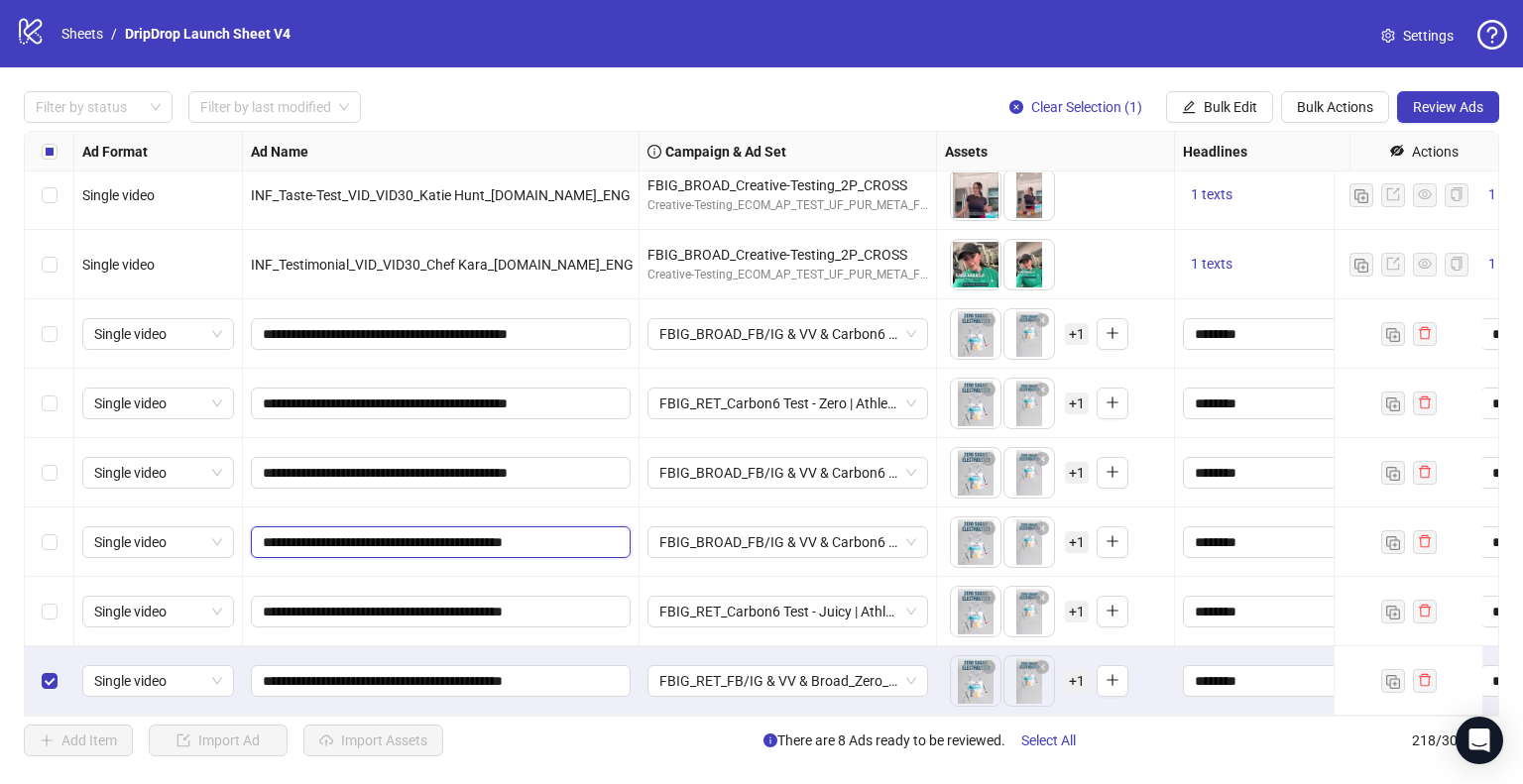 click on "**********" at bounding box center [438, 542] 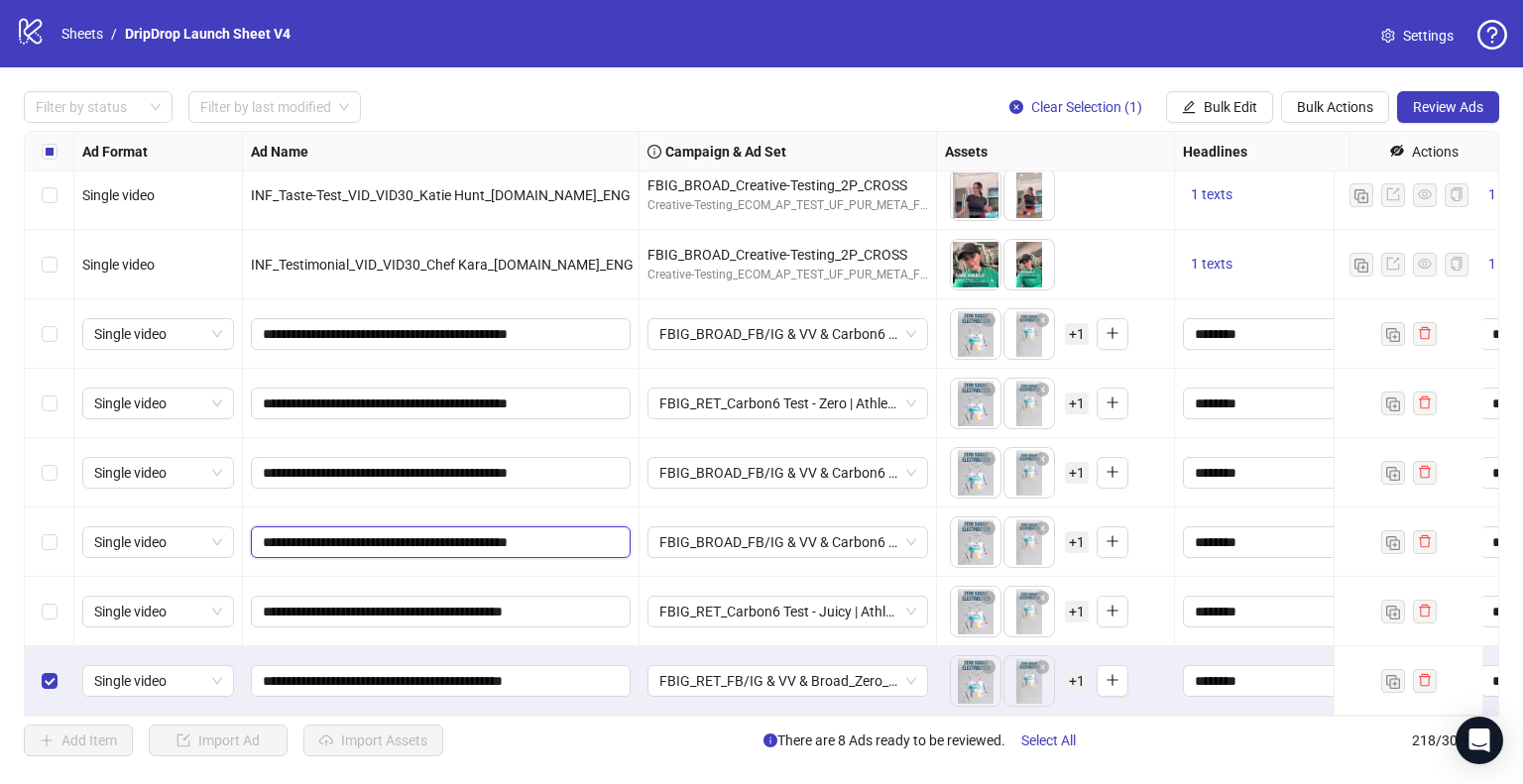 scroll, scrollTop: 0, scrollLeft: 7, axis: horizontal 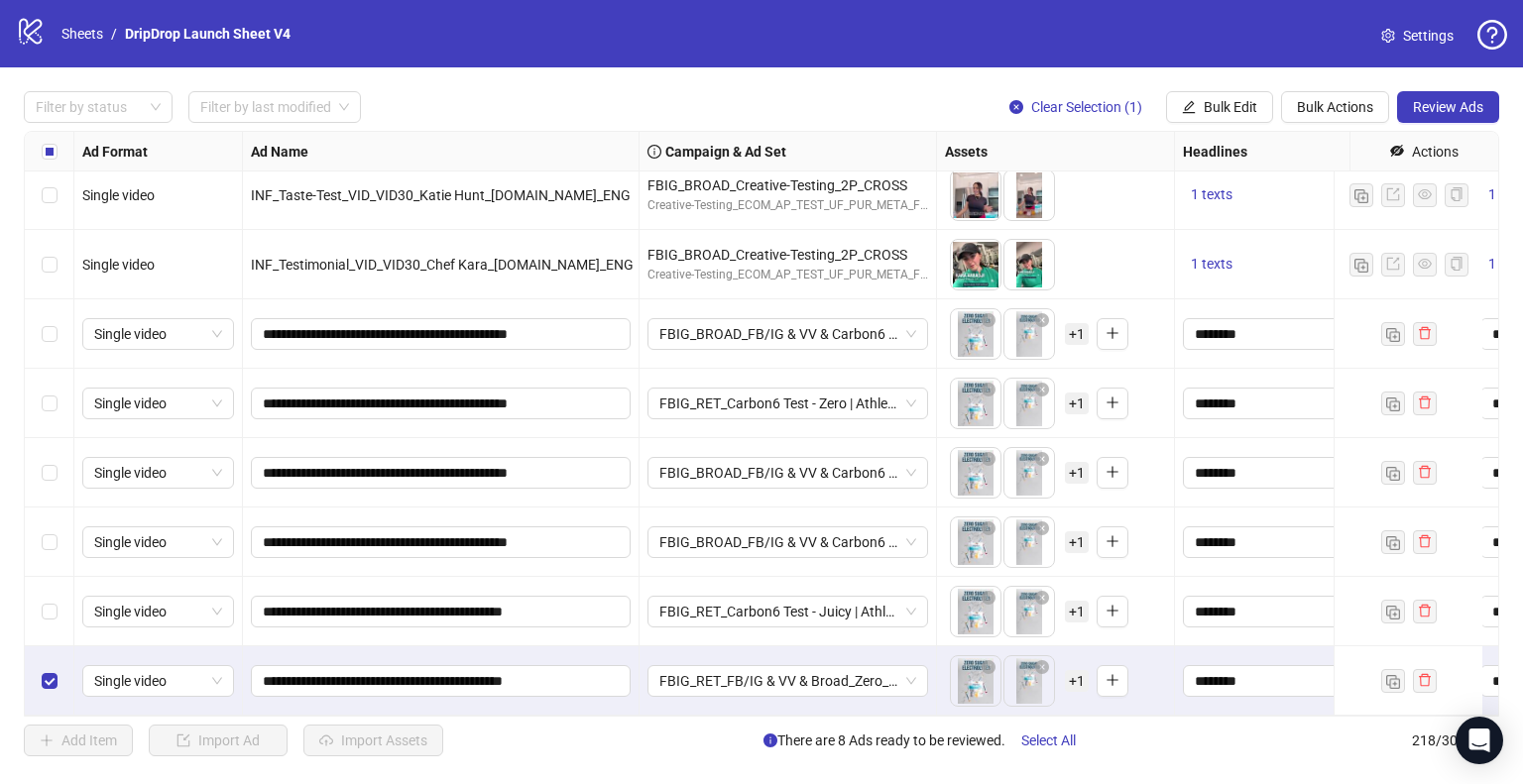click on "**********" at bounding box center [441, 542] 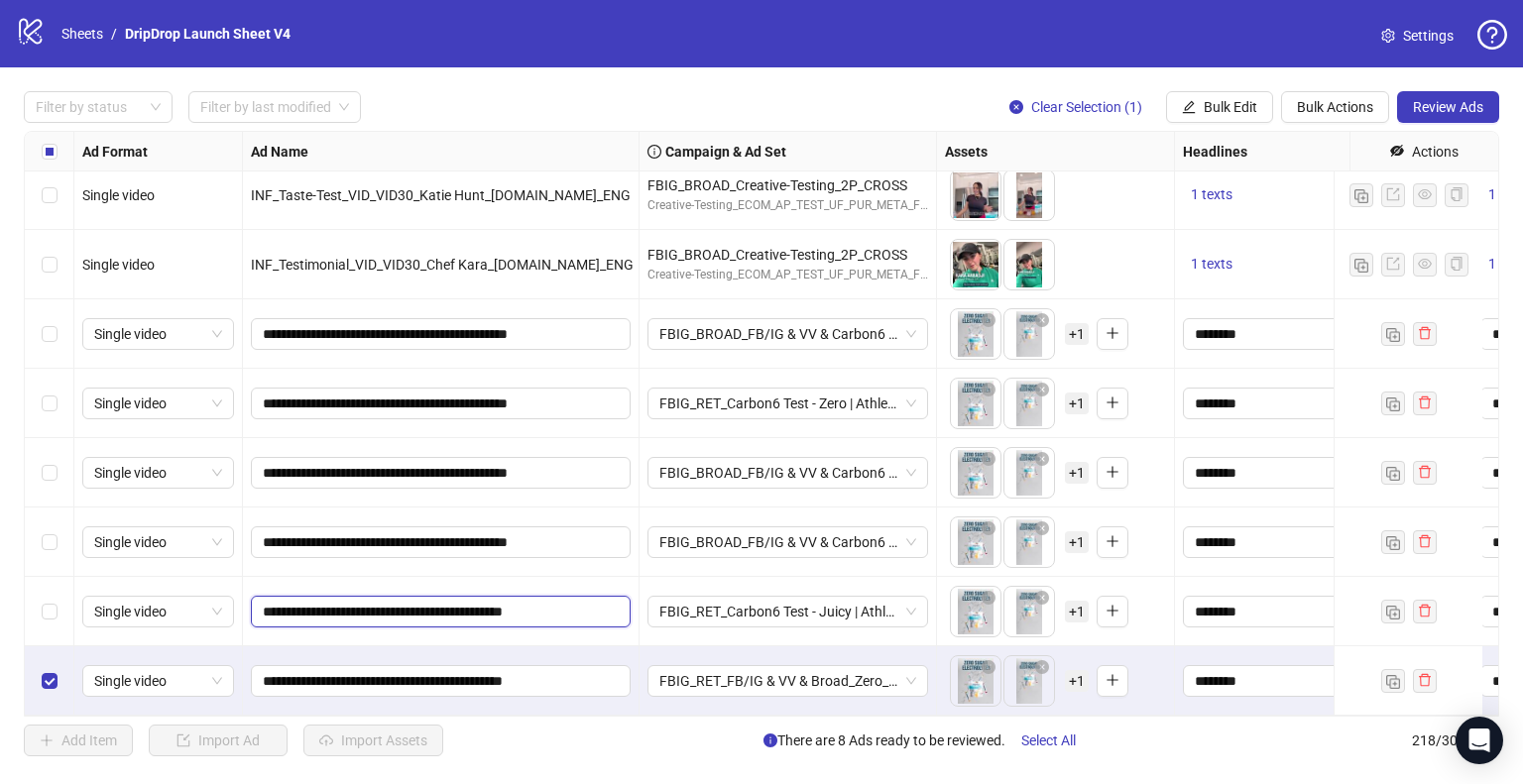 click on "**********" at bounding box center [438, 612] 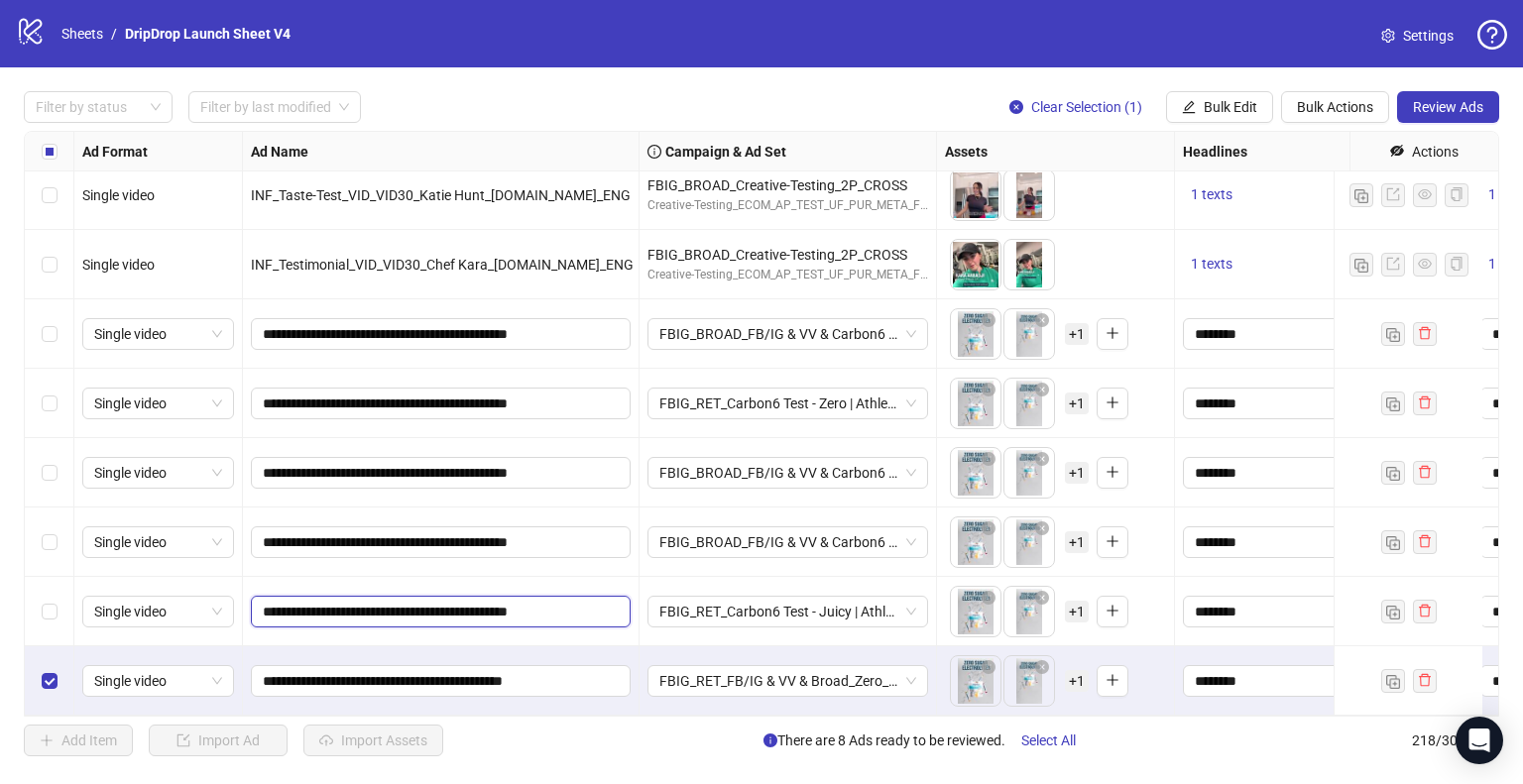 scroll, scrollTop: 0, scrollLeft: 7, axis: horizontal 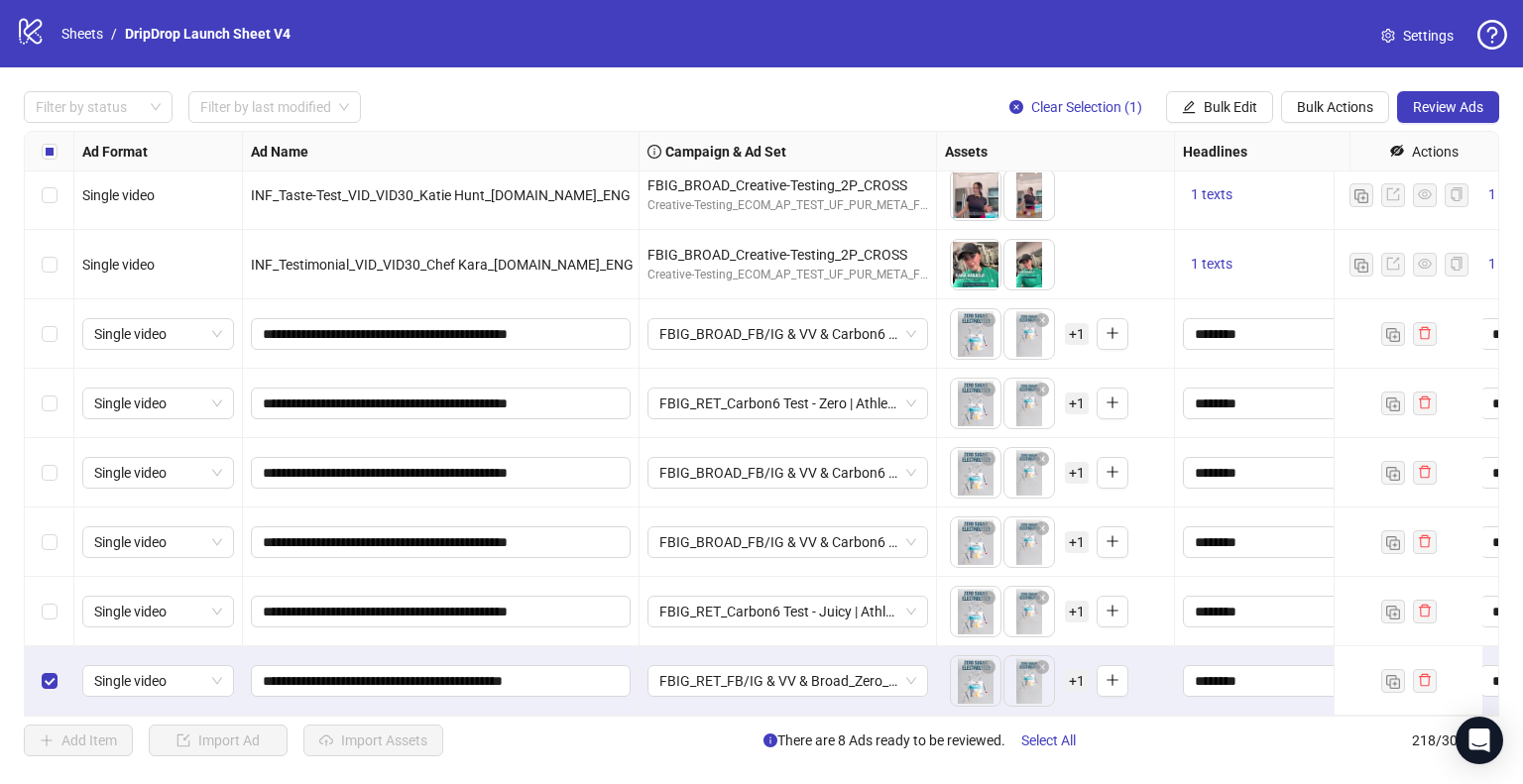 click on "**********" at bounding box center [441, 612] 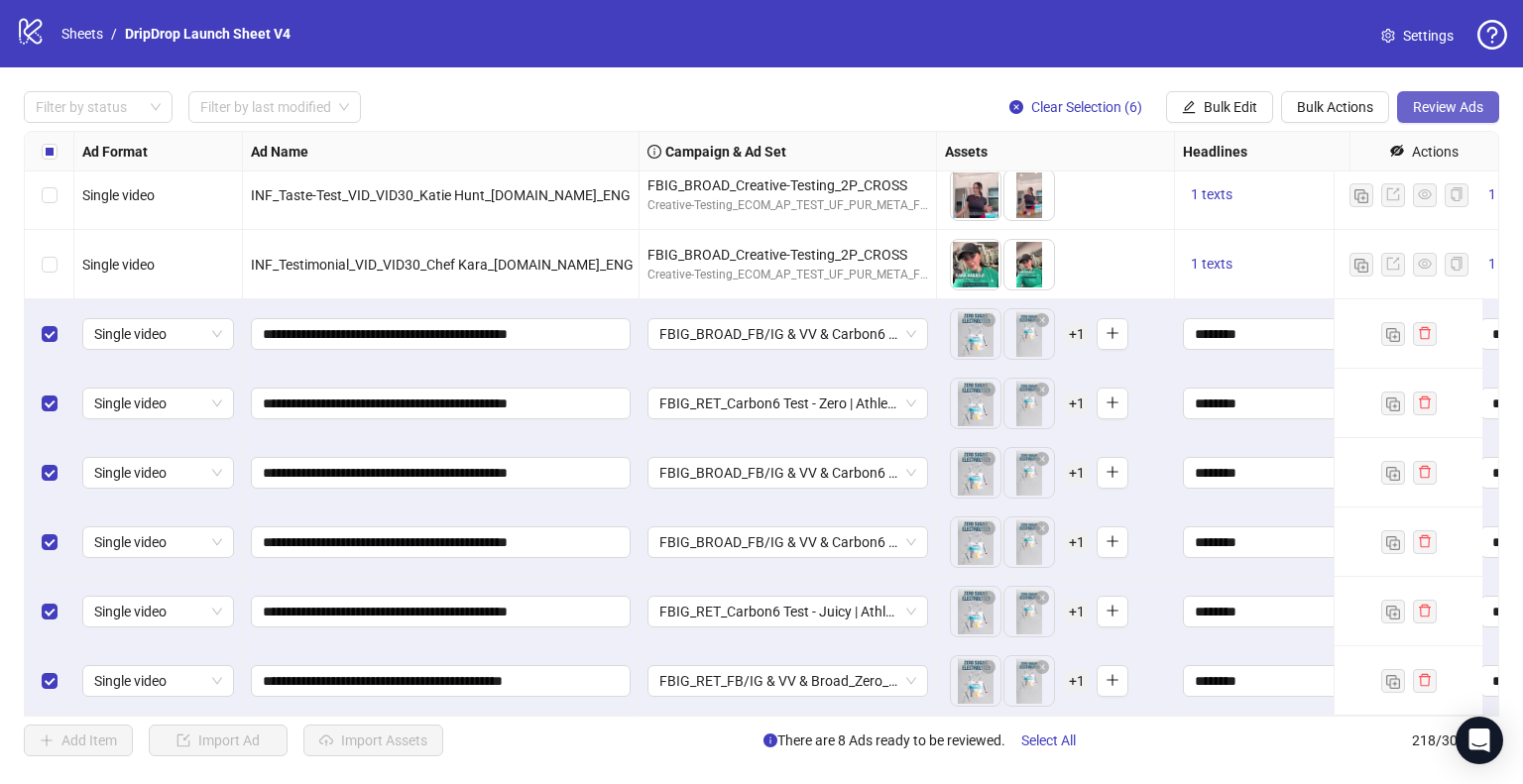 click on "Review Ads" at bounding box center [1448, 107] 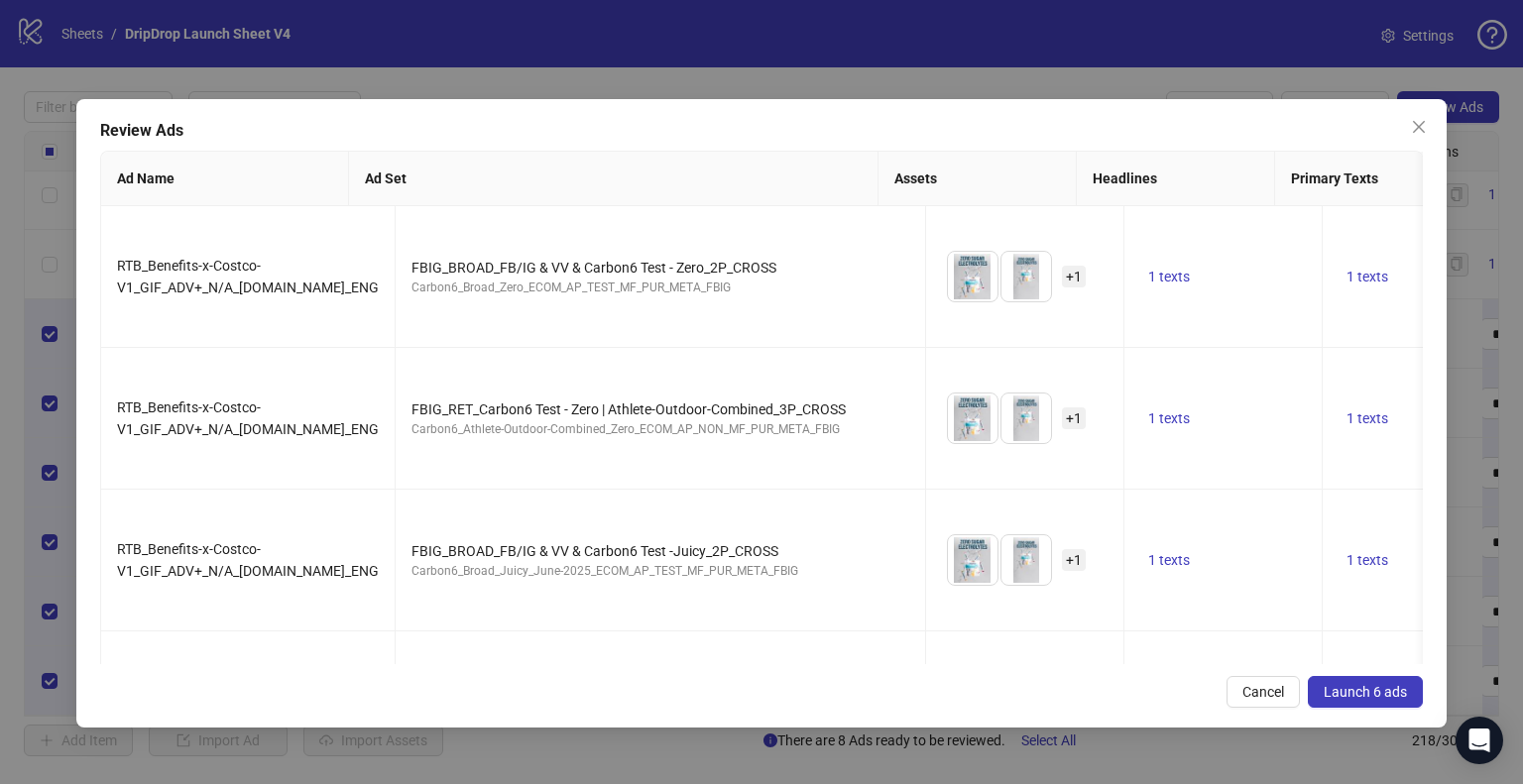 click on "Launch 6 ads" at bounding box center (1365, 692) 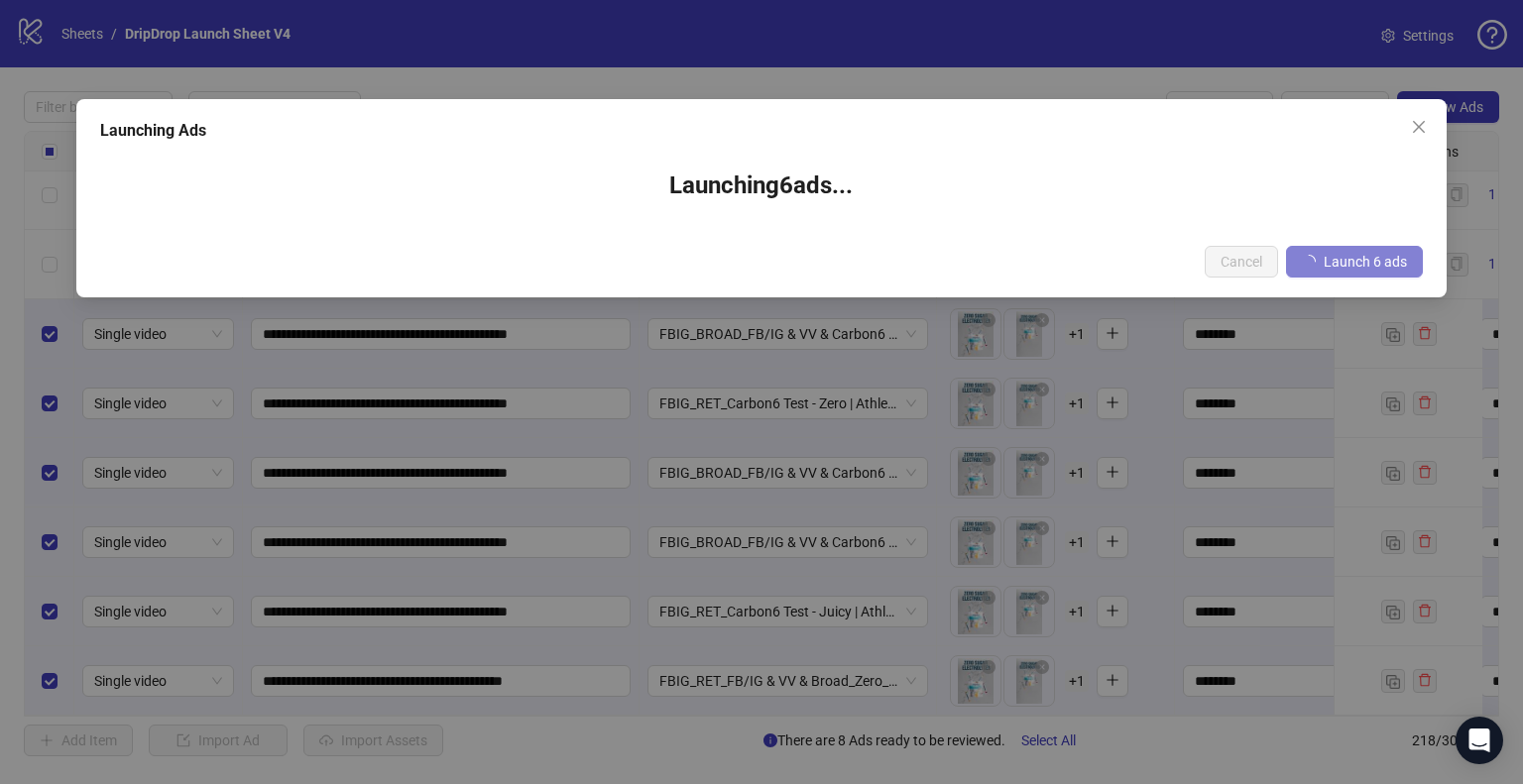 type 